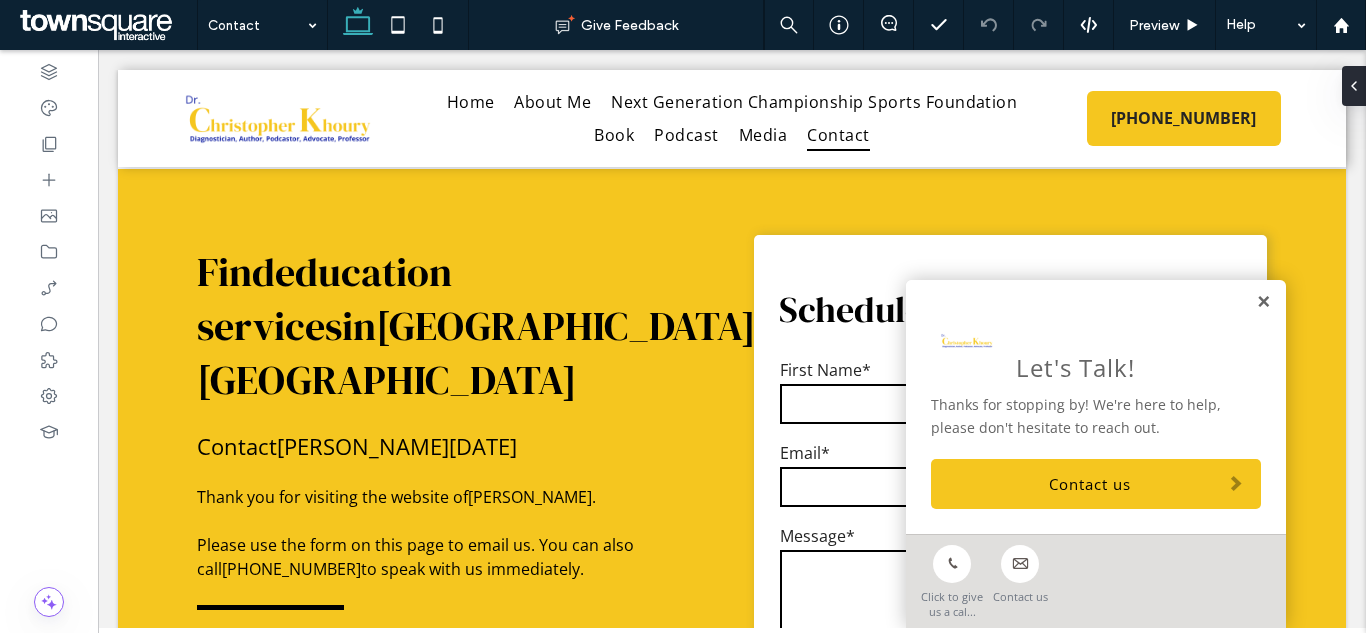 scroll, scrollTop: 583, scrollLeft: 0, axis: vertical 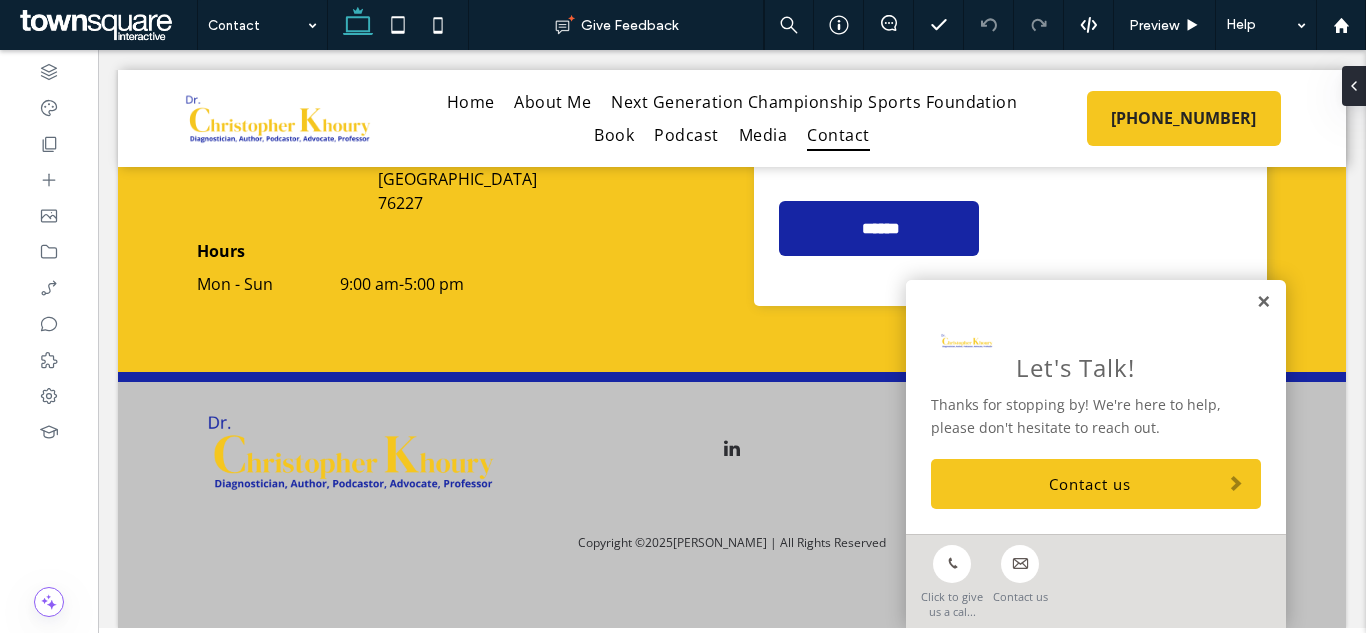 click at bounding box center [1263, 302] 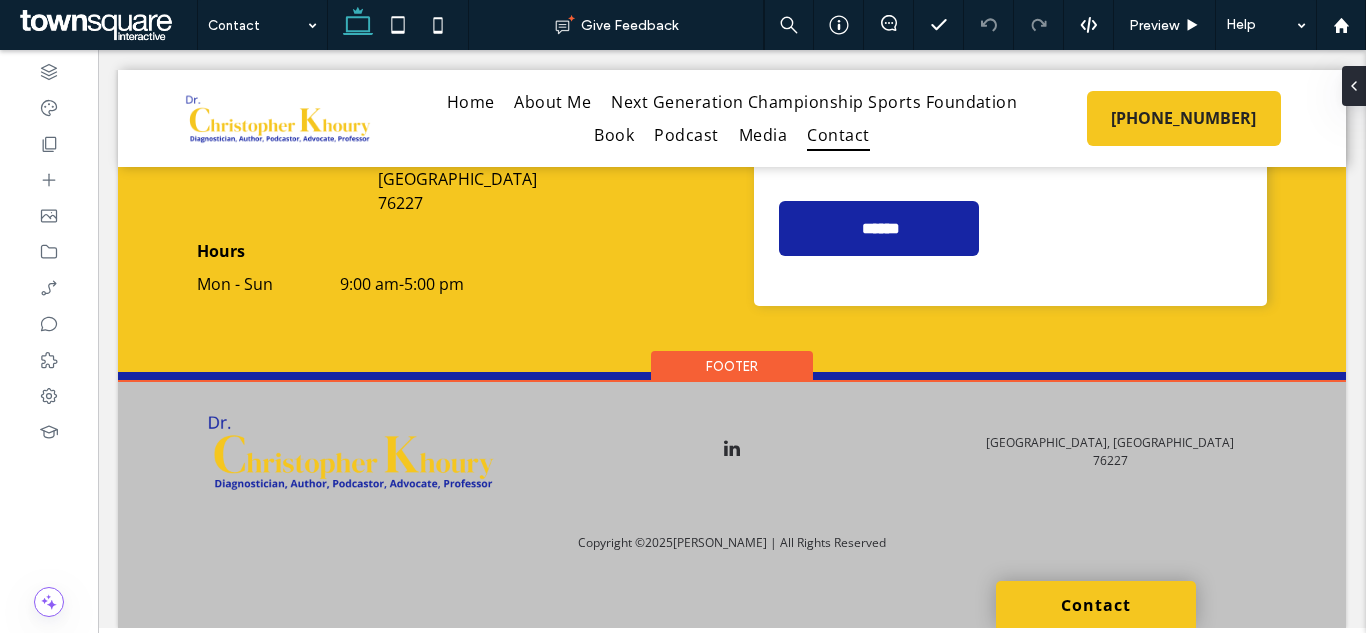 click on "Footer" at bounding box center [732, 366] 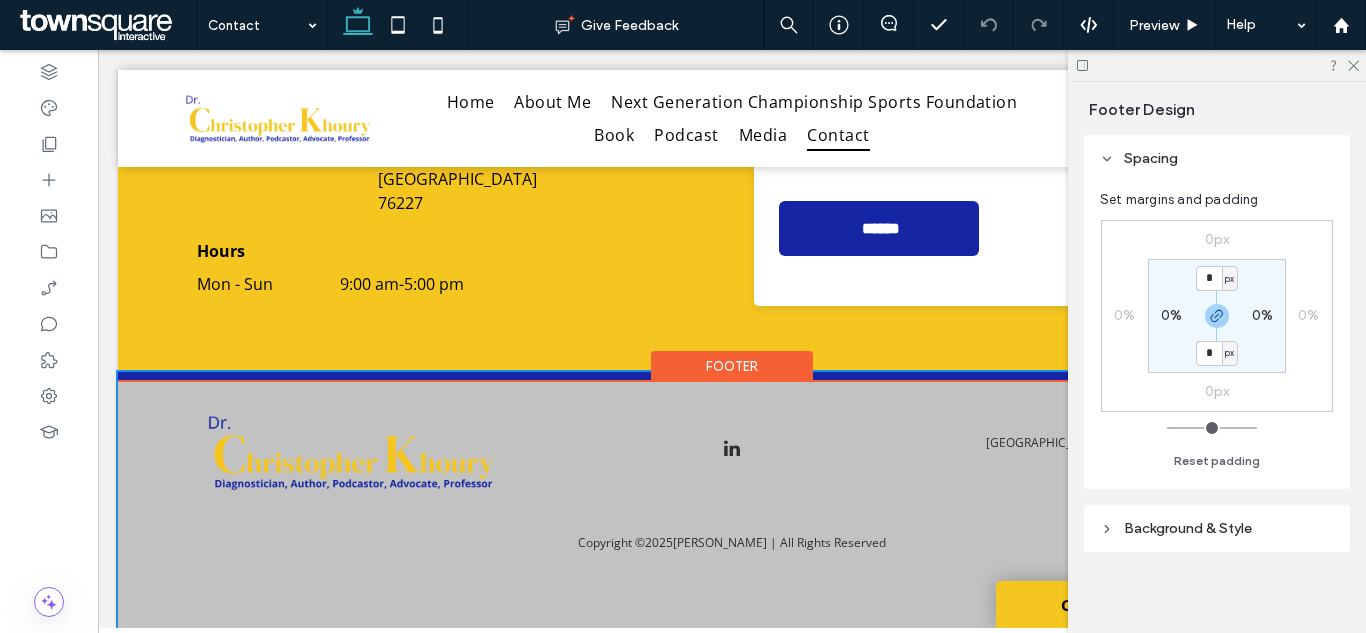 click on "Background & Style" at bounding box center (1188, 528) 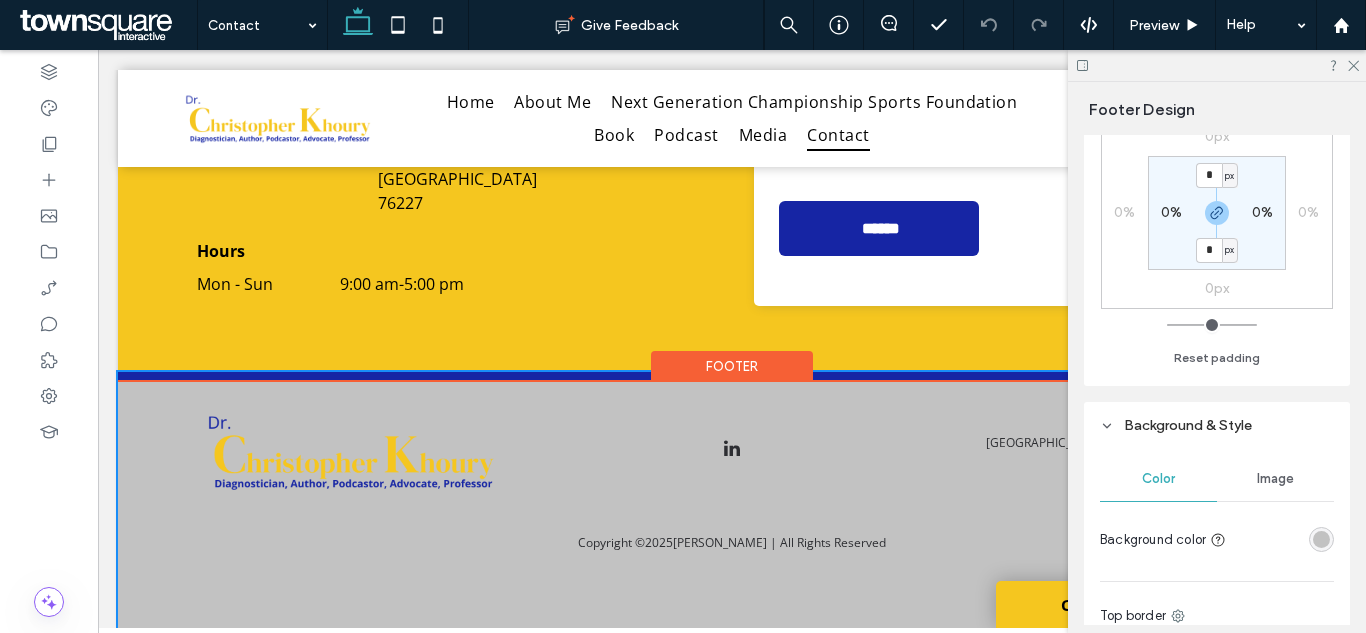 scroll, scrollTop: 323, scrollLeft: 0, axis: vertical 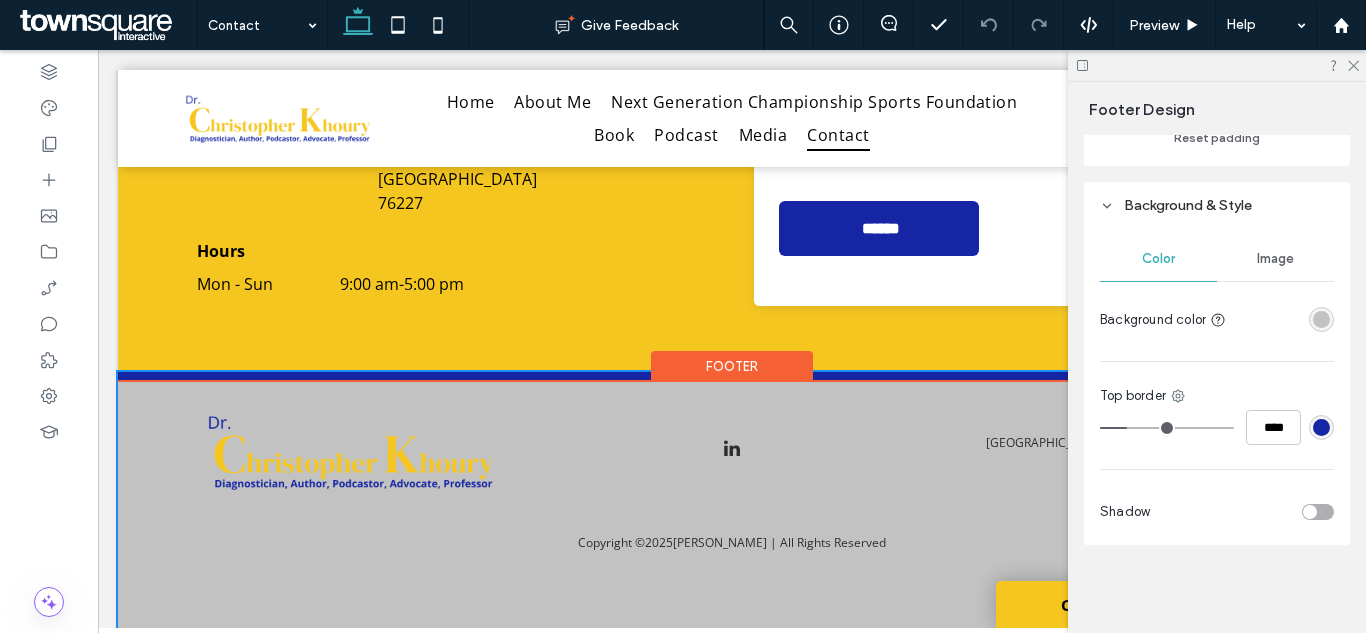 click at bounding box center [1321, 319] 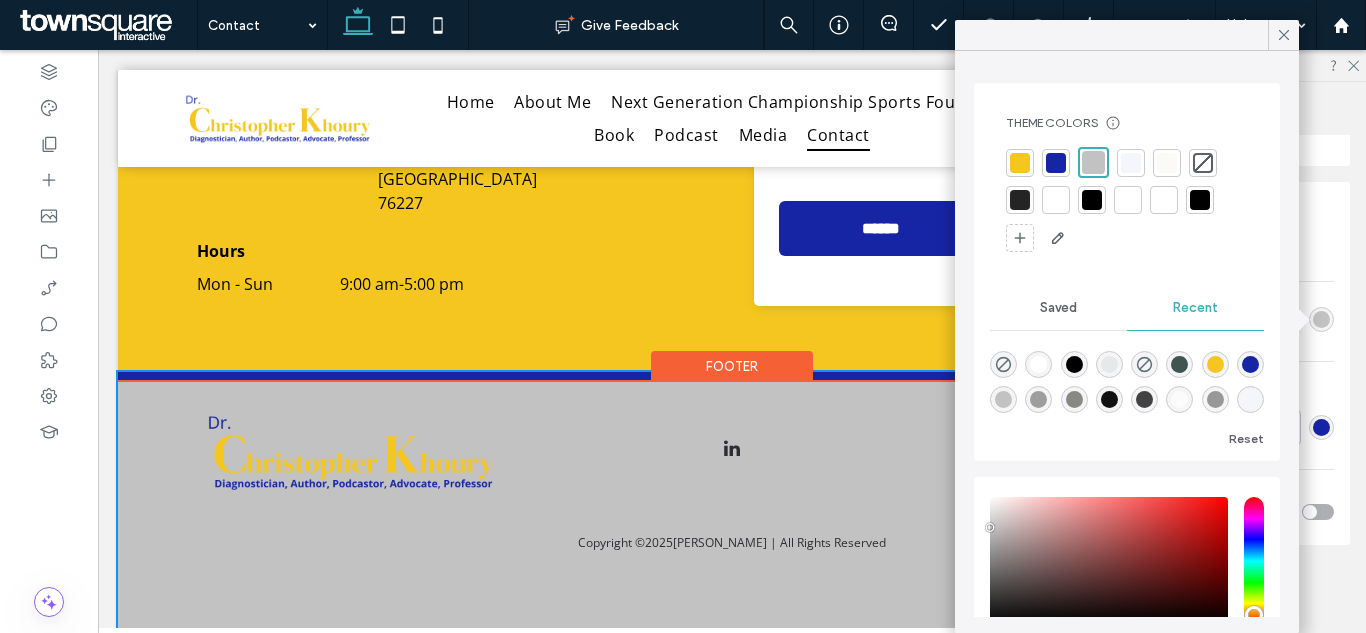 click at bounding box center [1056, 200] 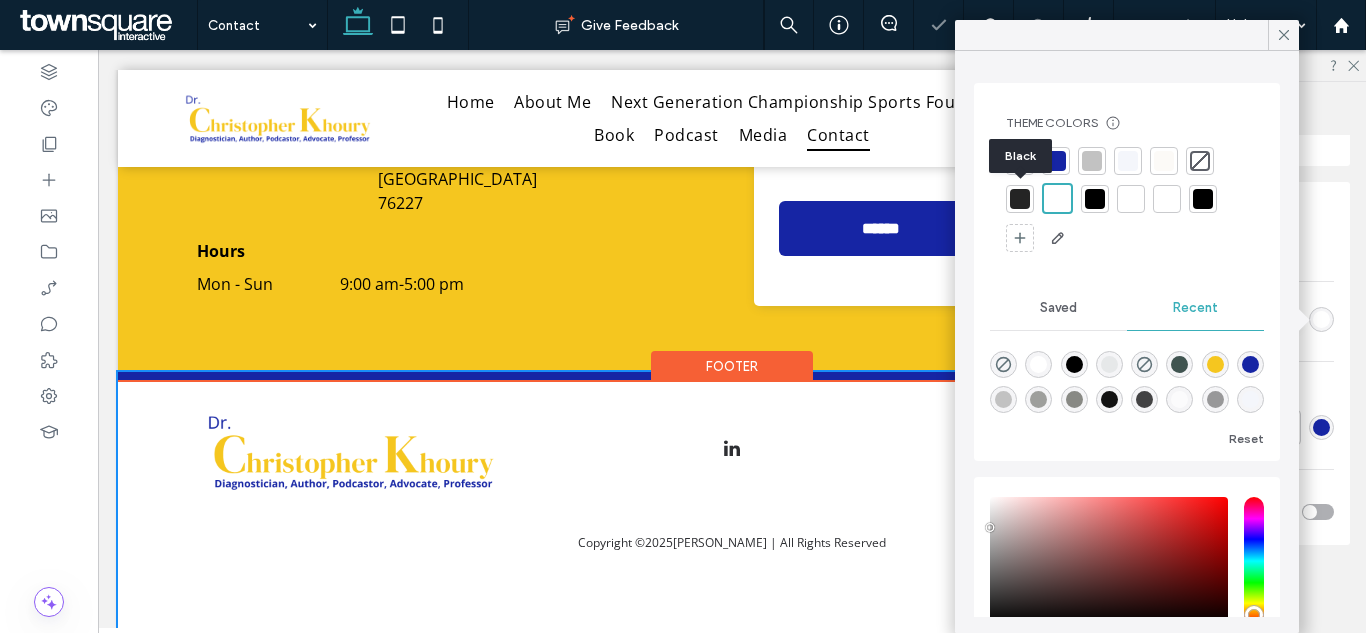 click at bounding box center (1020, 199) 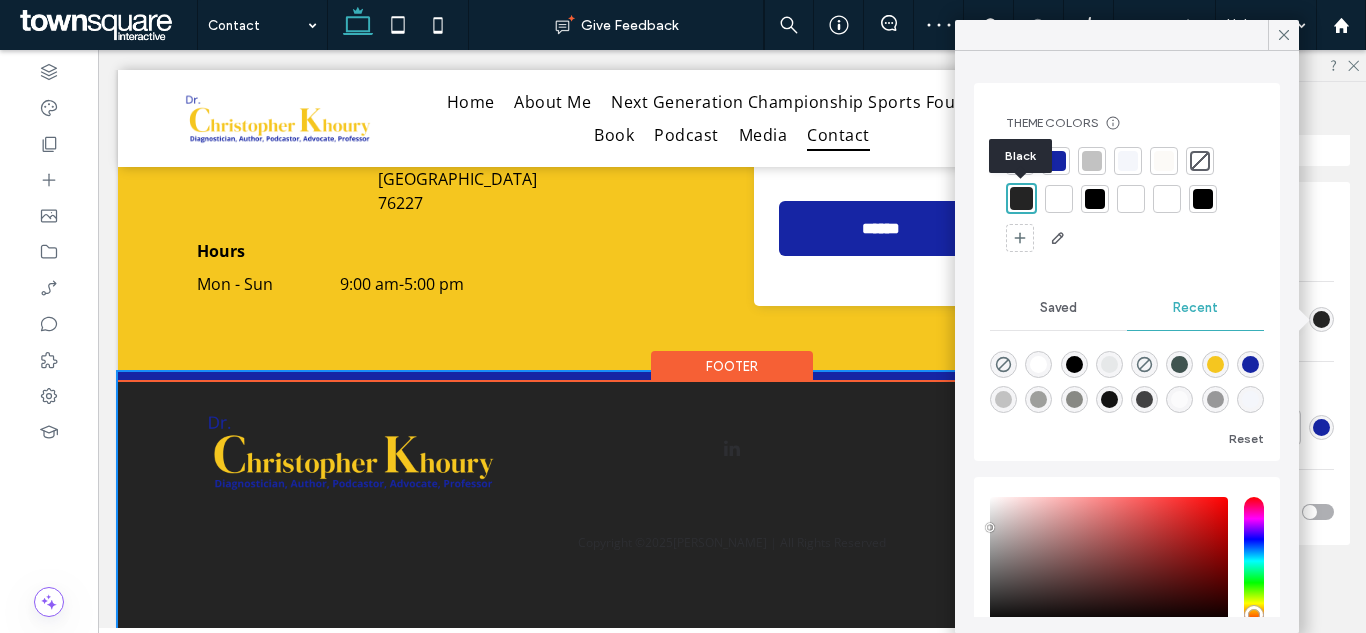 click at bounding box center (1059, 199) 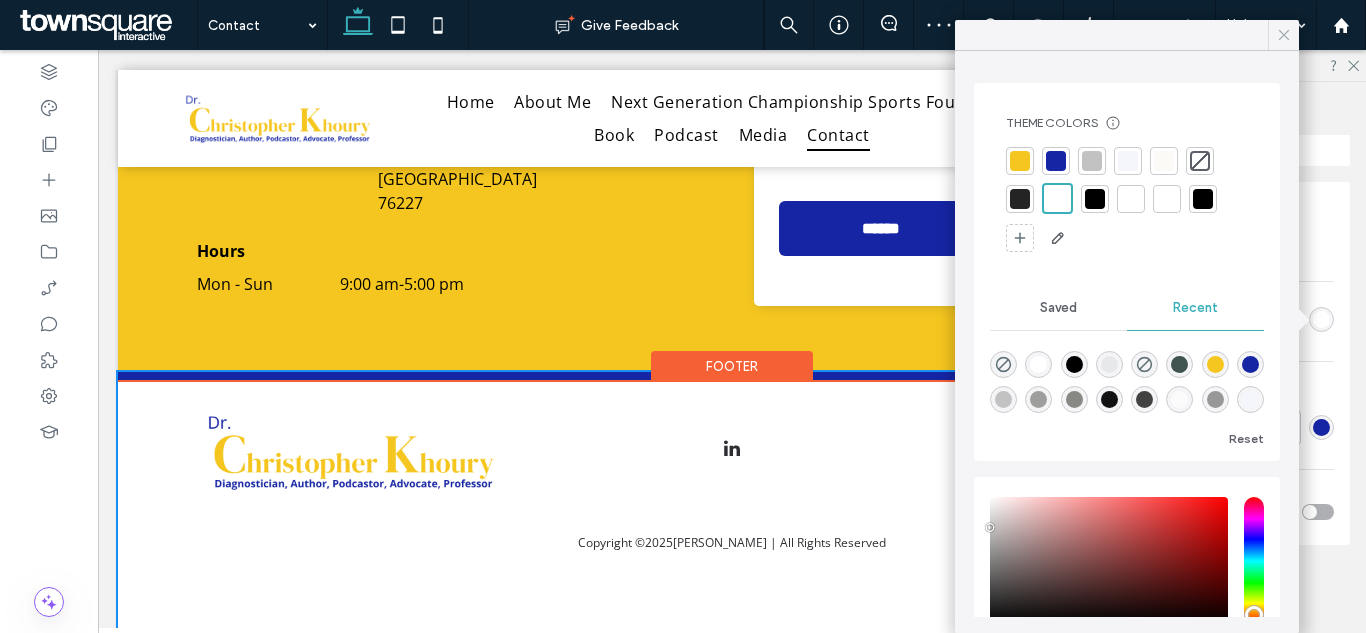 click 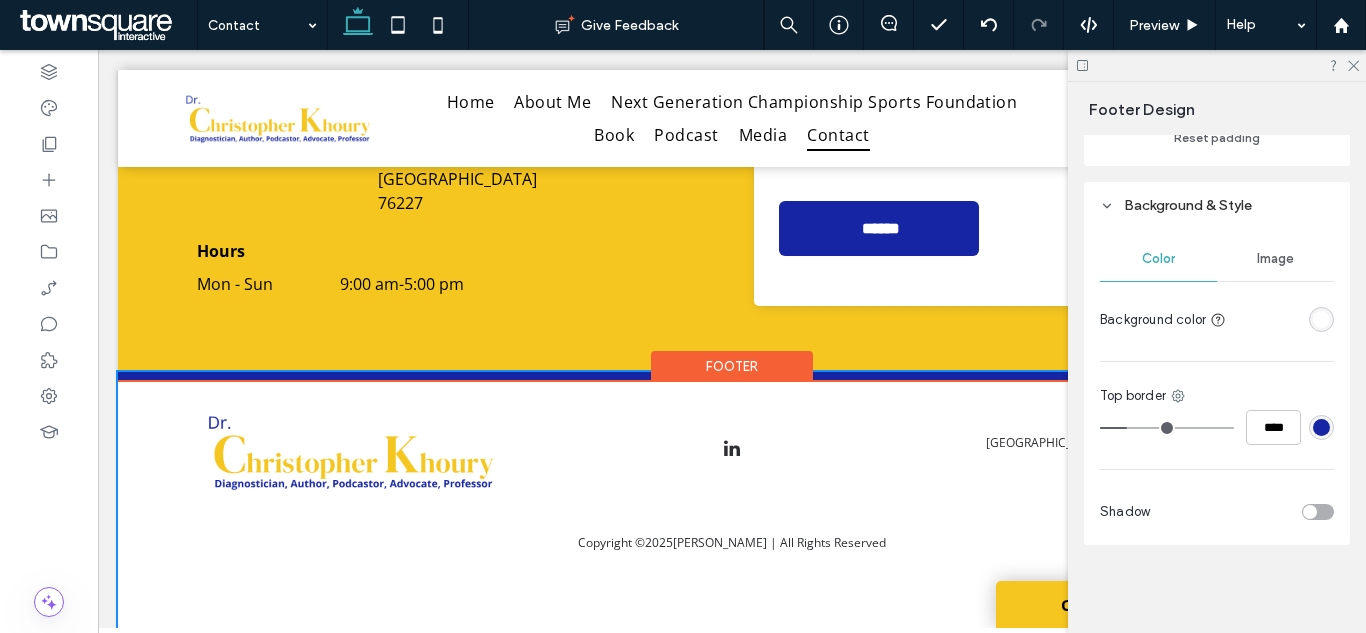 click at bounding box center [1321, 319] 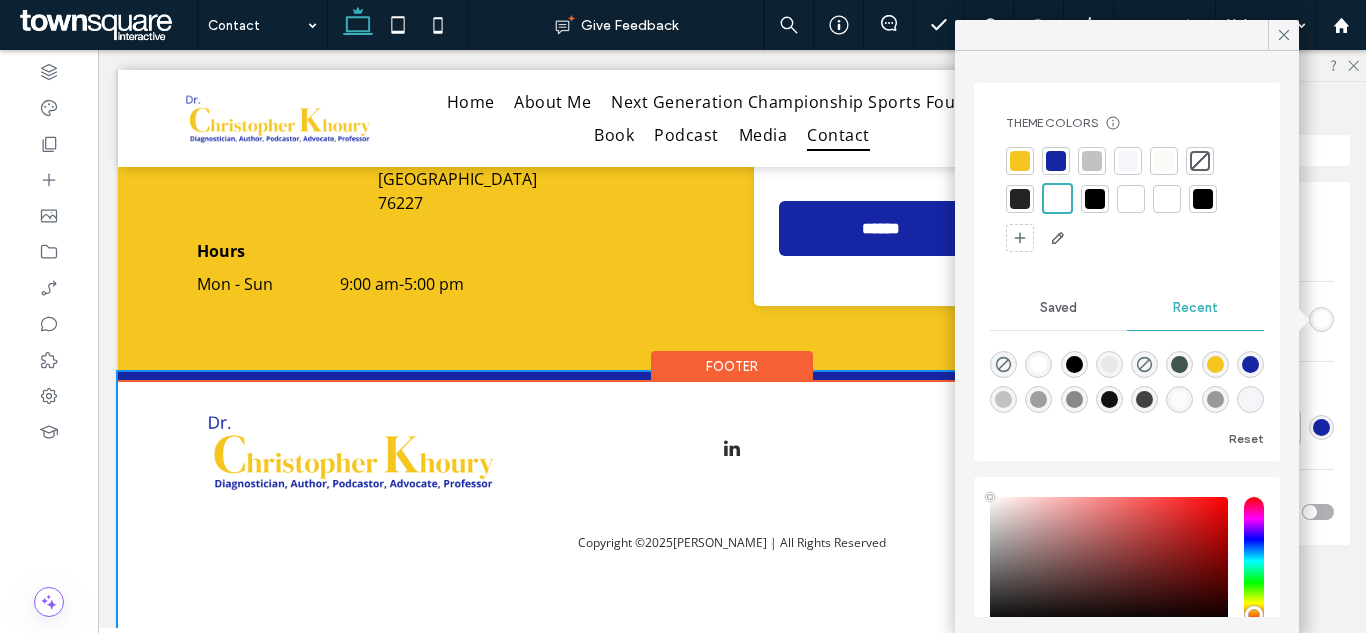 click at bounding box center (1128, 161) 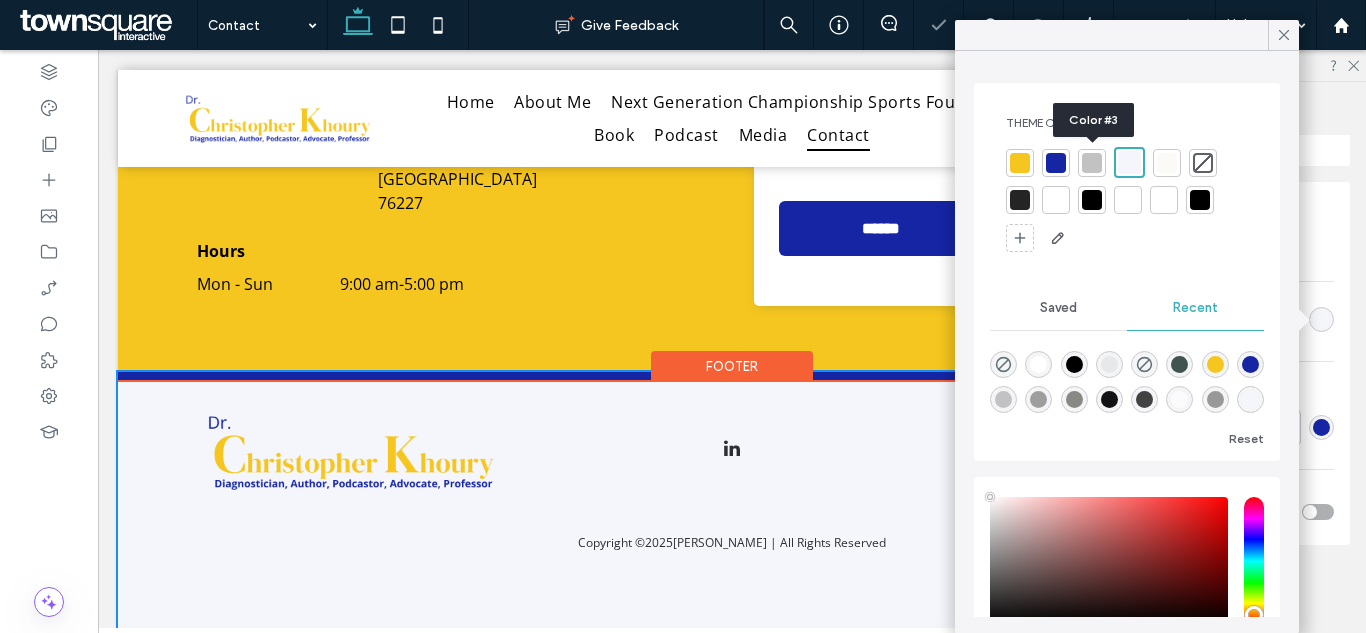 click at bounding box center [1092, 163] 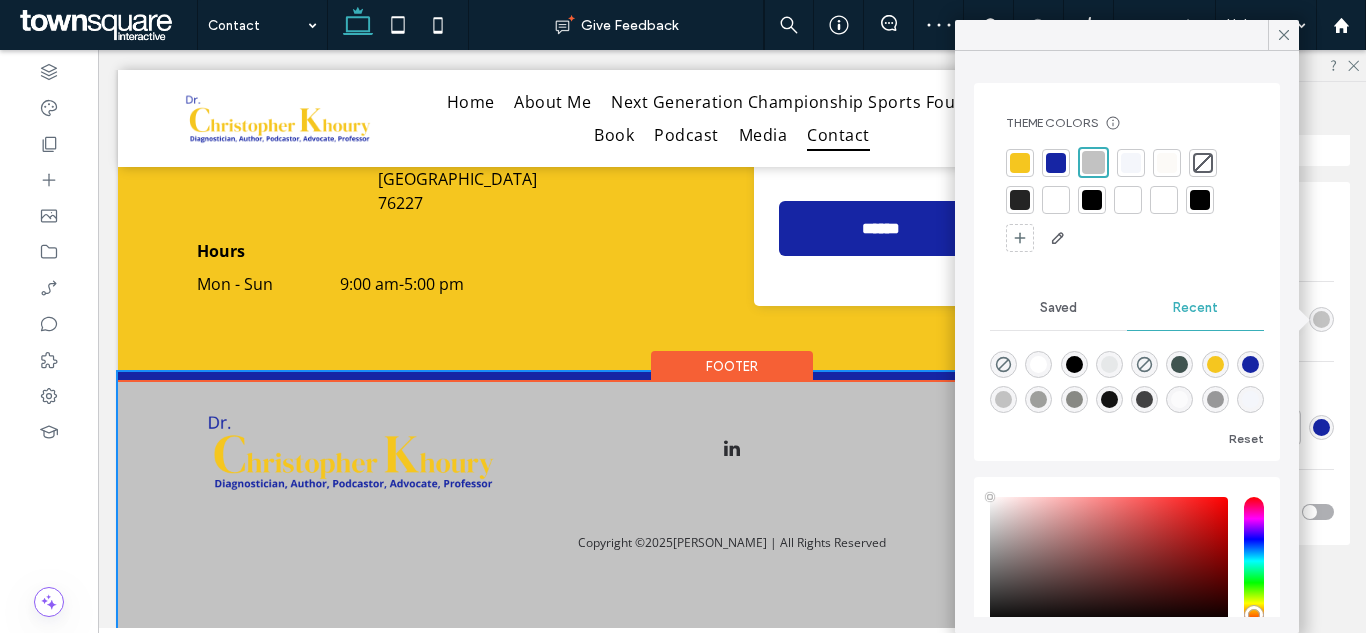click at bounding box center [1131, 163] 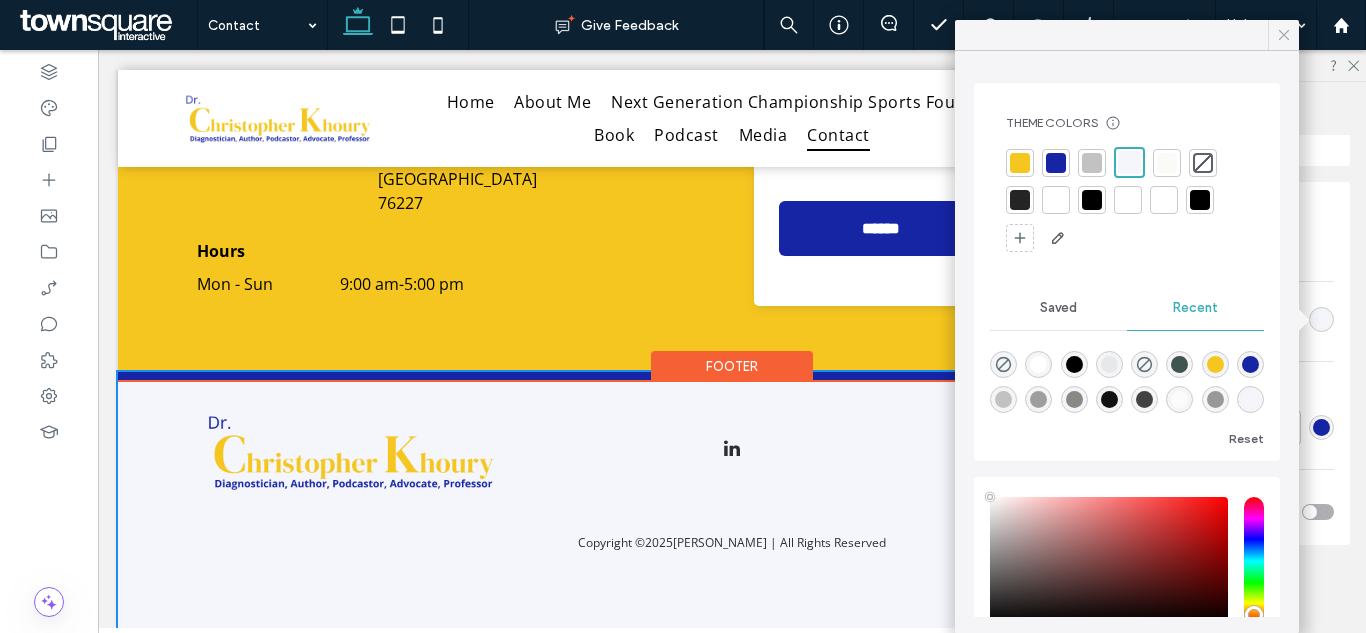 click 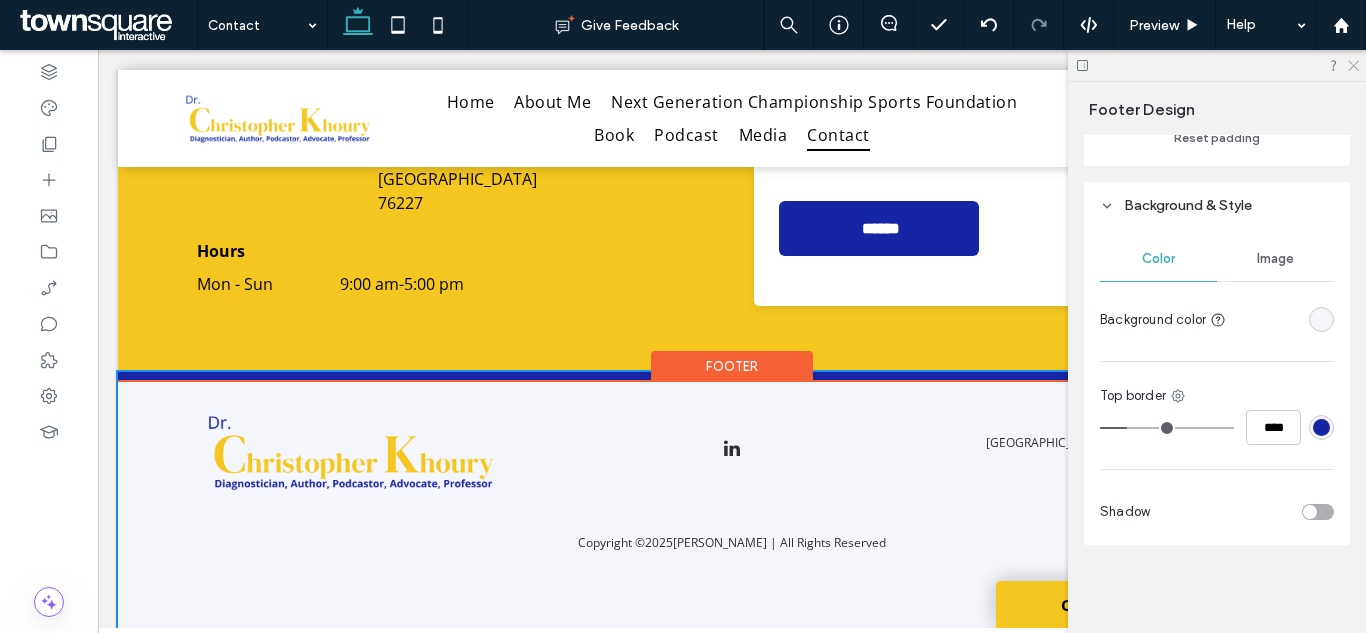 click 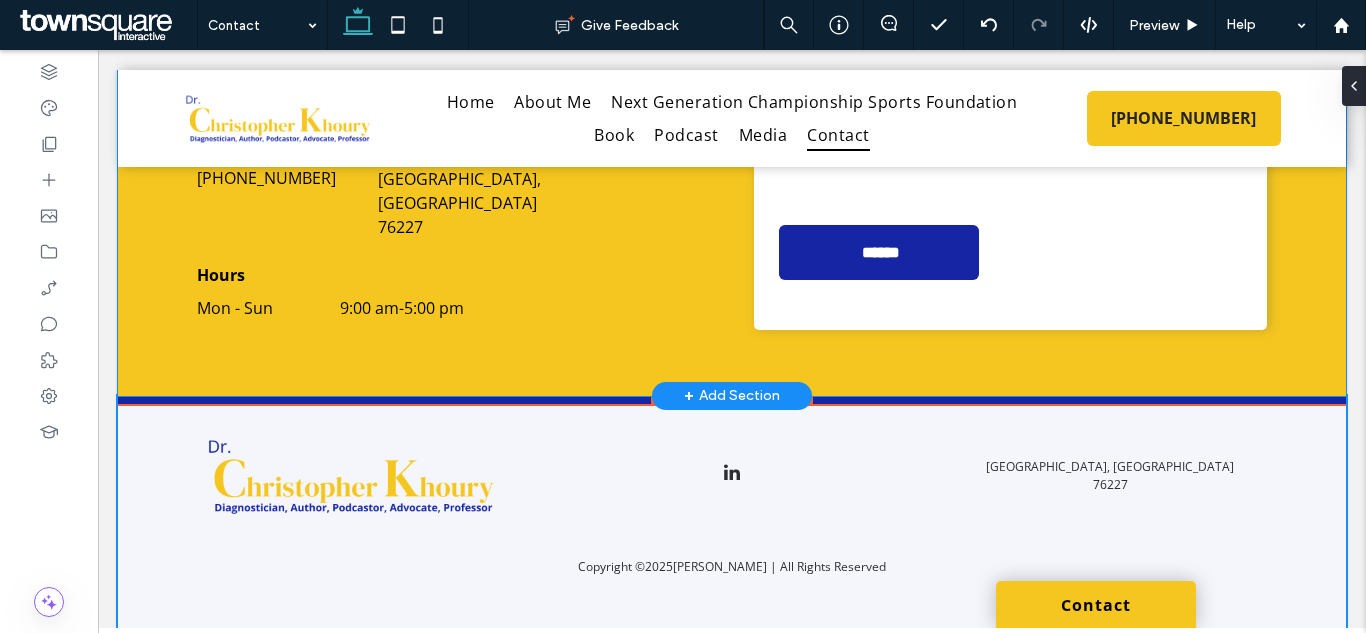 scroll, scrollTop: 588, scrollLeft: 0, axis: vertical 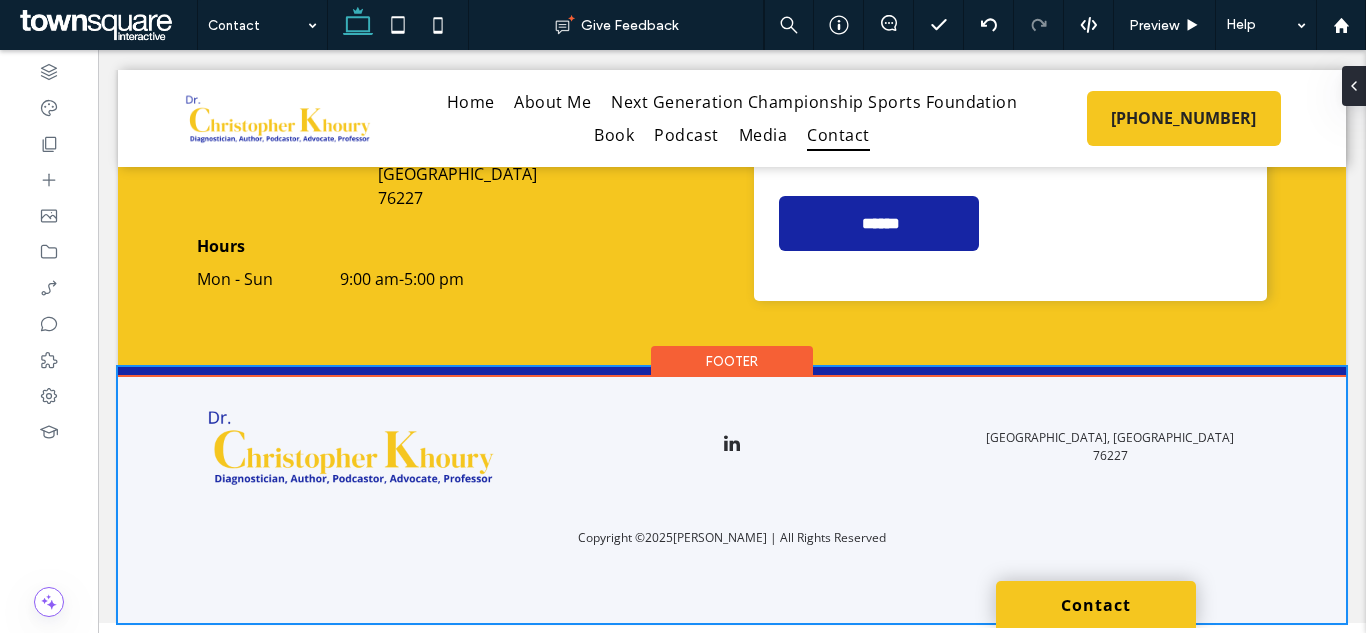 click on "Footer" at bounding box center (732, 361) 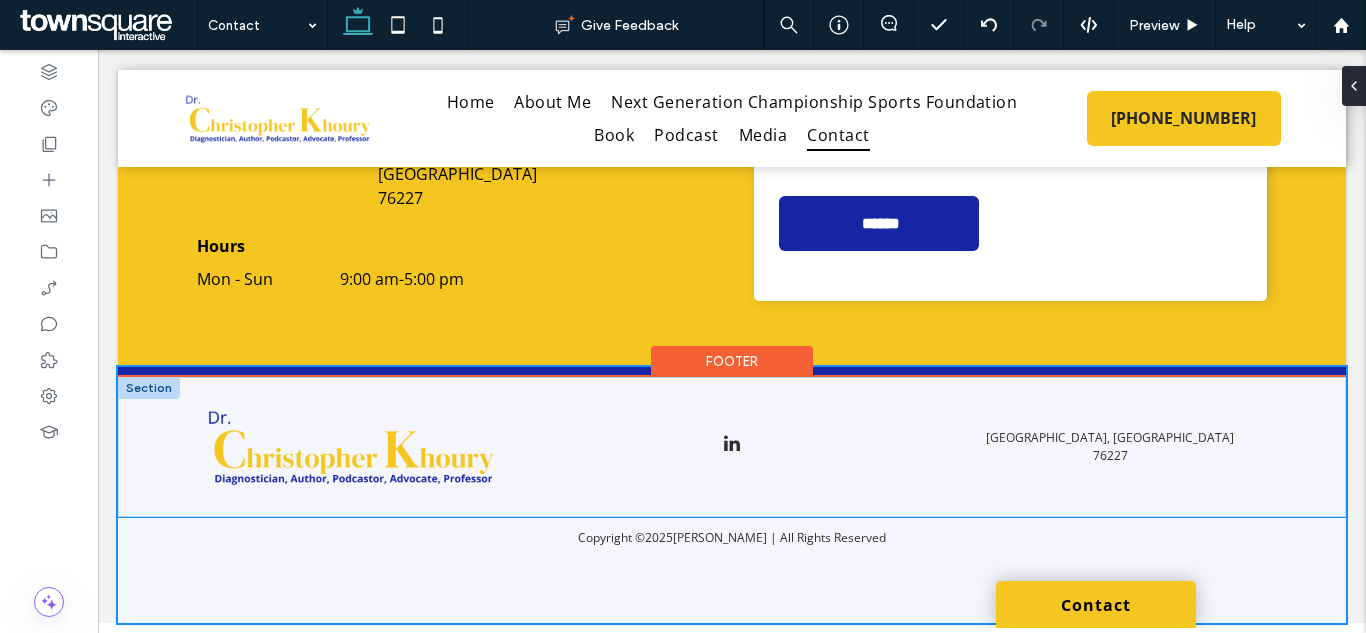 click at bounding box center (731, 447) 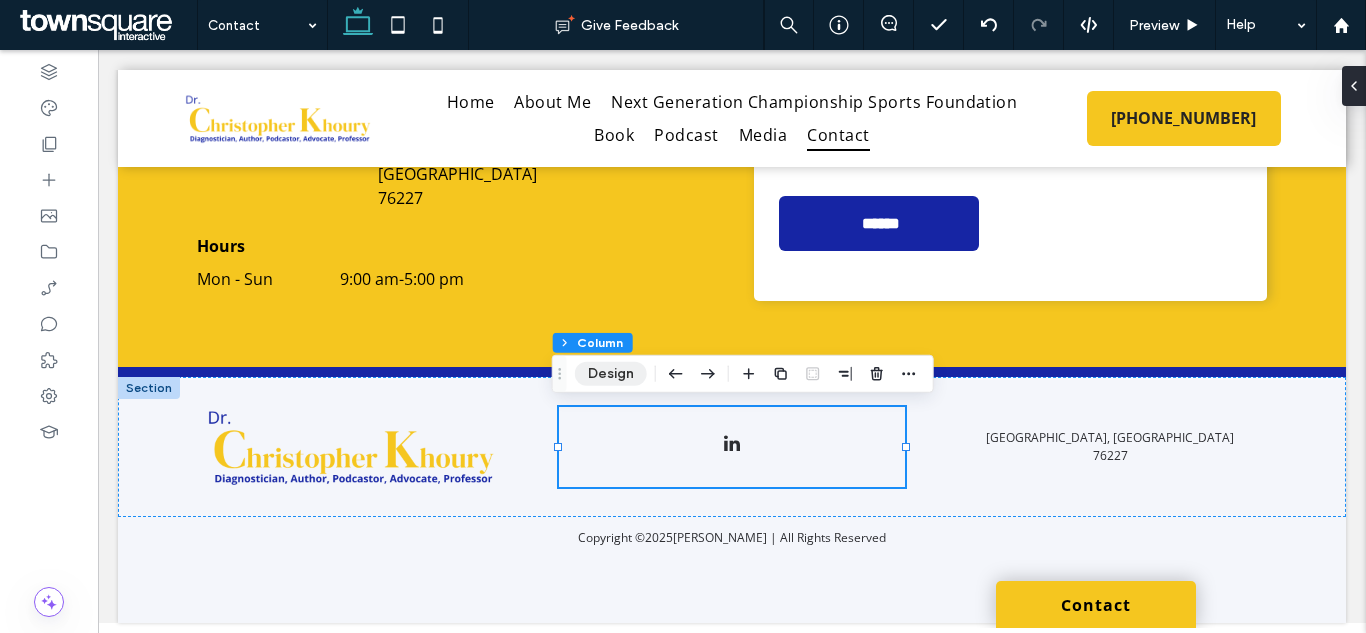 drag, startPoint x: 601, startPoint y: 371, endPoint x: 502, endPoint y: 351, distance: 101 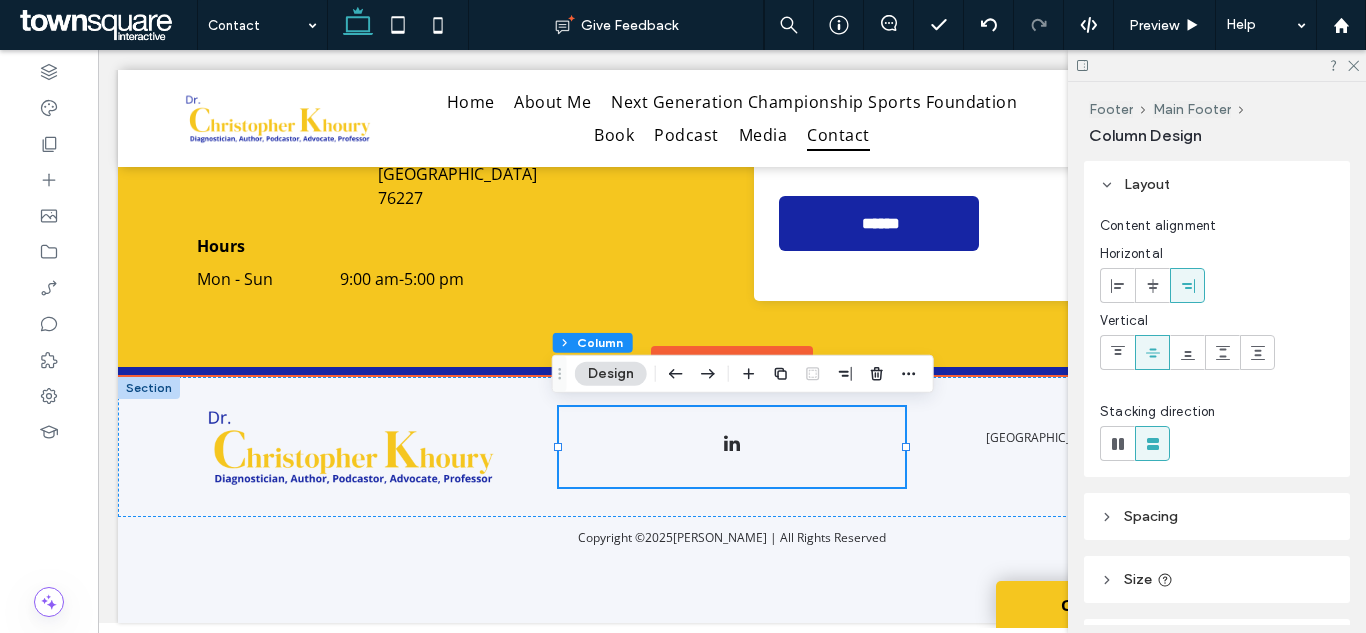 click at bounding box center (731, 447) 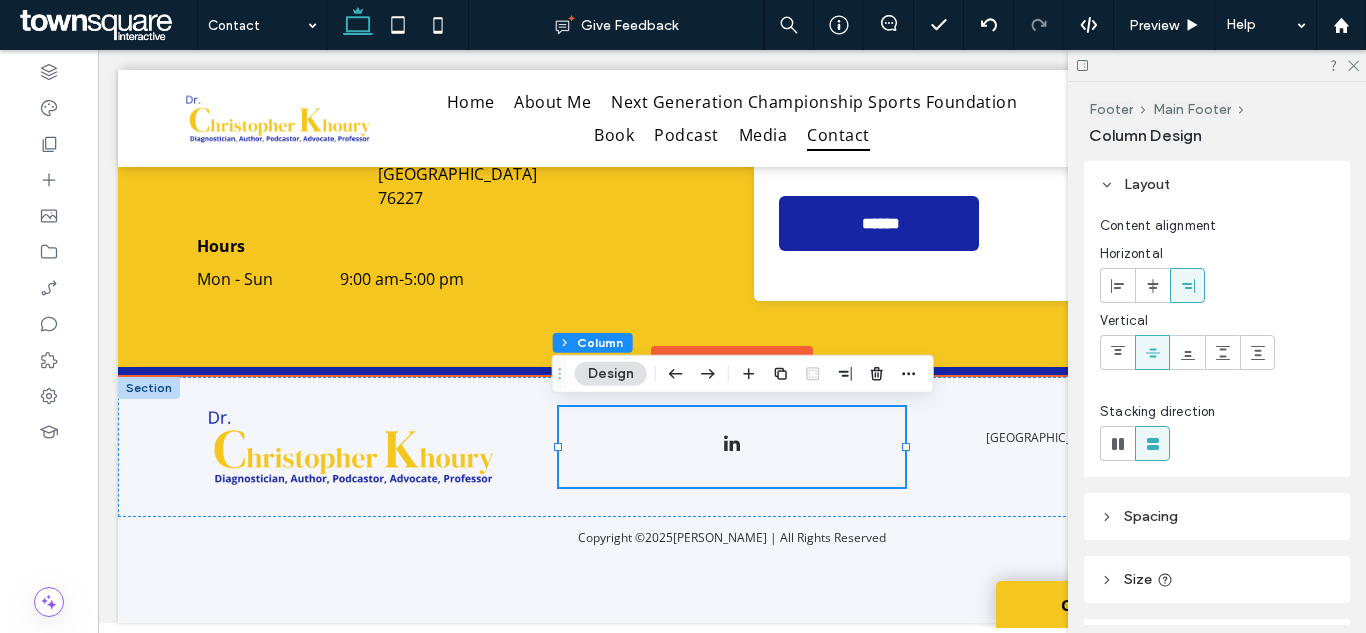 click on "Footer" at bounding box center [732, 361] 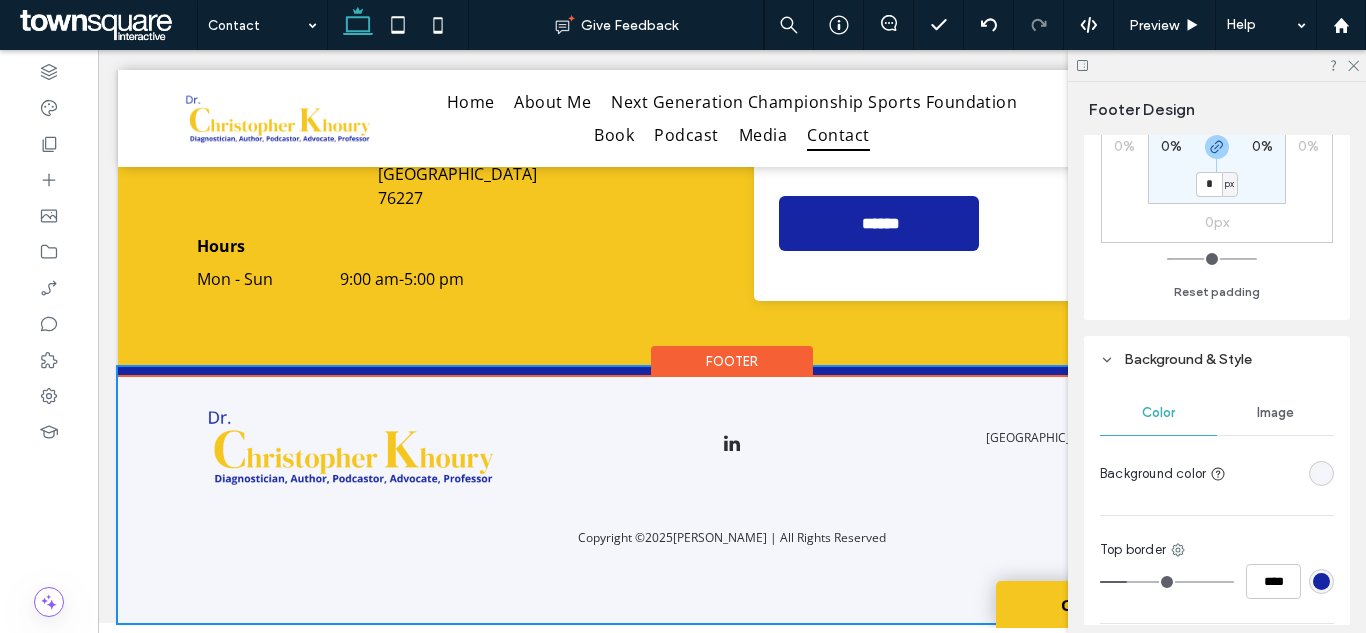 scroll, scrollTop: 323, scrollLeft: 0, axis: vertical 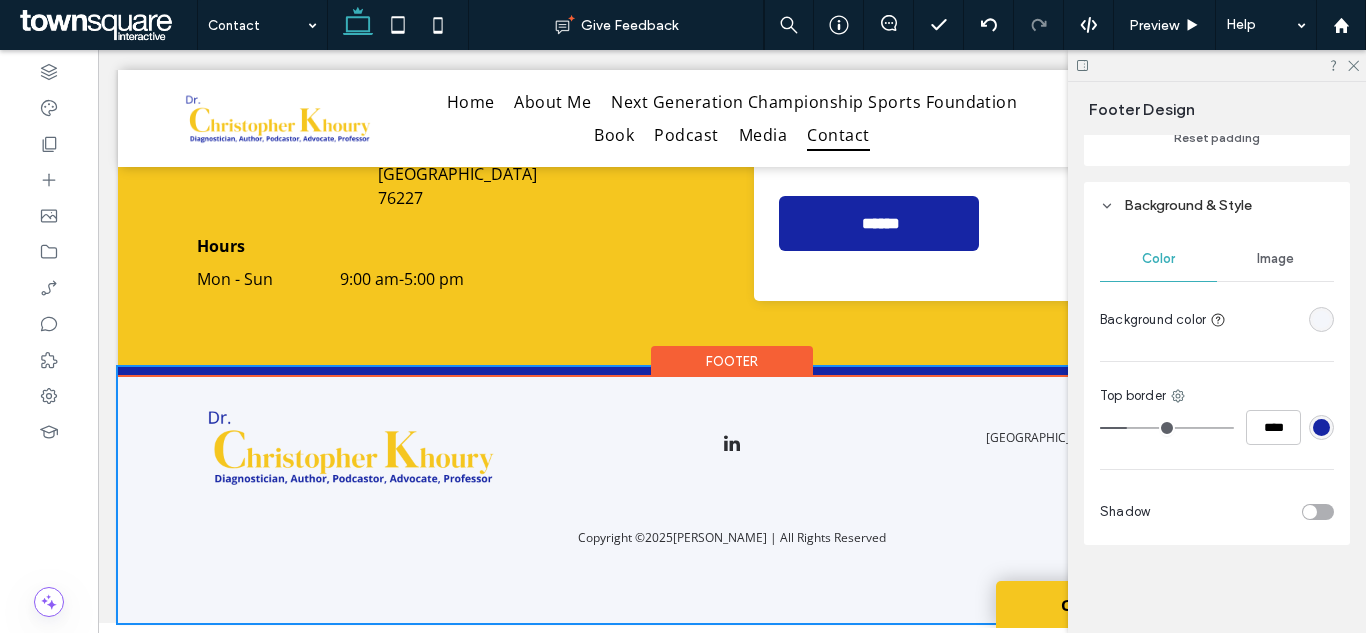 click at bounding box center (1321, 319) 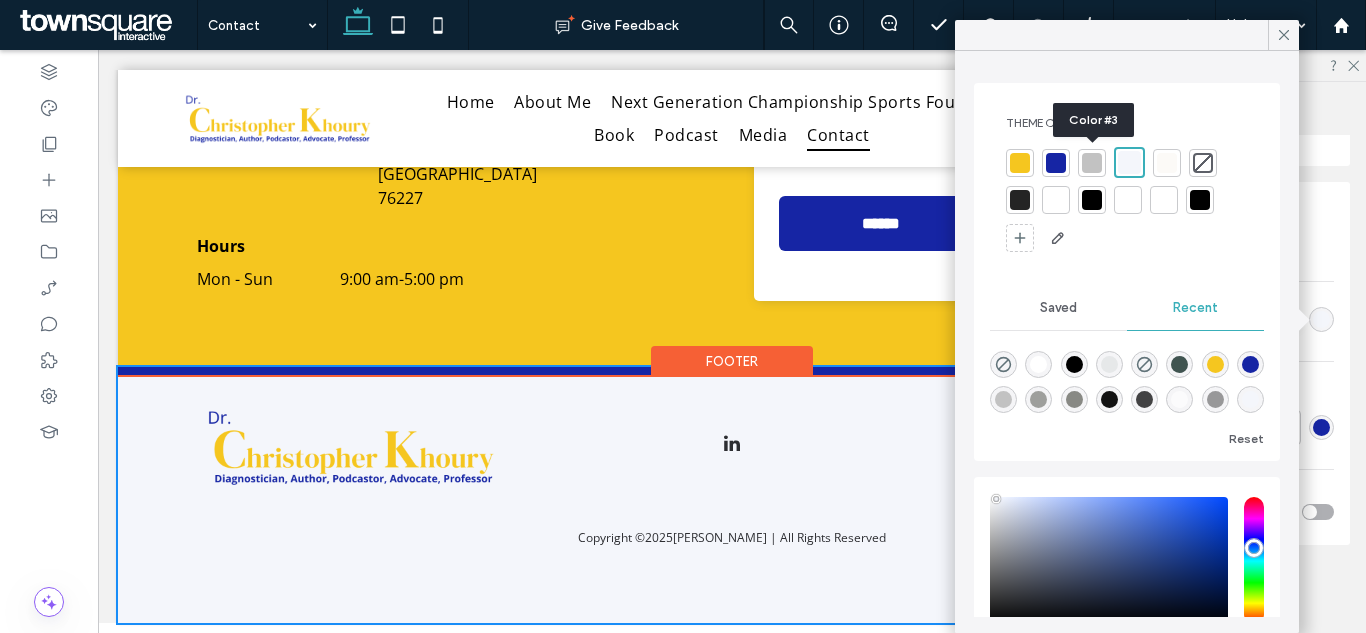 click at bounding box center [1092, 163] 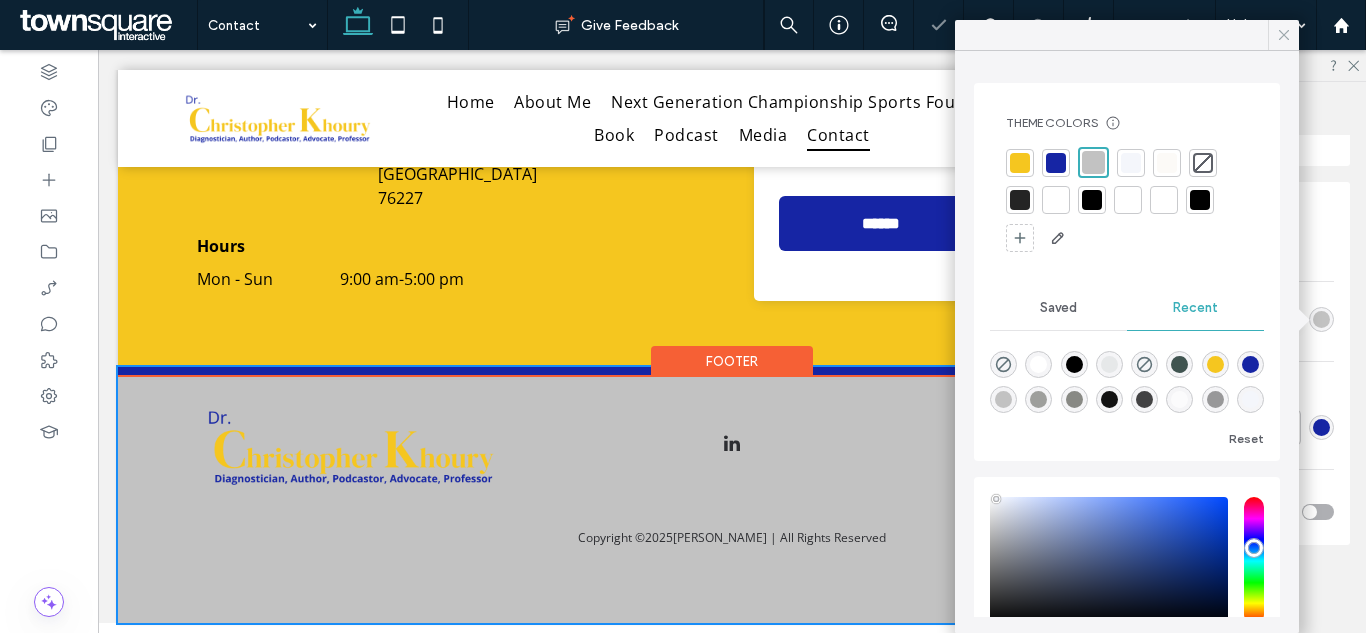 click 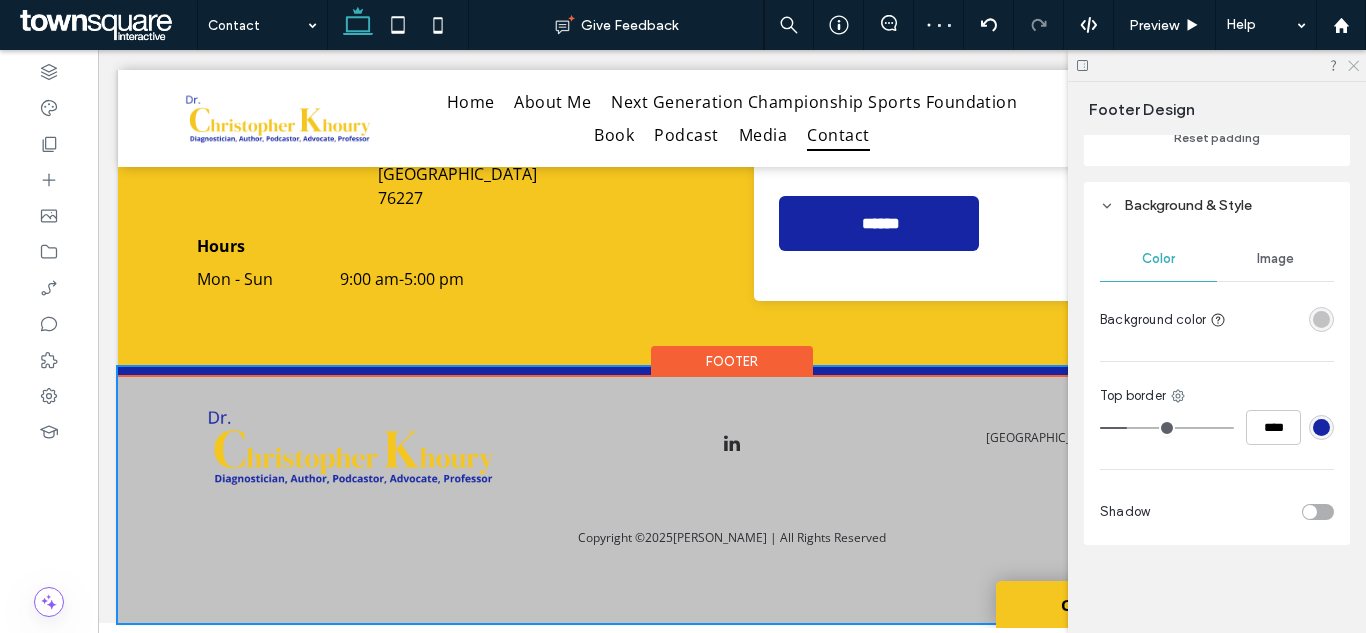 click 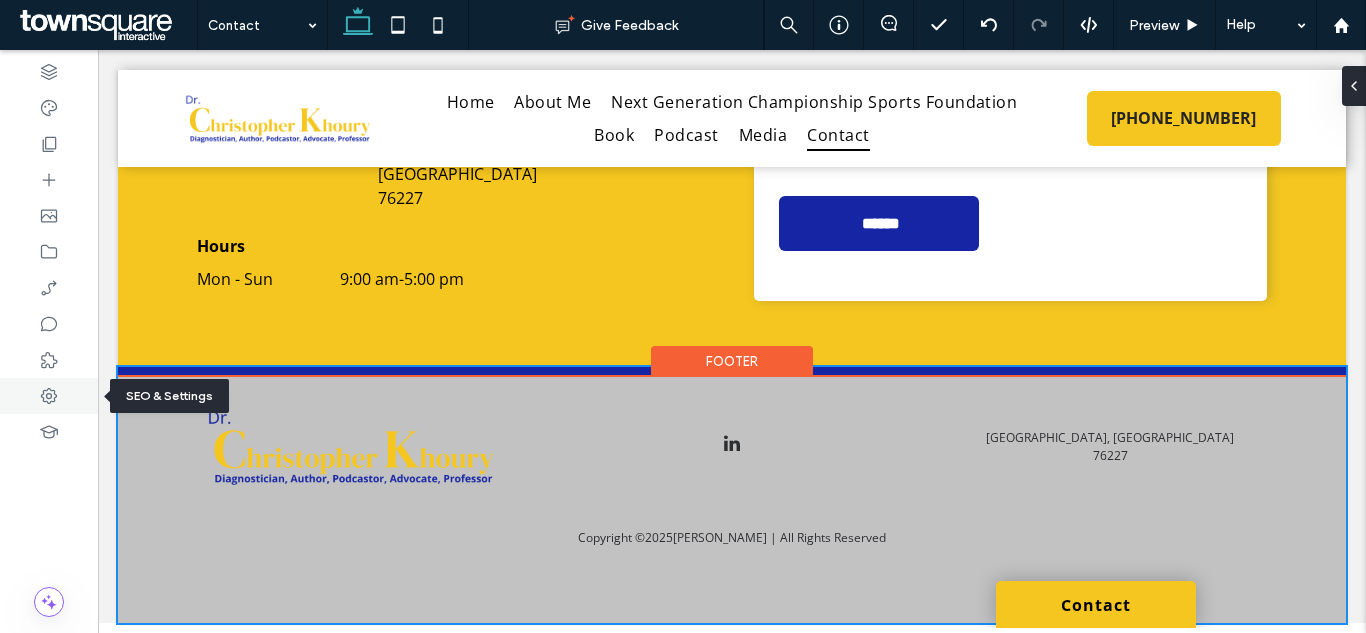 click at bounding box center (49, 396) 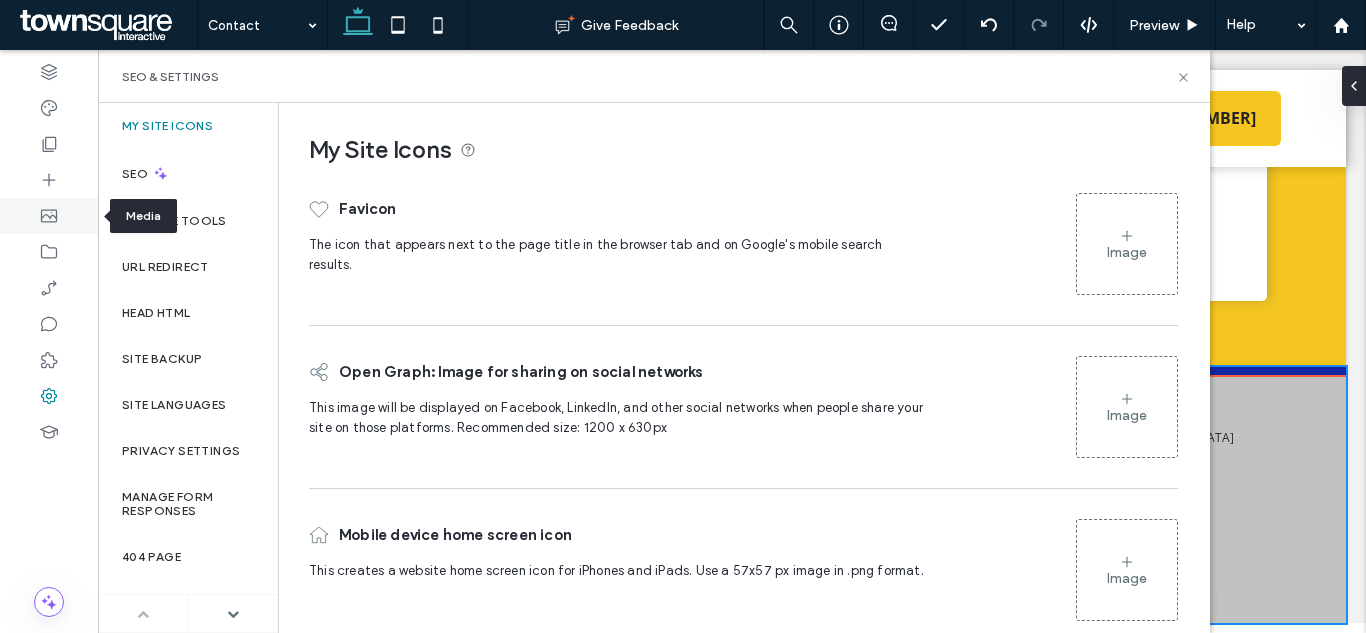 click at bounding box center (49, 216) 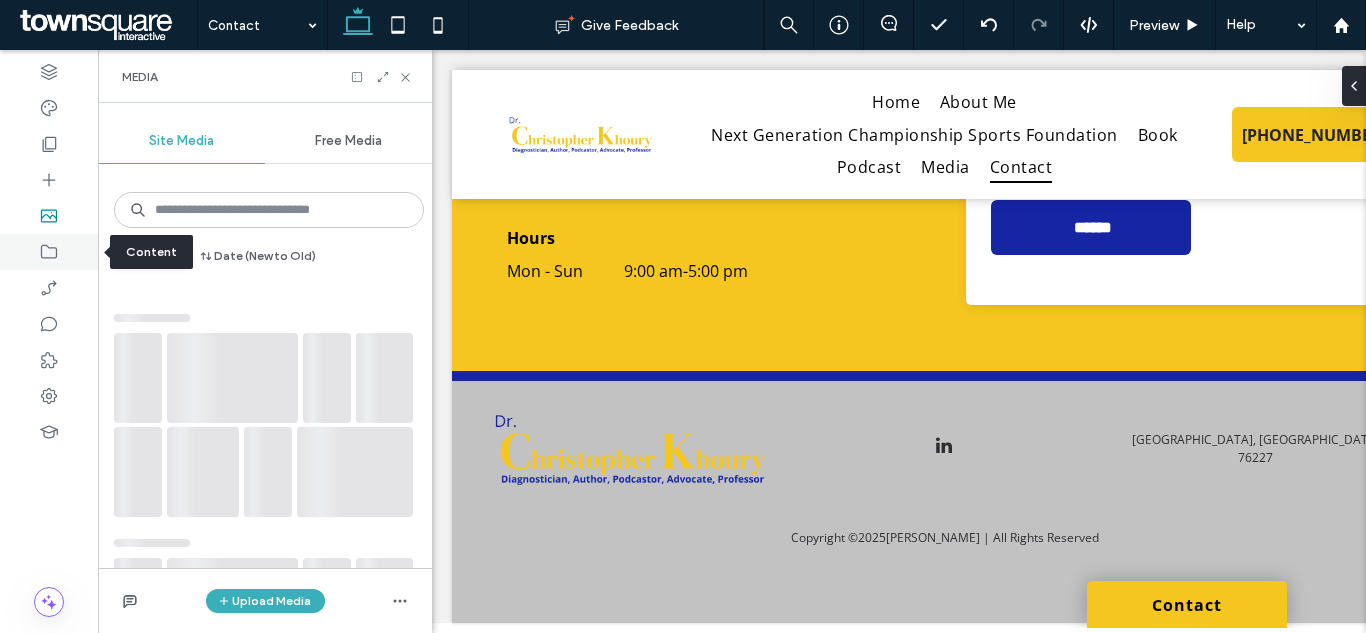 click at bounding box center [49, 252] 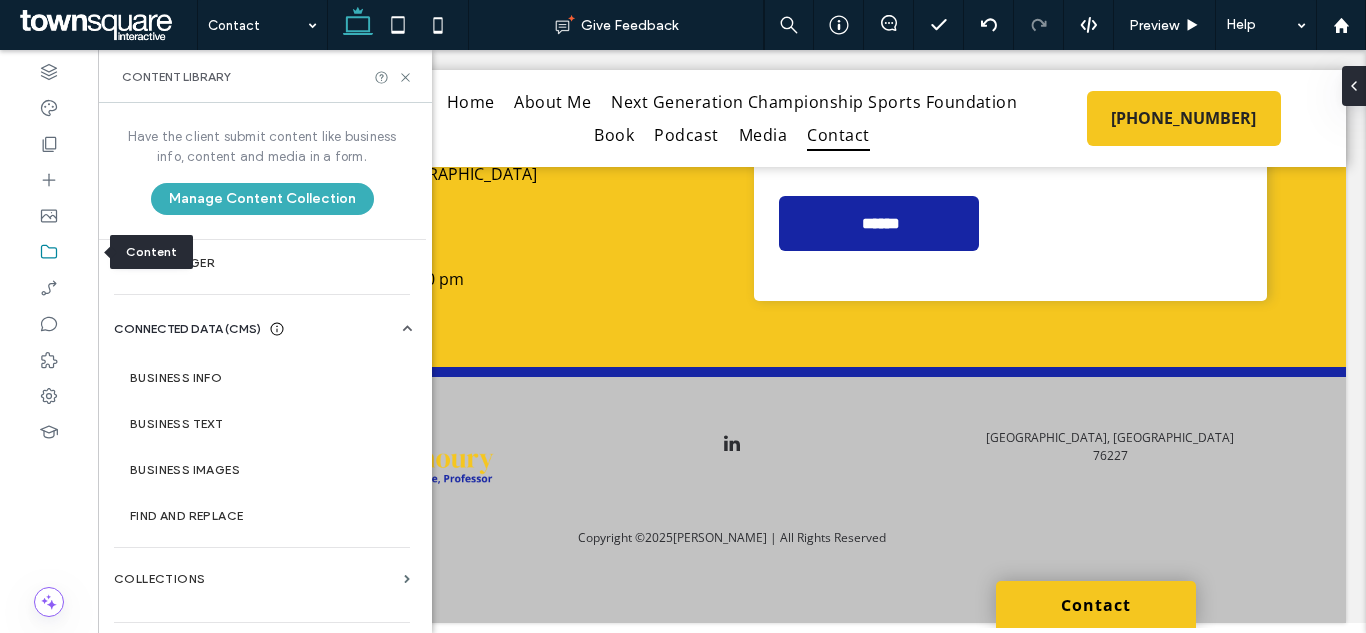 scroll, scrollTop: 581, scrollLeft: 0, axis: vertical 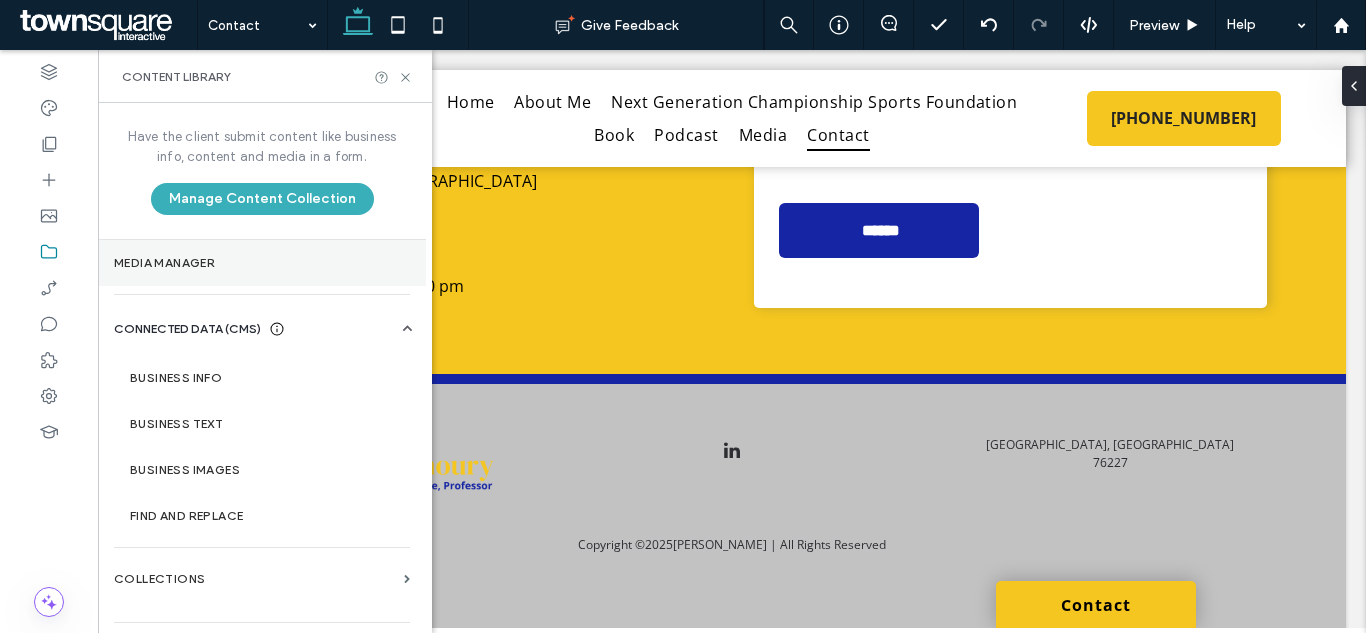 click on "Media Manager" at bounding box center [262, 263] 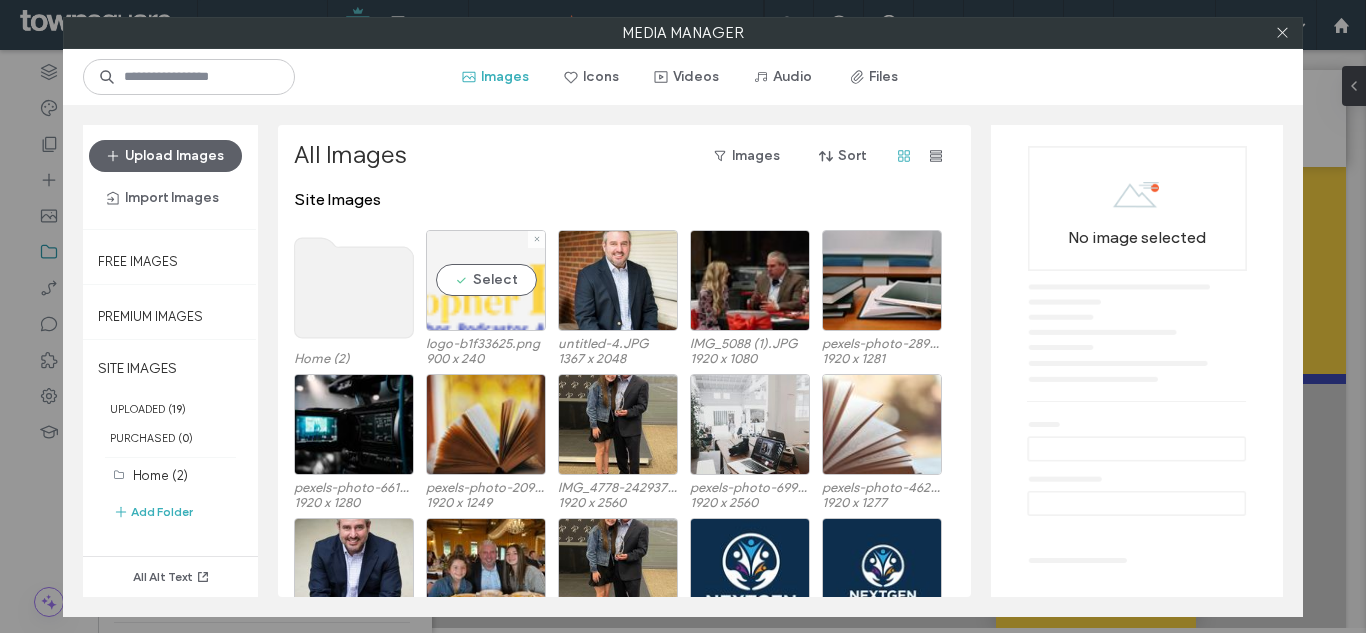 drag, startPoint x: 507, startPoint y: 320, endPoint x: 461, endPoint y: 313, distance: 46.52956 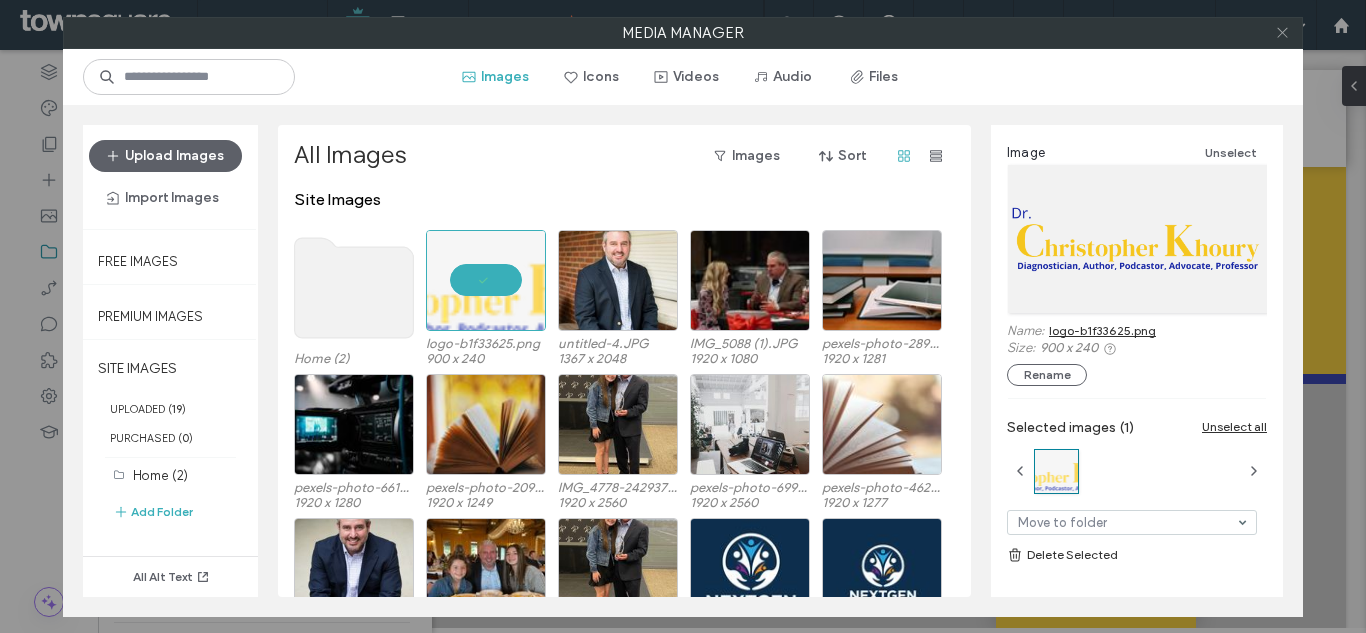 click 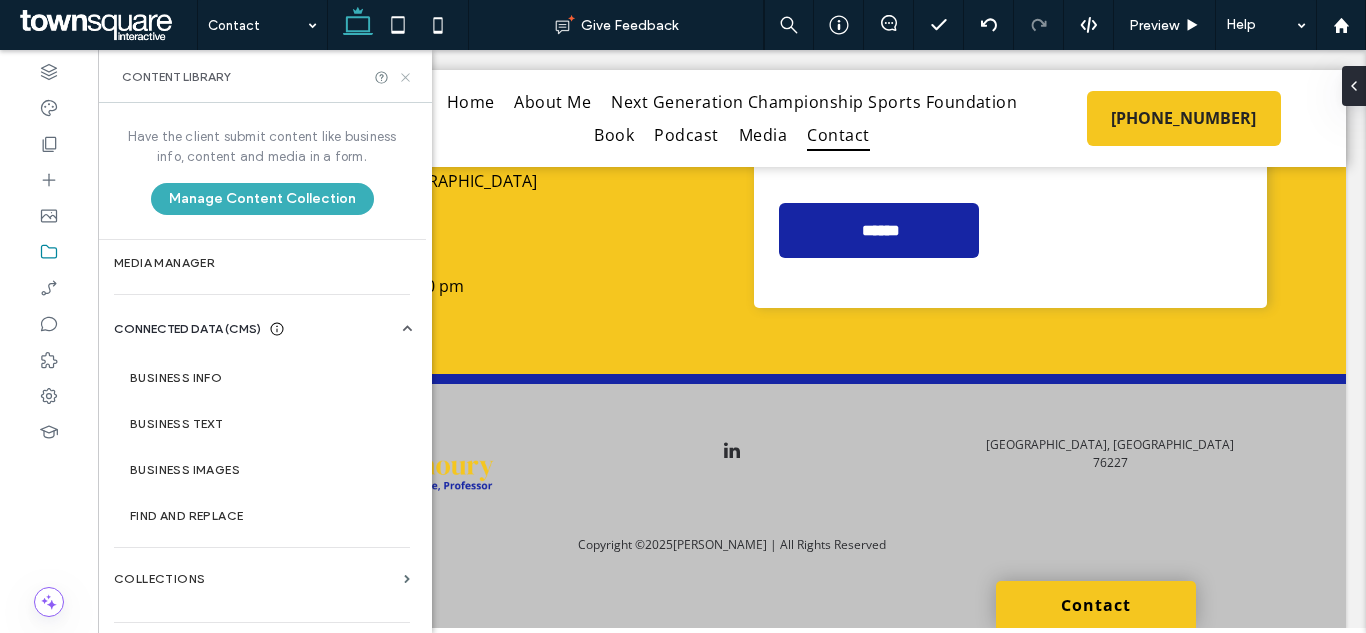 click 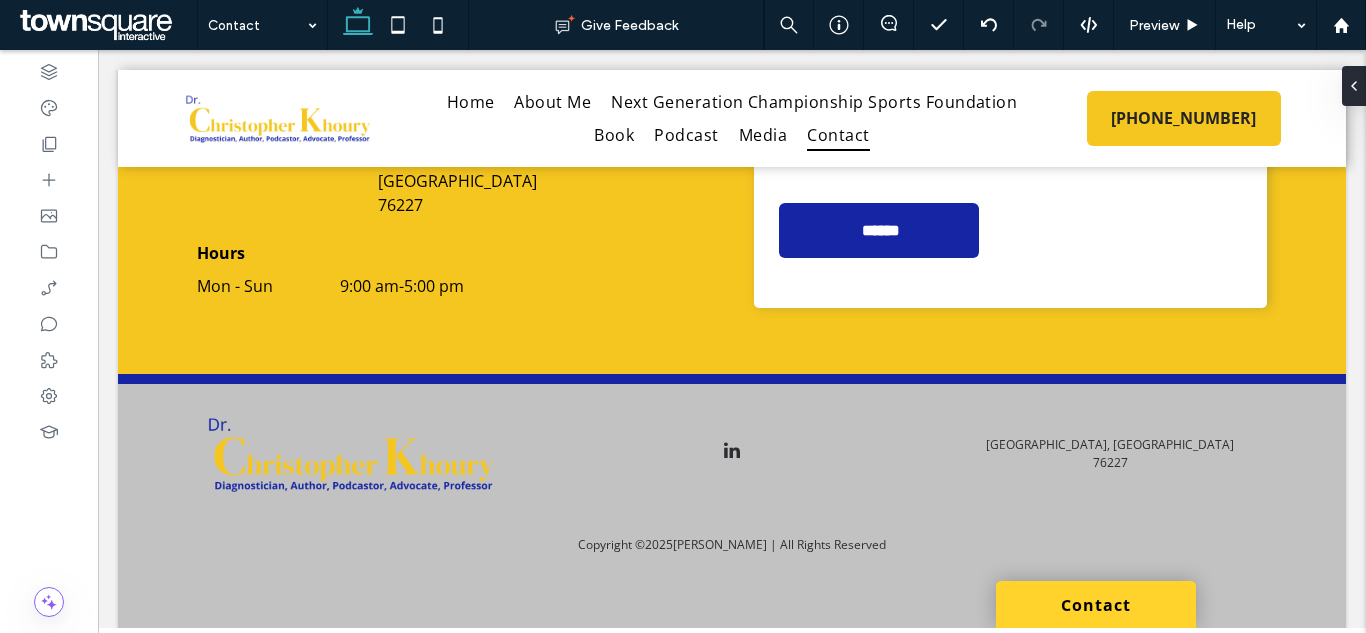 click on "Contact" at bounding box center (1096, 604) 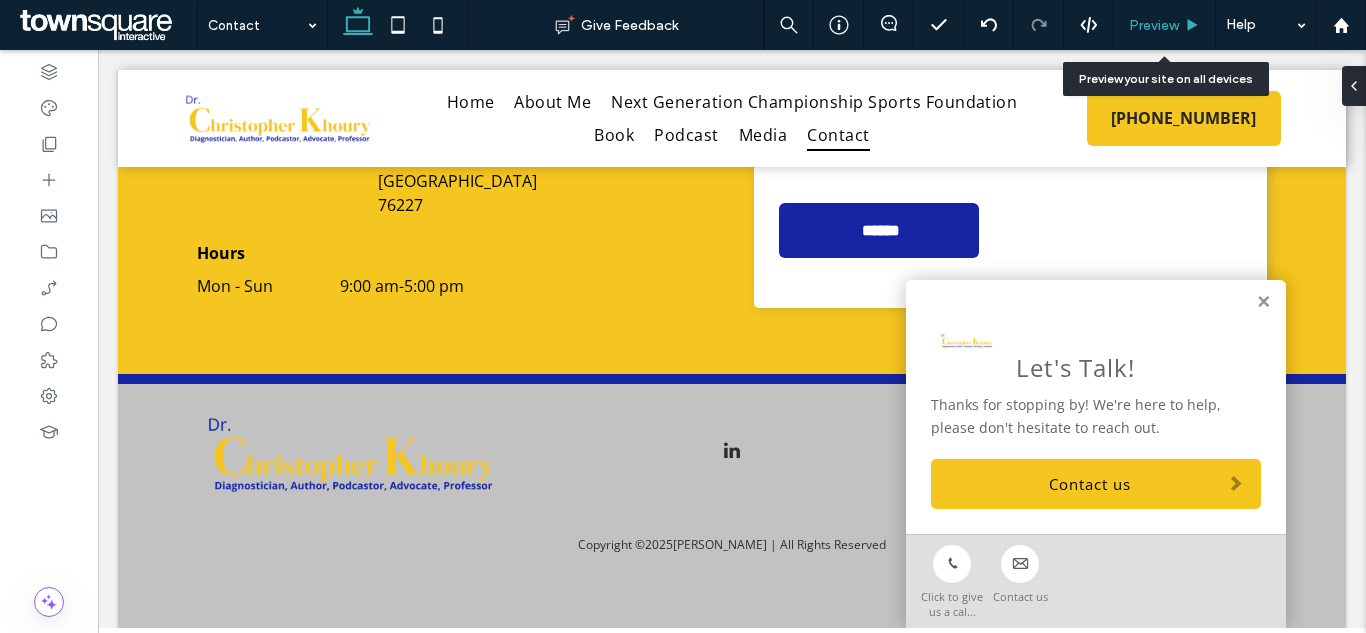 click on "Preview" at bounding box center (1154, 25) 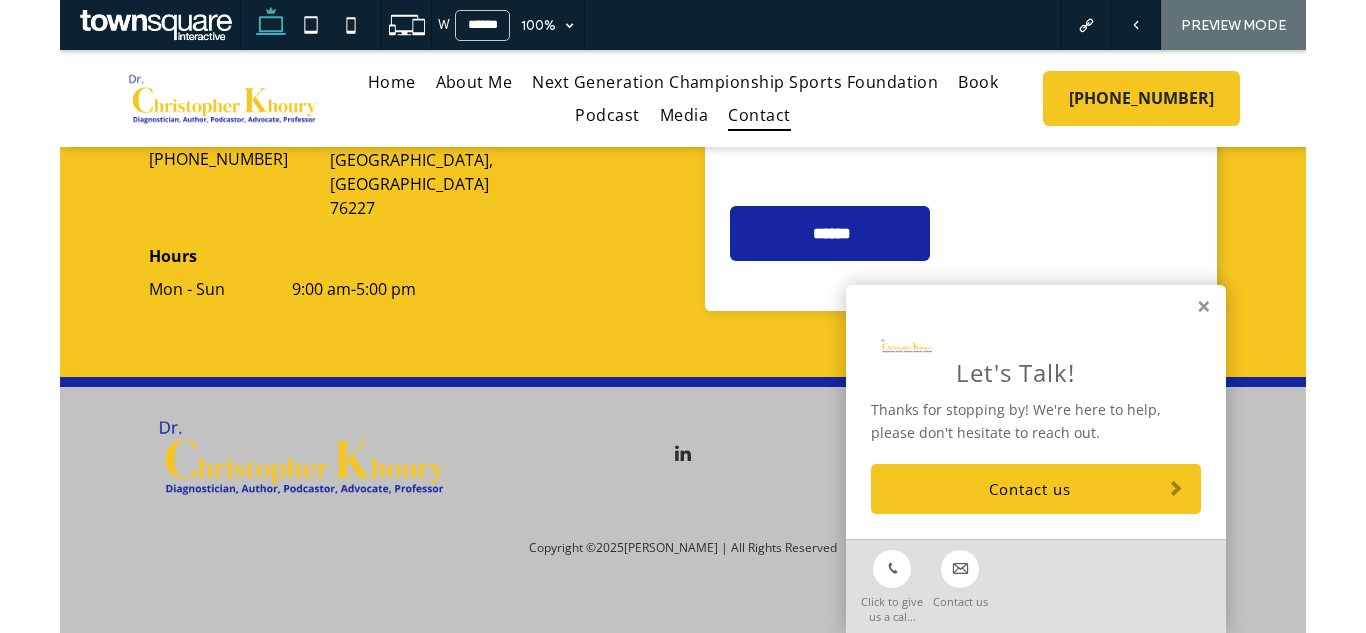 scroll, scrollTop: 558, scrollLeft: 0, axis: vertical 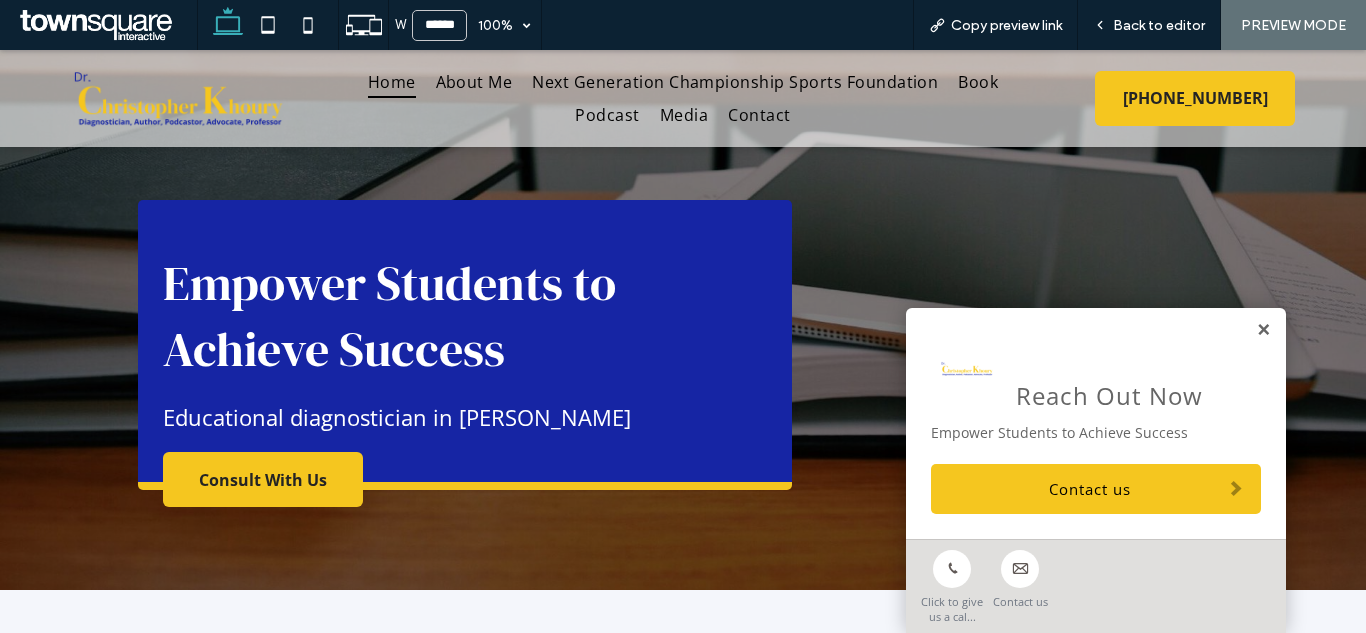 click at bounding box center (1263, 330) 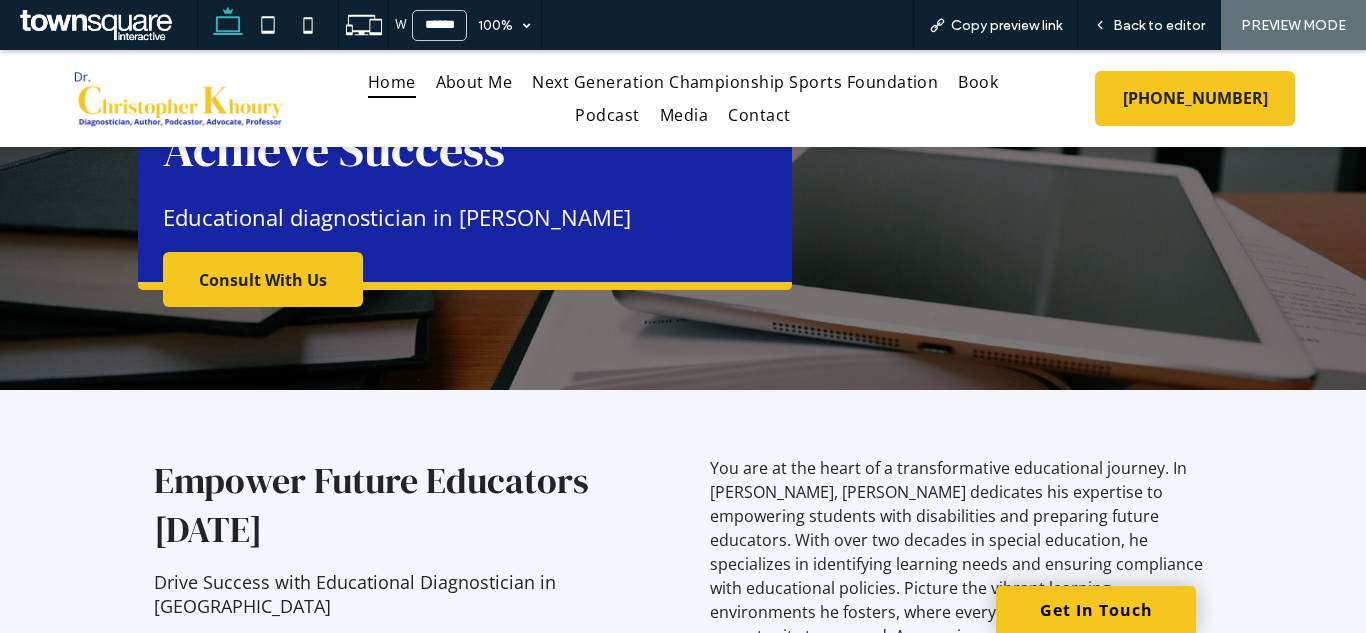 scroll, scrollTop: 0, scrollLeft: 0, axis: both 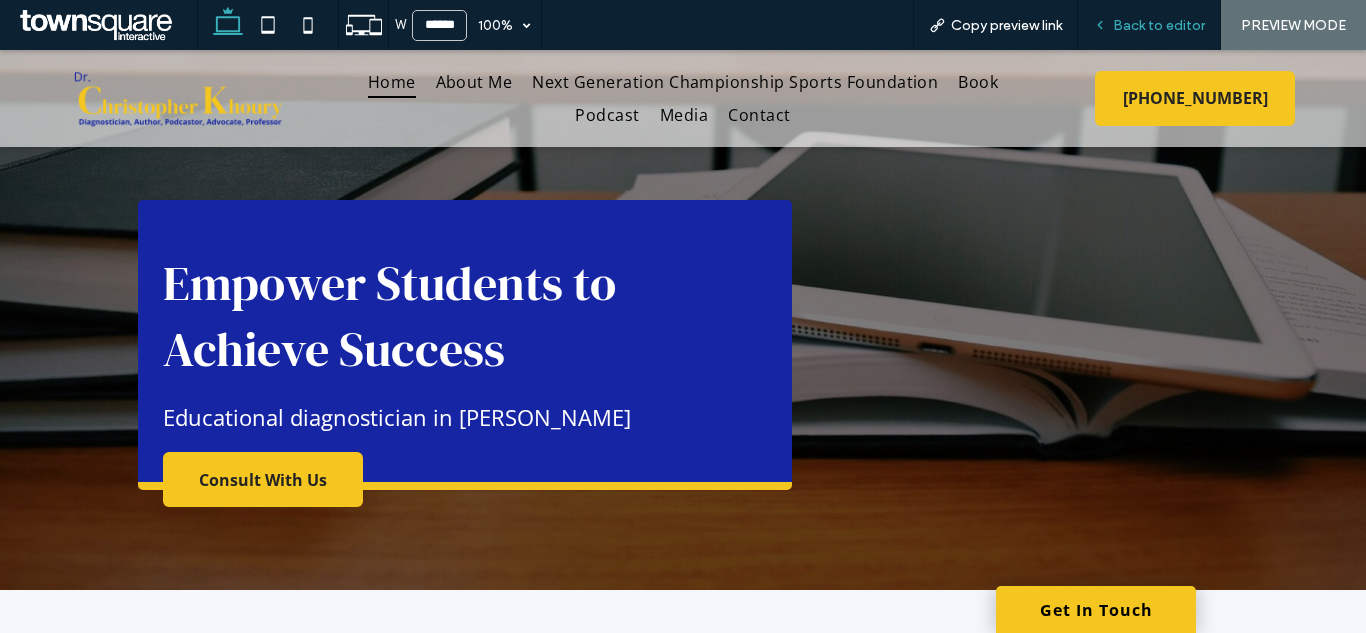 click on "Back to editor" at bounding box center [1159, 25] 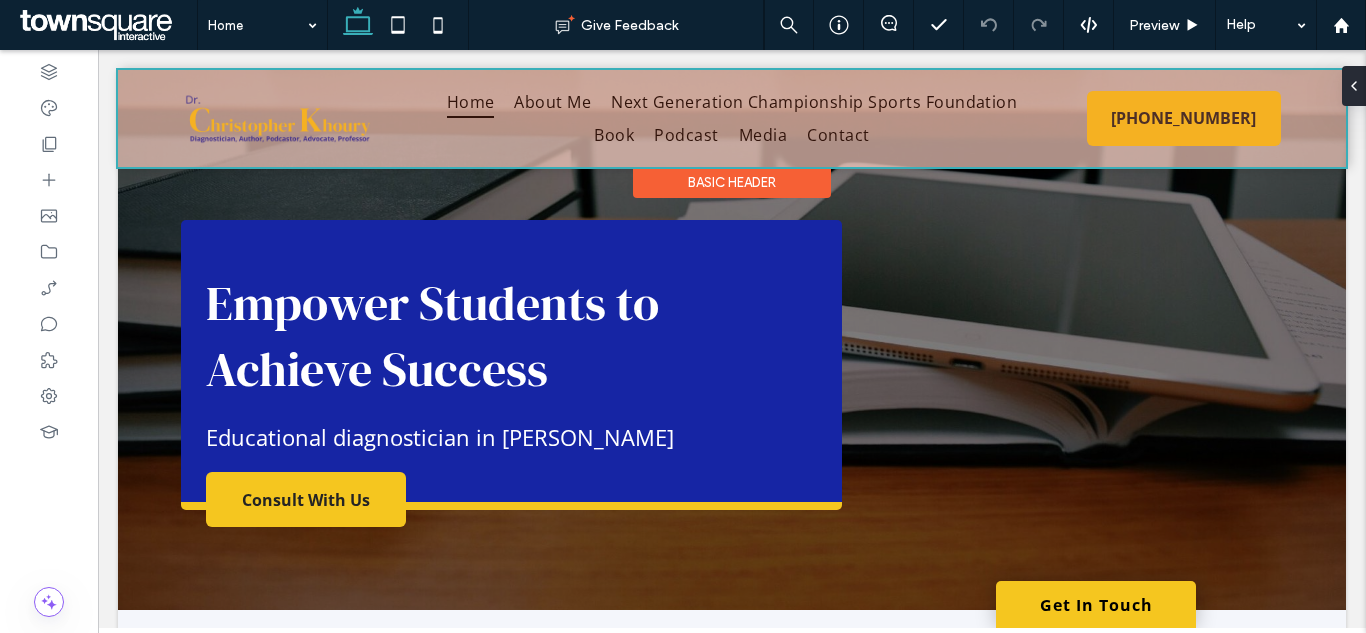 click on "Basic Header" at bounding box center [732, 182] 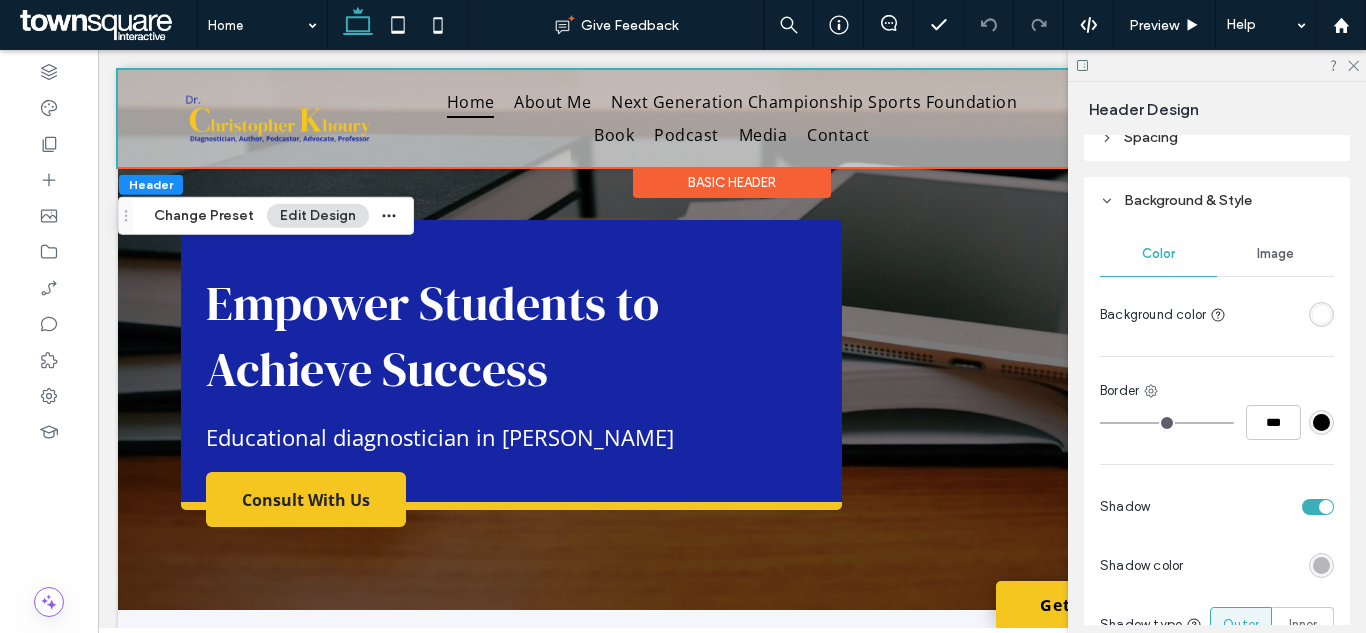 scroll, scrollTop: 300, scrollLeft: 0, axis: vertical 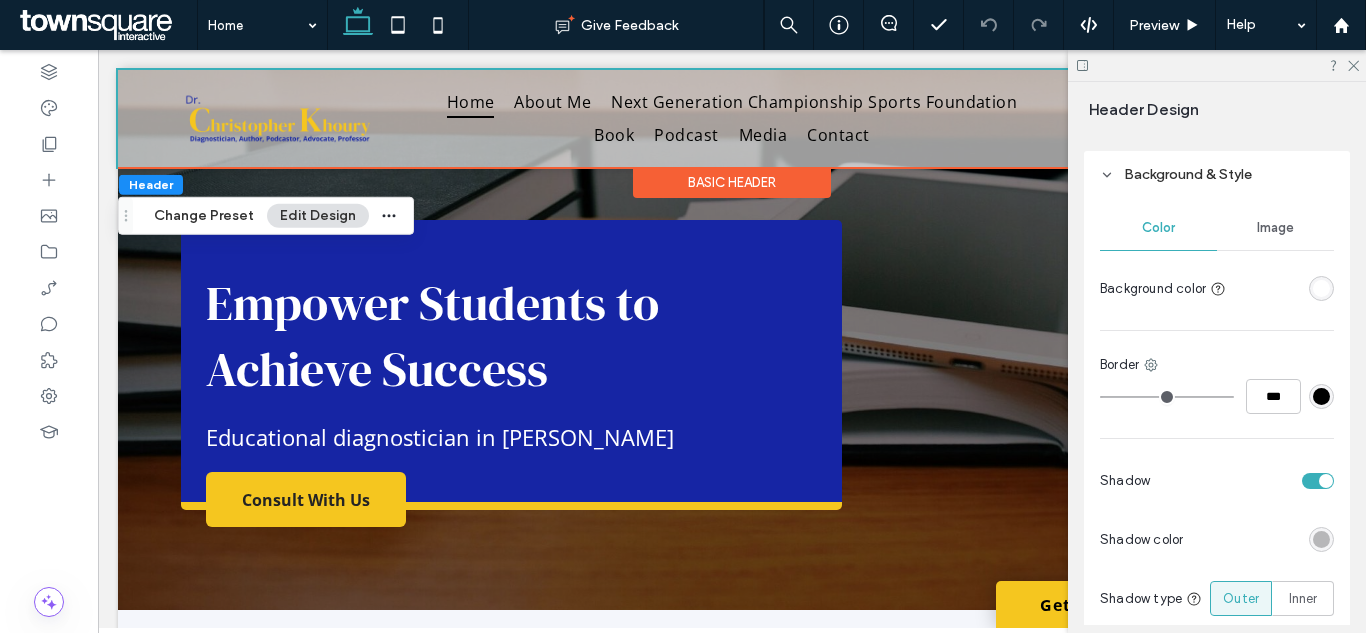 click at bounding box center [1321, 288] 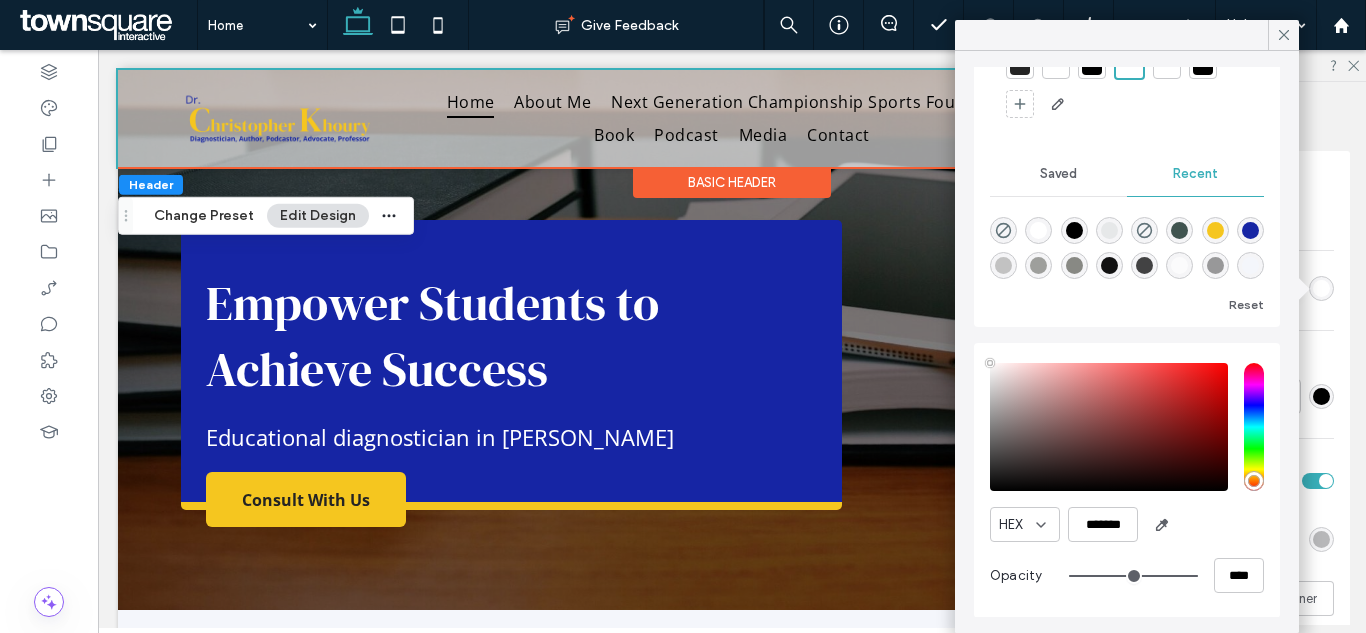 scroll, scrollTop: 135, scrollLeft: 0, axis: vertical 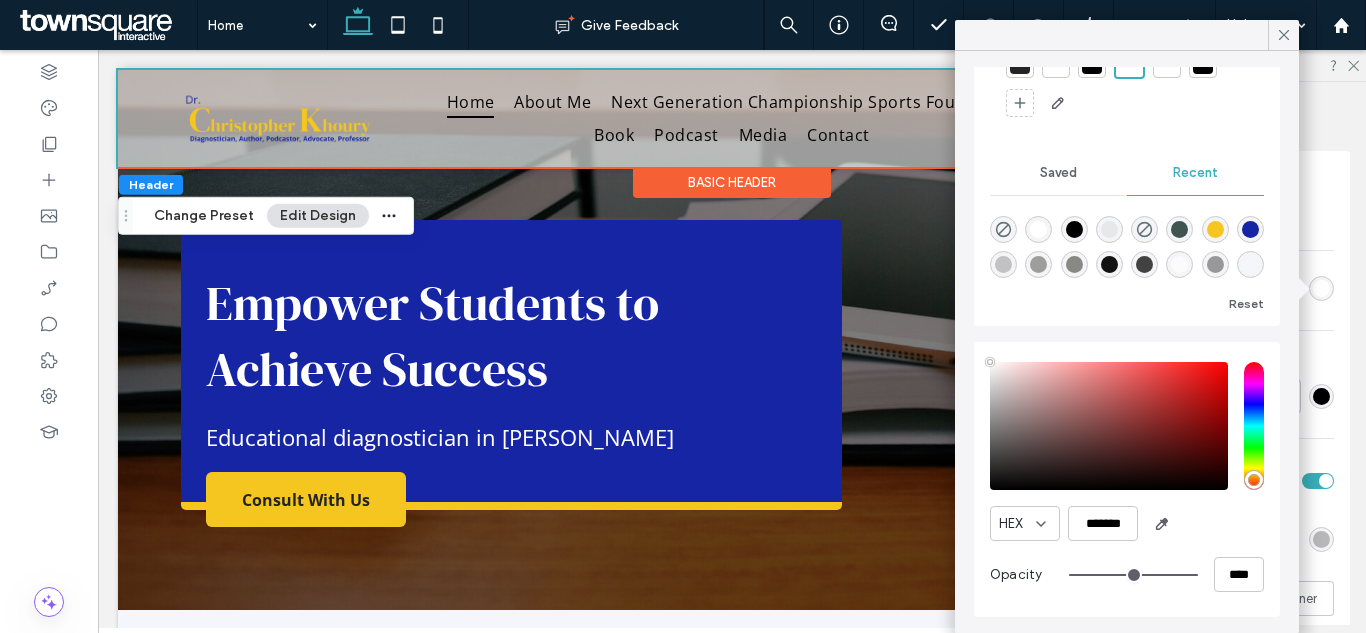 click on "Presets Enable advanced editing Spacing Set margins and padding 0px 0% 0px 0% * px 0% * px 0% Reset padding Background & Style Color Image Background color Border *** Shadow Shadow color Shadow type Outer Inner Position Position Overlap 1st section on page Header overlap background SCROLL BEHAVIOR Set as sticky header Change header on scroll Show only nav section on scroll Background on scroll More header colors on scroll Spacing on scroll Logo size on scroll **** Change logo on scroll" at bounding box center (1223, 380) 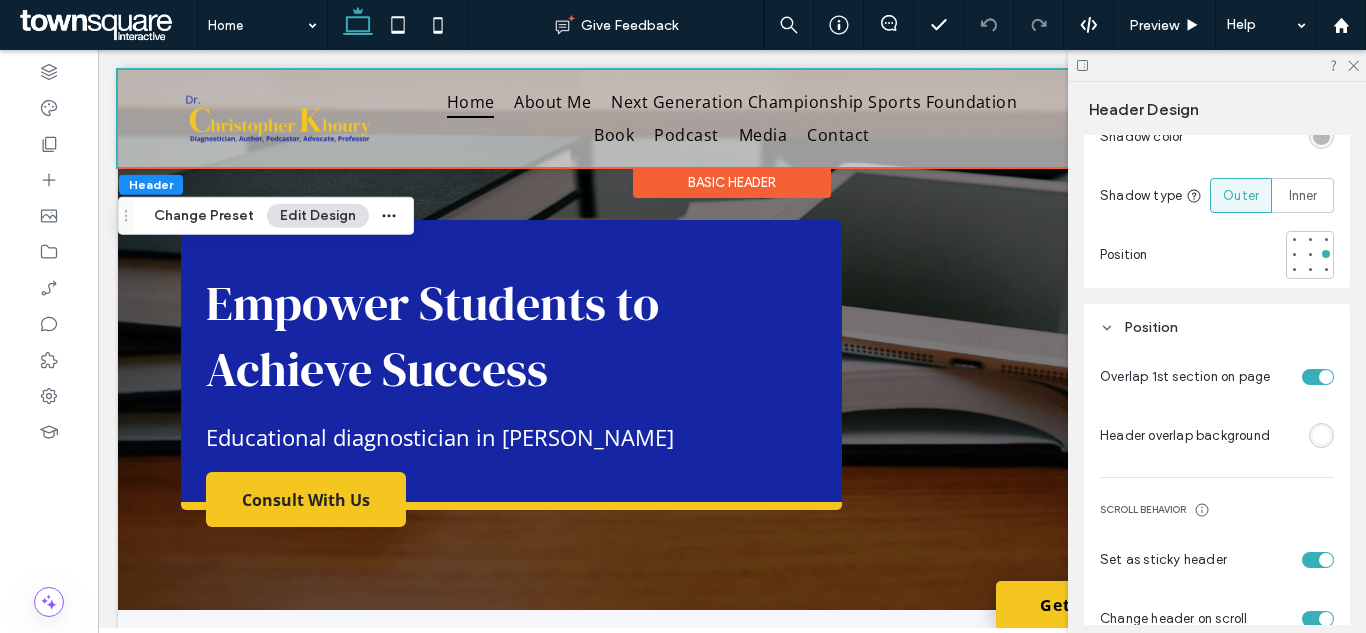 scroll, scrollTop: 800, scrollLeft: 0, axis: vertical 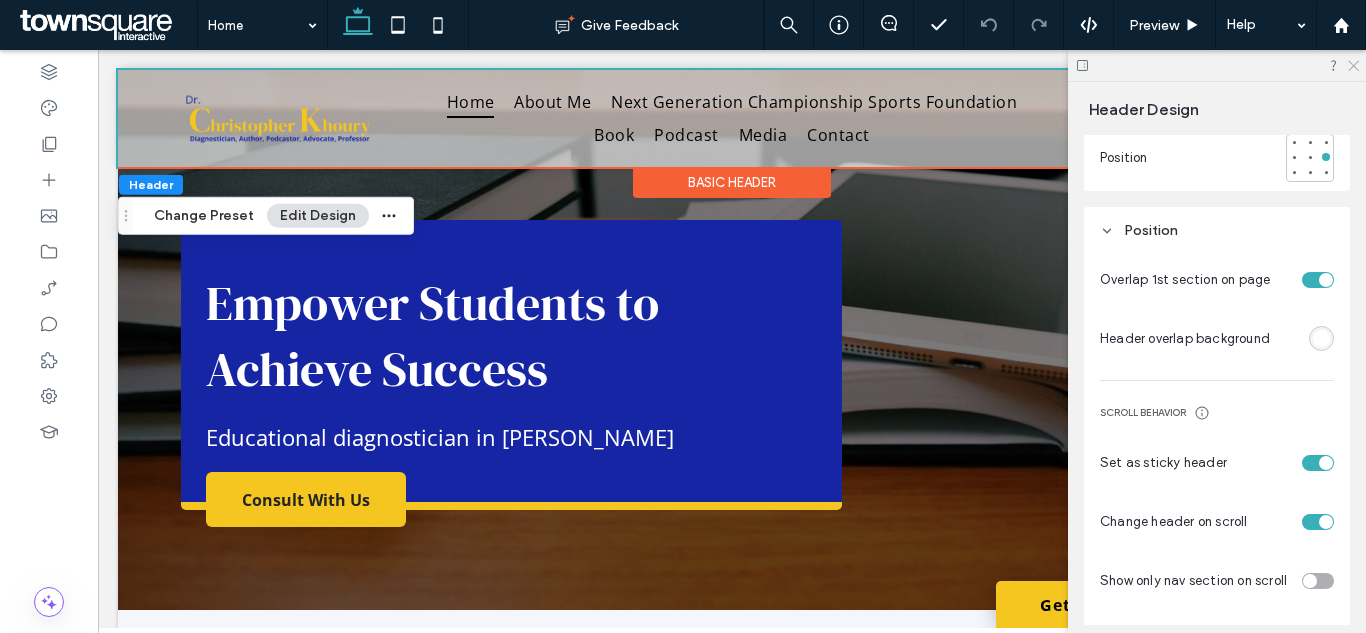 click 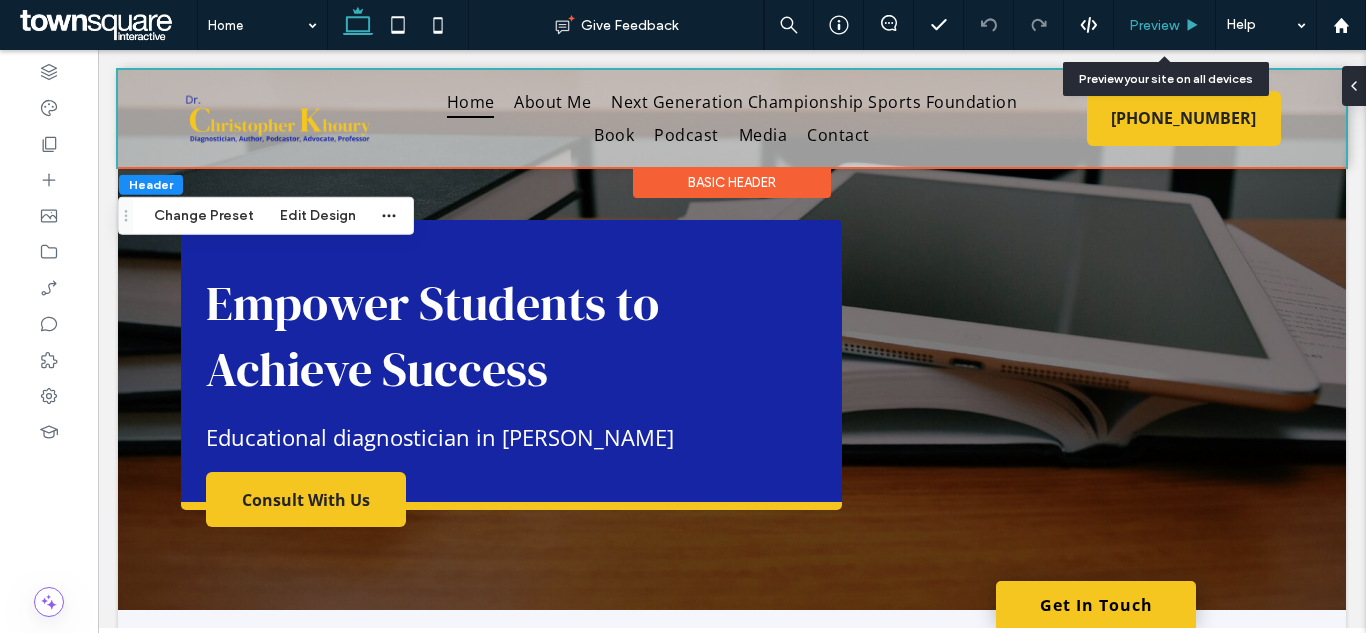 click on "Preview" at bounding box center (1164, 25) 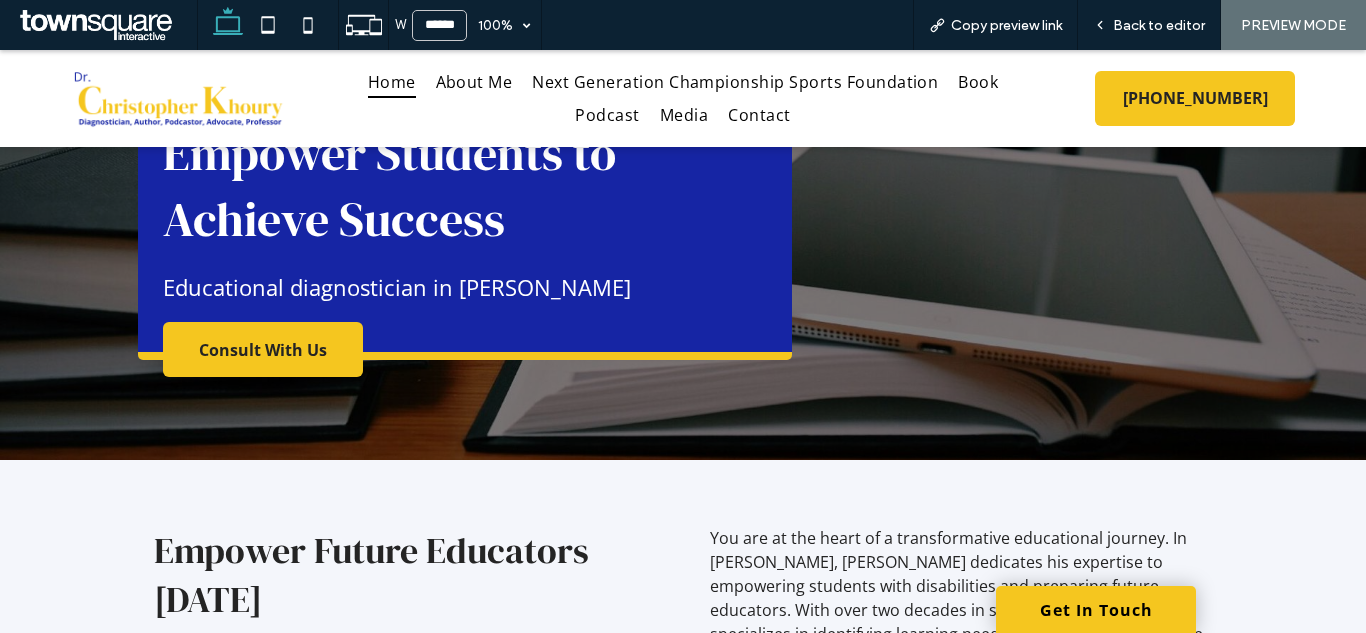 scroll, scrollTop: 0, scrollLeft: 0, axis: both 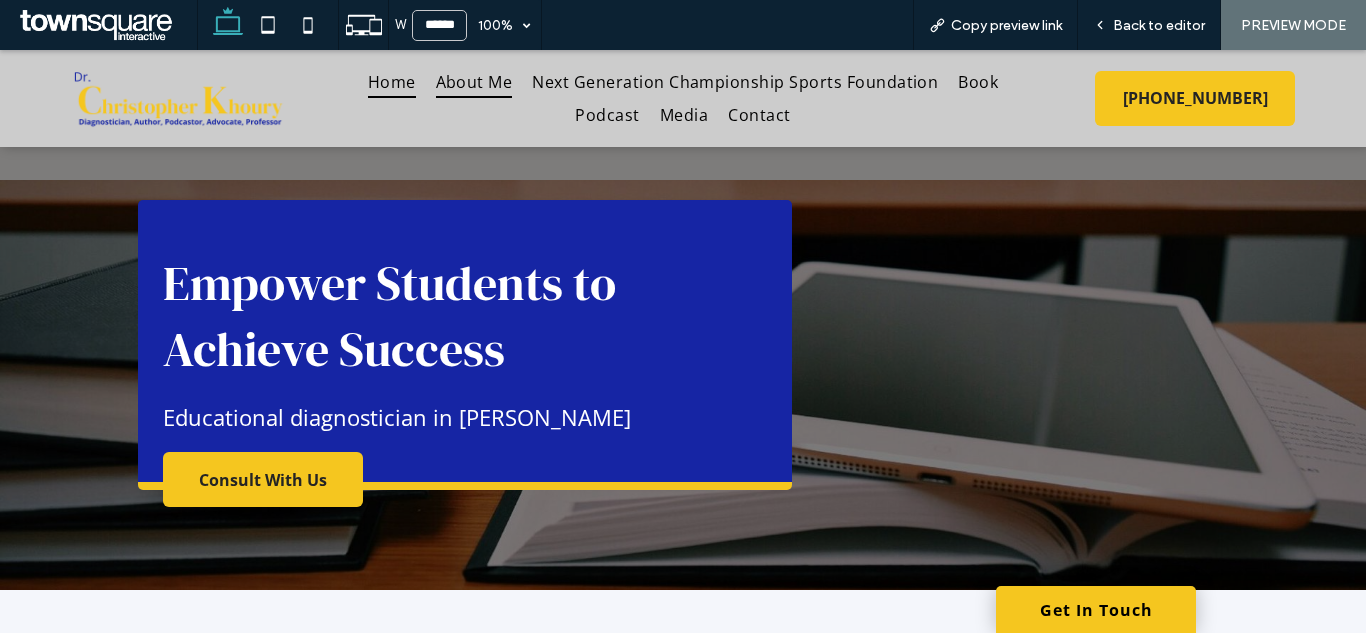 click on "About Me" at bounding box center (474, 82) 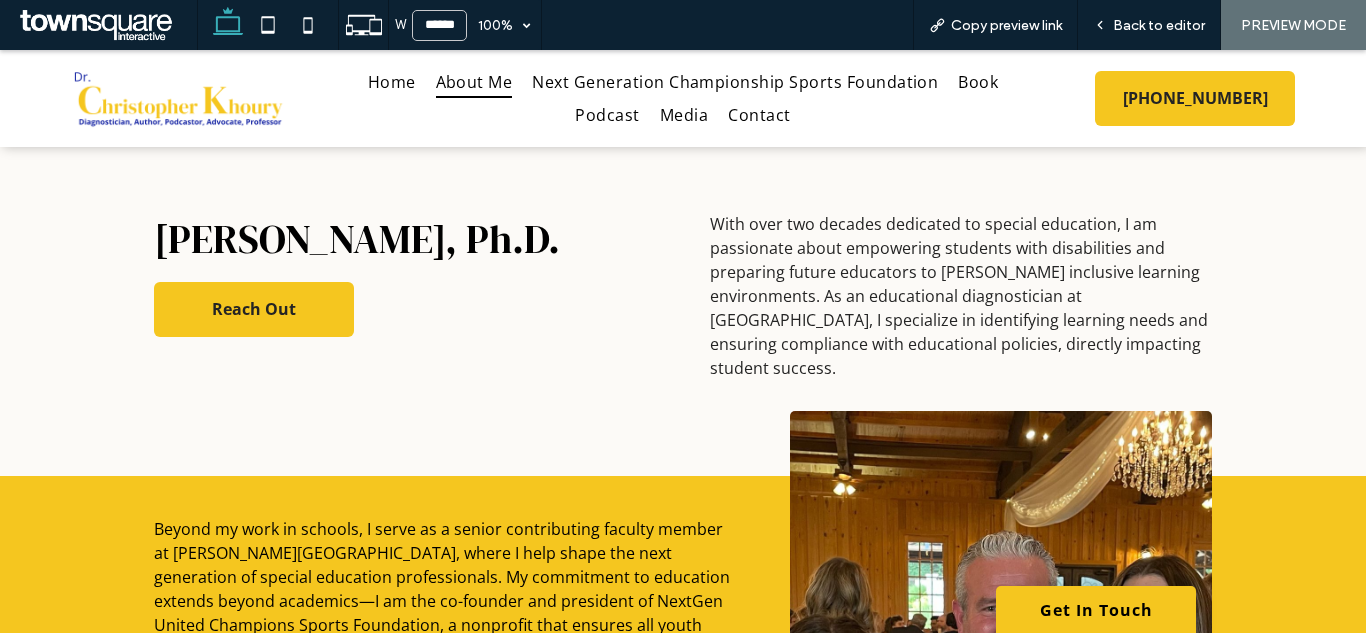 scroll, scrollTop: 0, scrollLeft: 0, axis: both 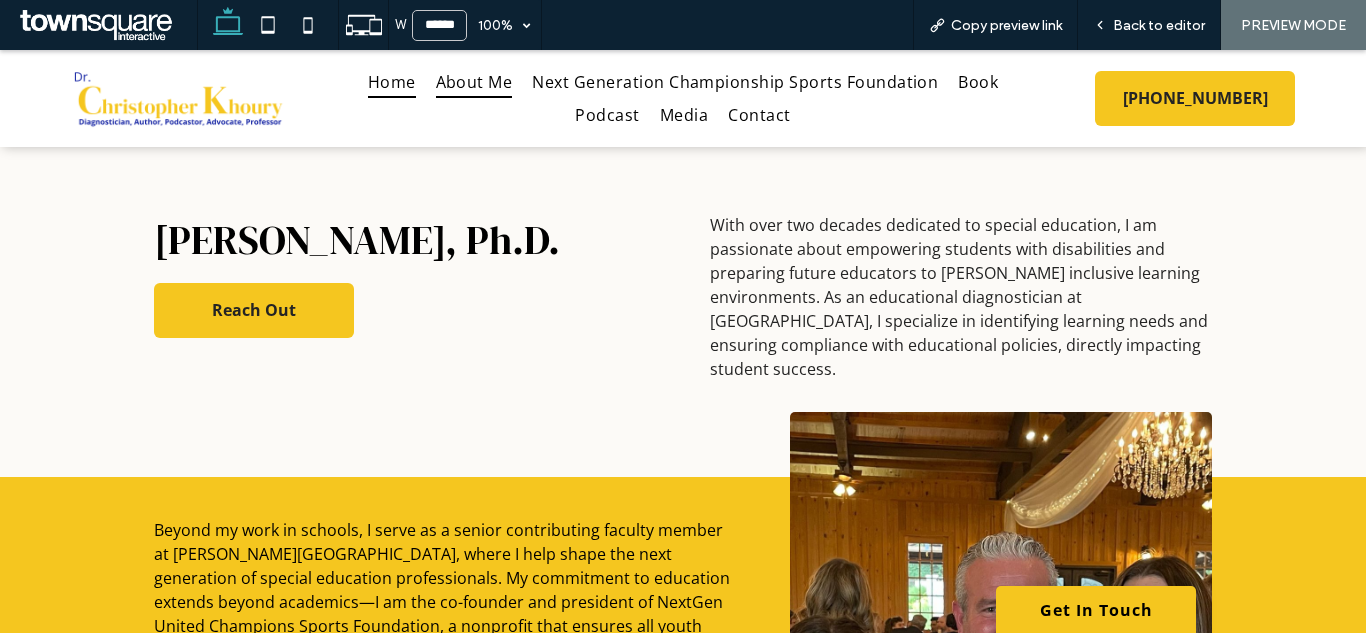 click on "Home" at bounding box center [392, 82] 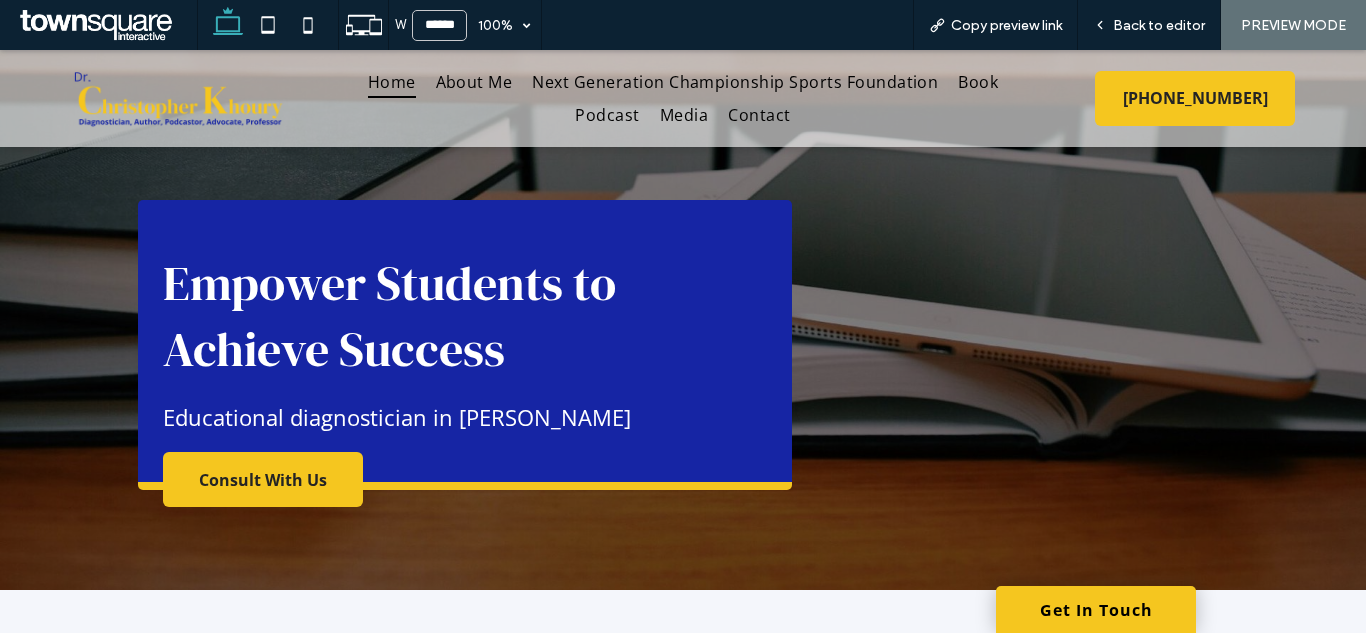 scroll, scrollTop: 0, scrollLeft: 0, axis: both 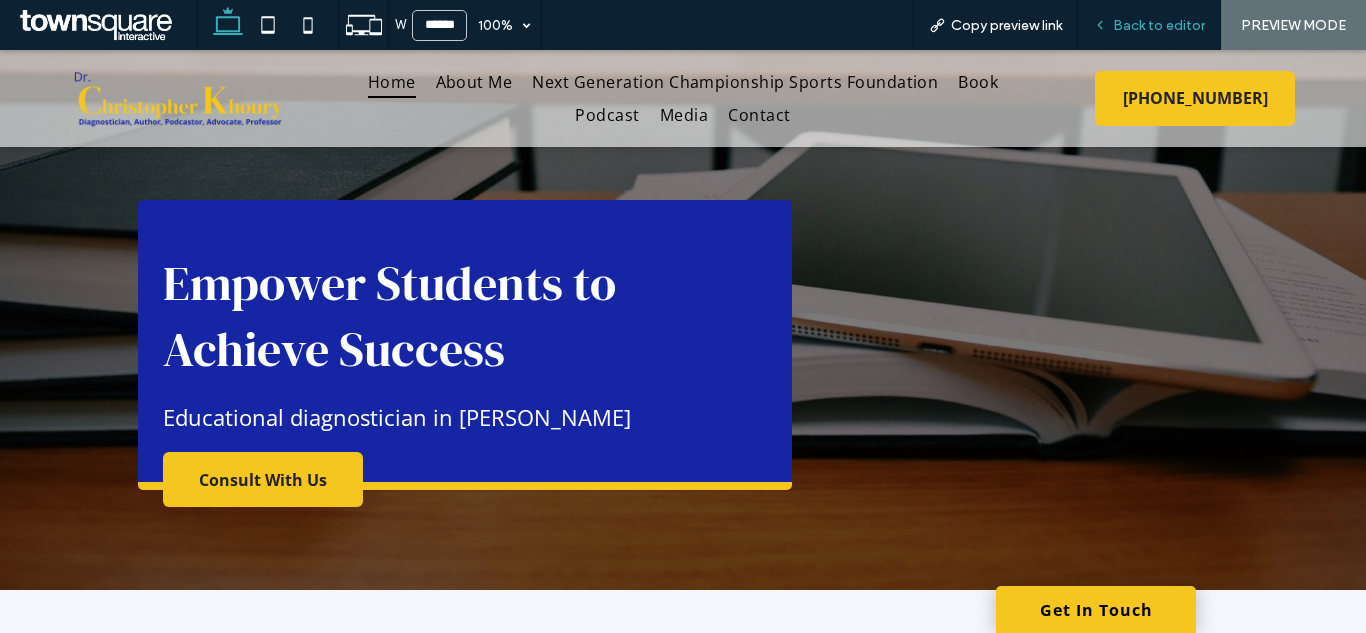 click on "Back to editor" at bounding box center [1159, 25] 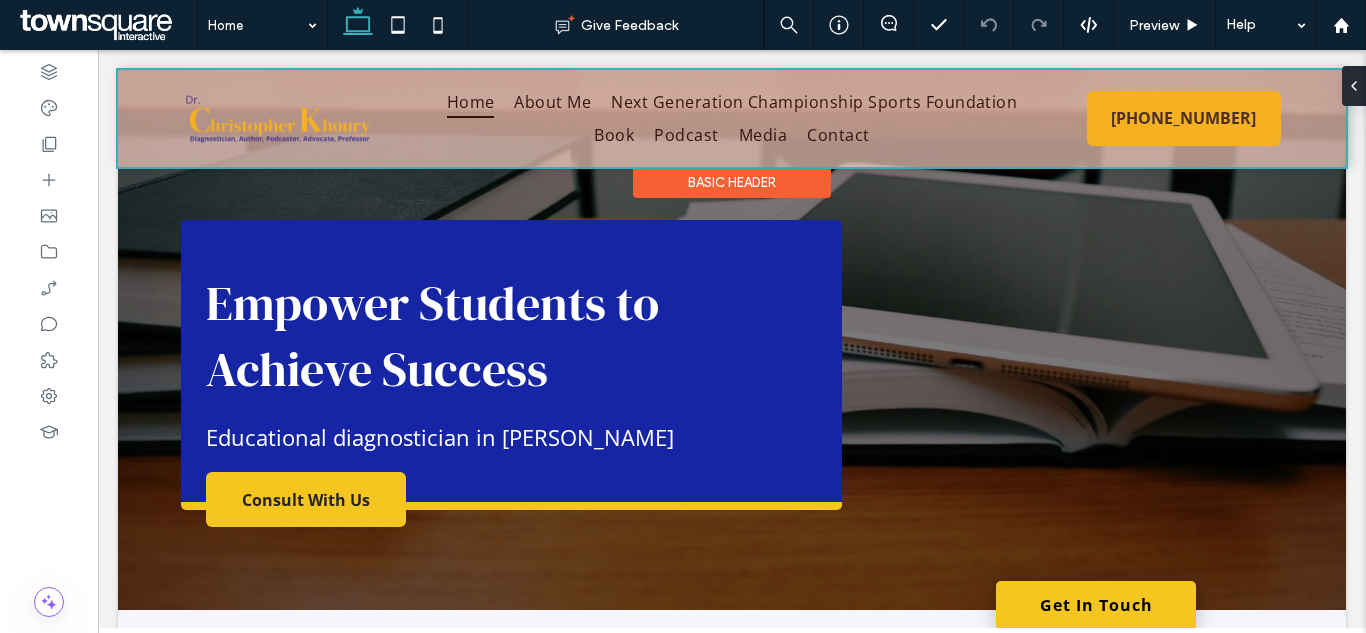 click on "Basic Header" at bounding box center [732, 182] 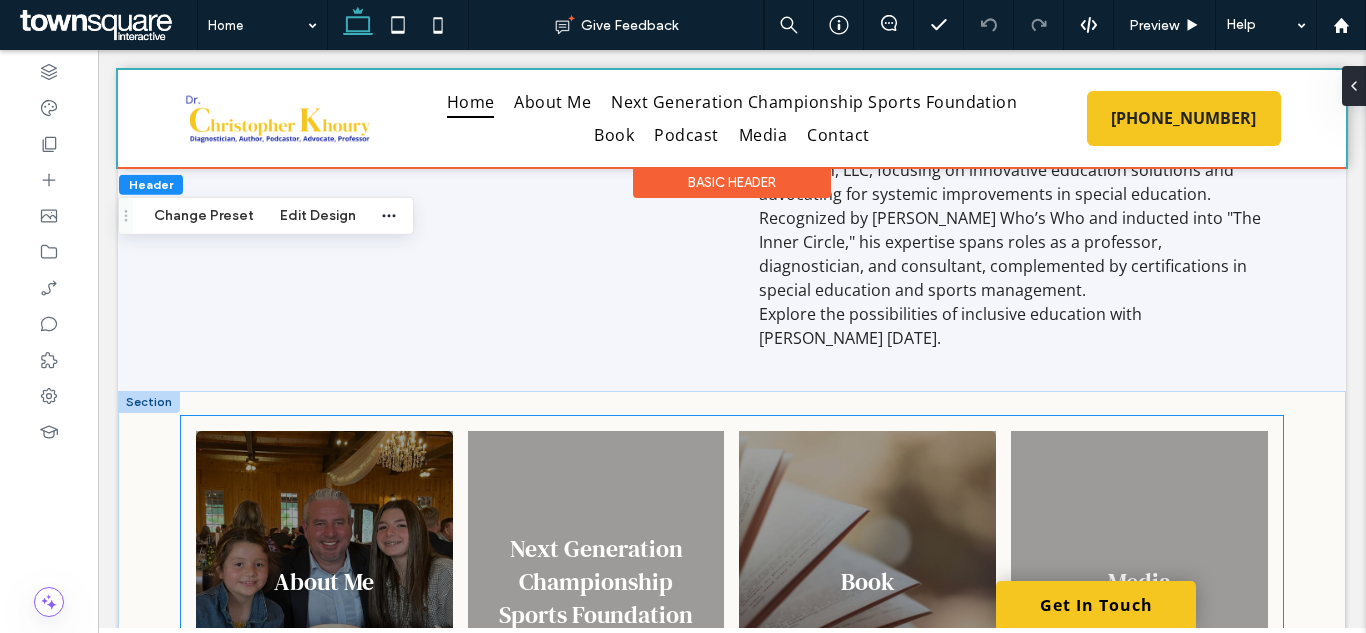 scroll, scrollTop: 900, scrollLeft: 0, axis: vertical 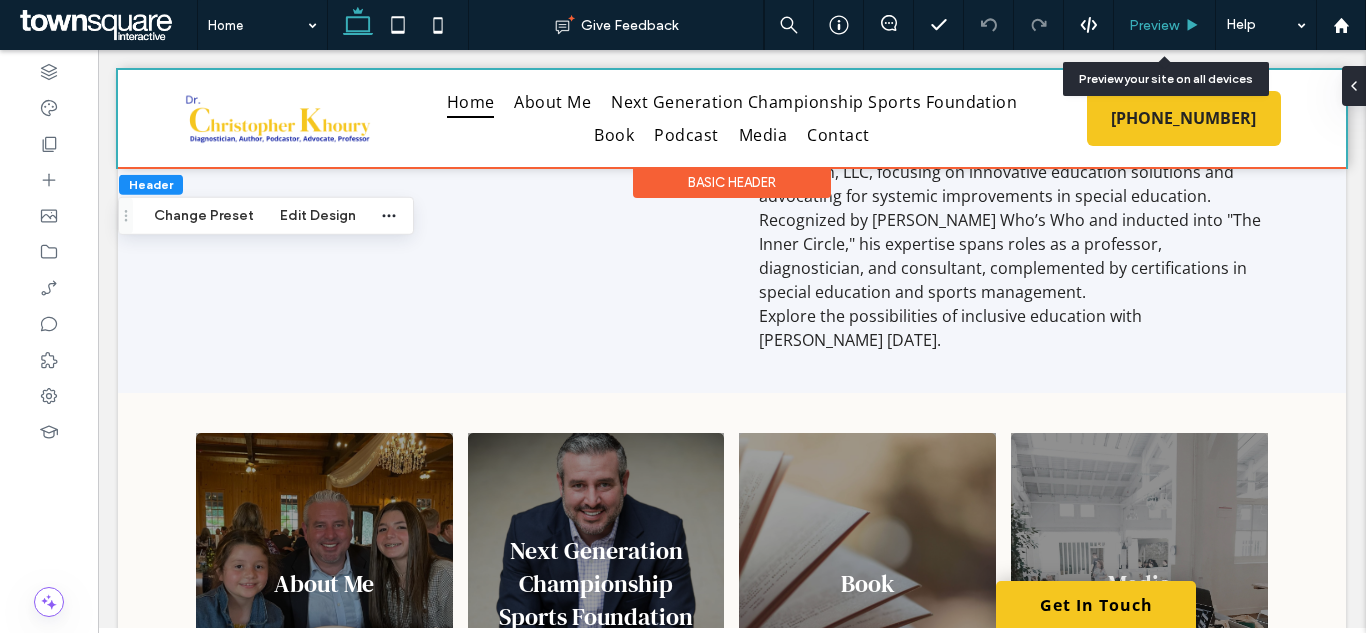 click on "Preview" at bounding box center (1154, 25) 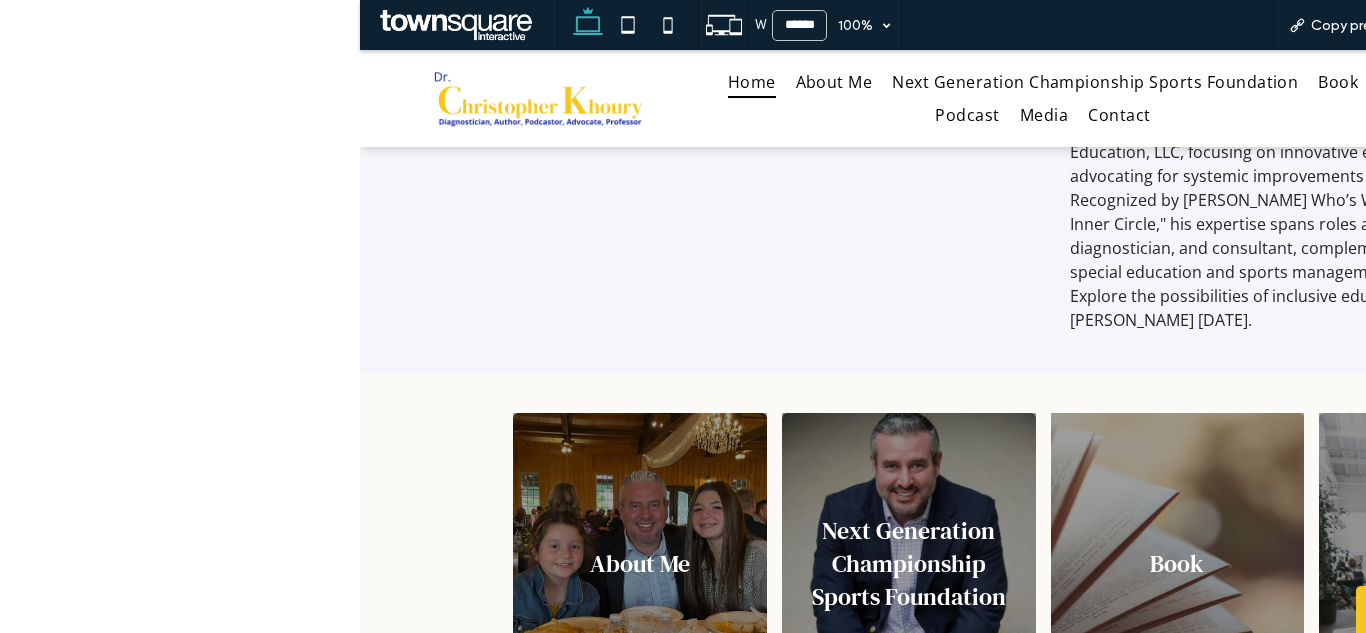 scroll, scrollTop: 1349, scrollLeft: 0, axis: vertical 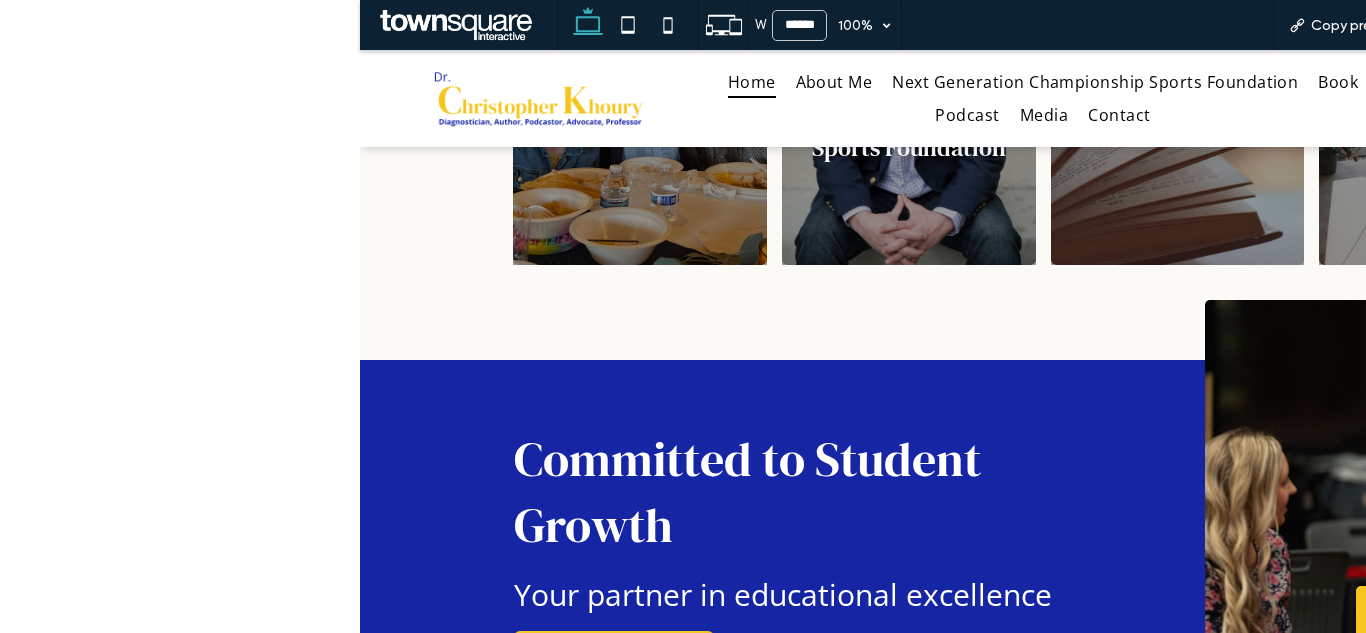 click at bounding box center [0, 0] 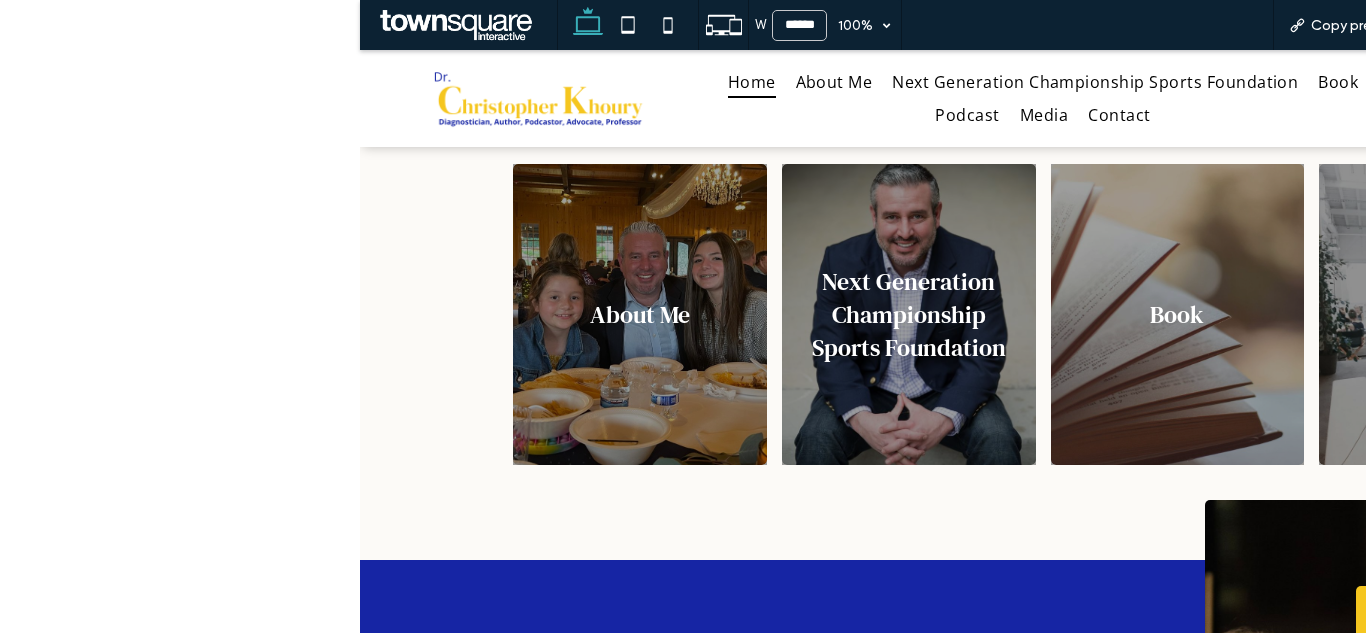 click at bounding box center (0, 0) 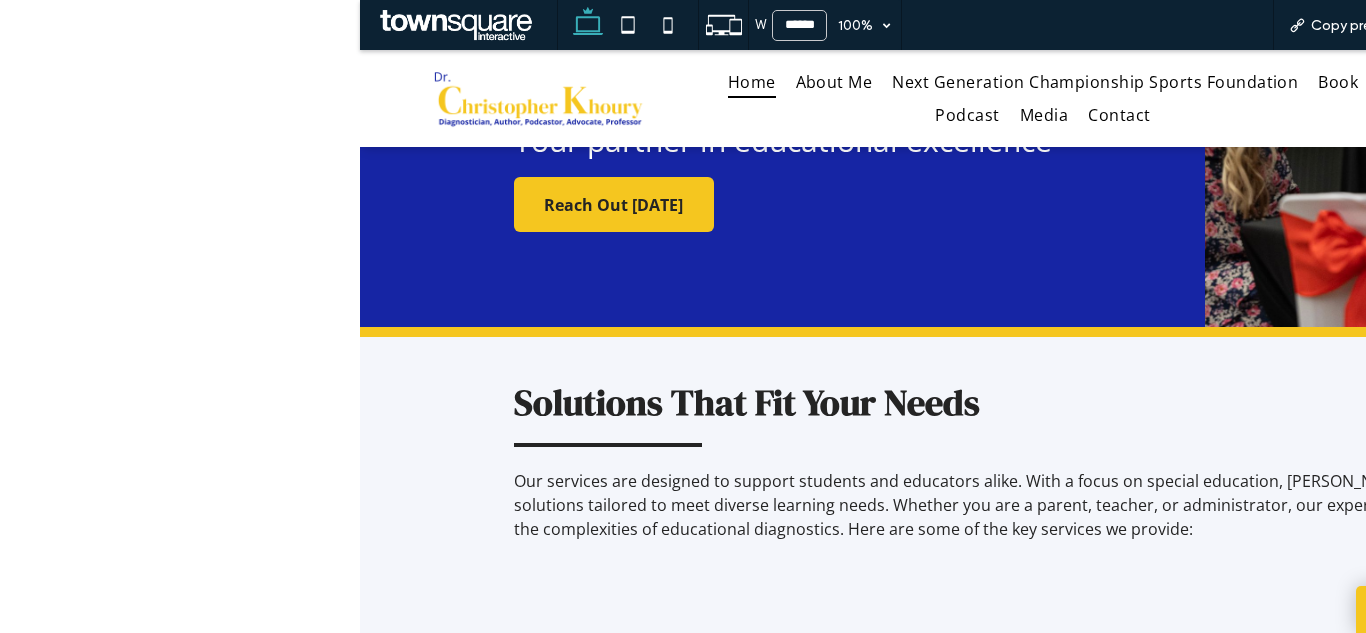 scroll, scrollTop: 1929, scrollLeft: 0, axis: vertical 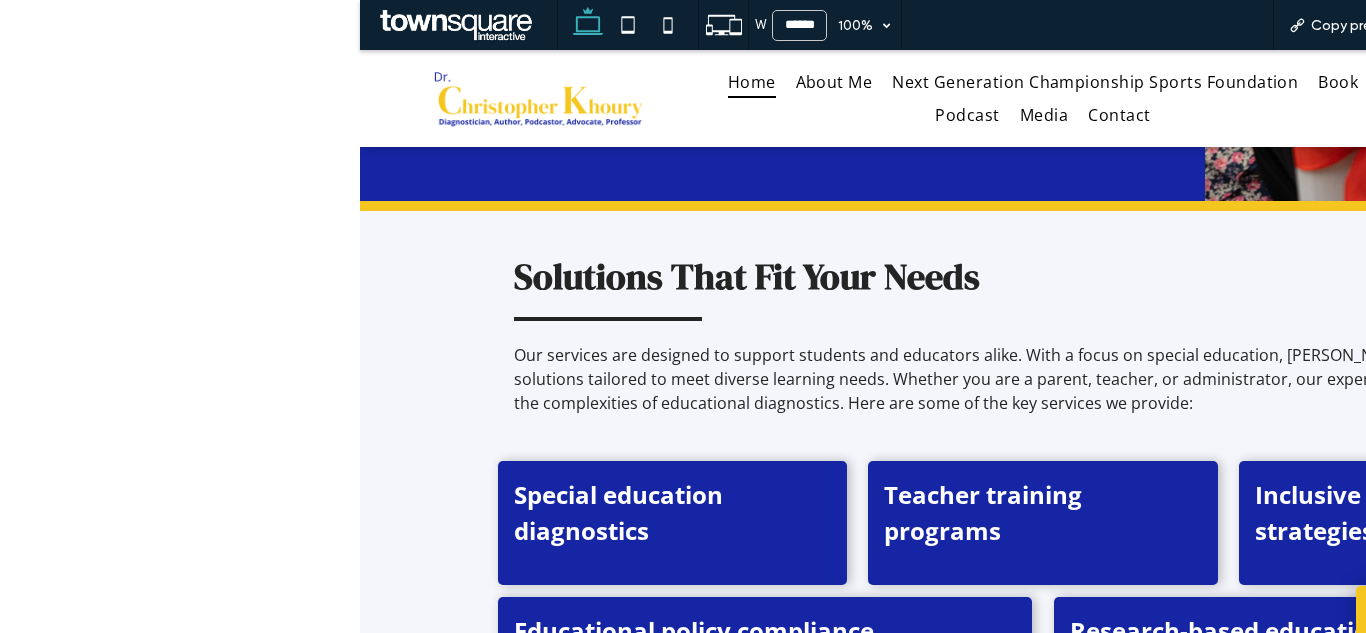 click at bounding box center (0, 0) 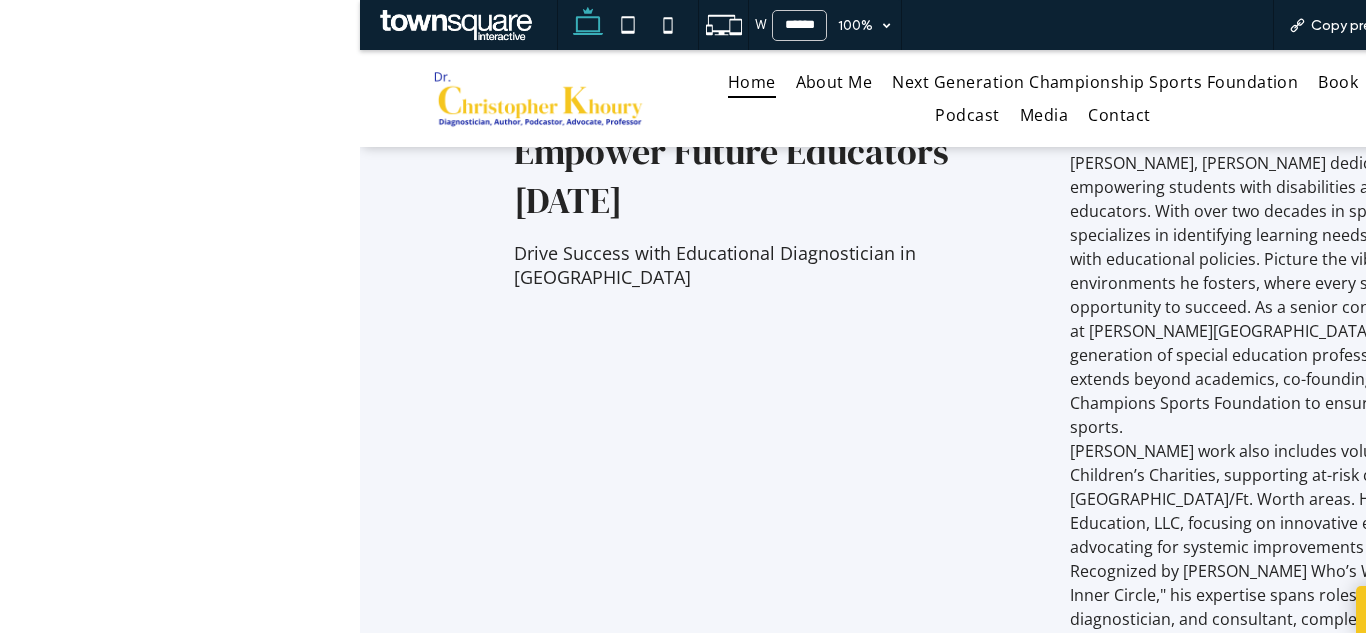 click at bounding box center [0, 0] 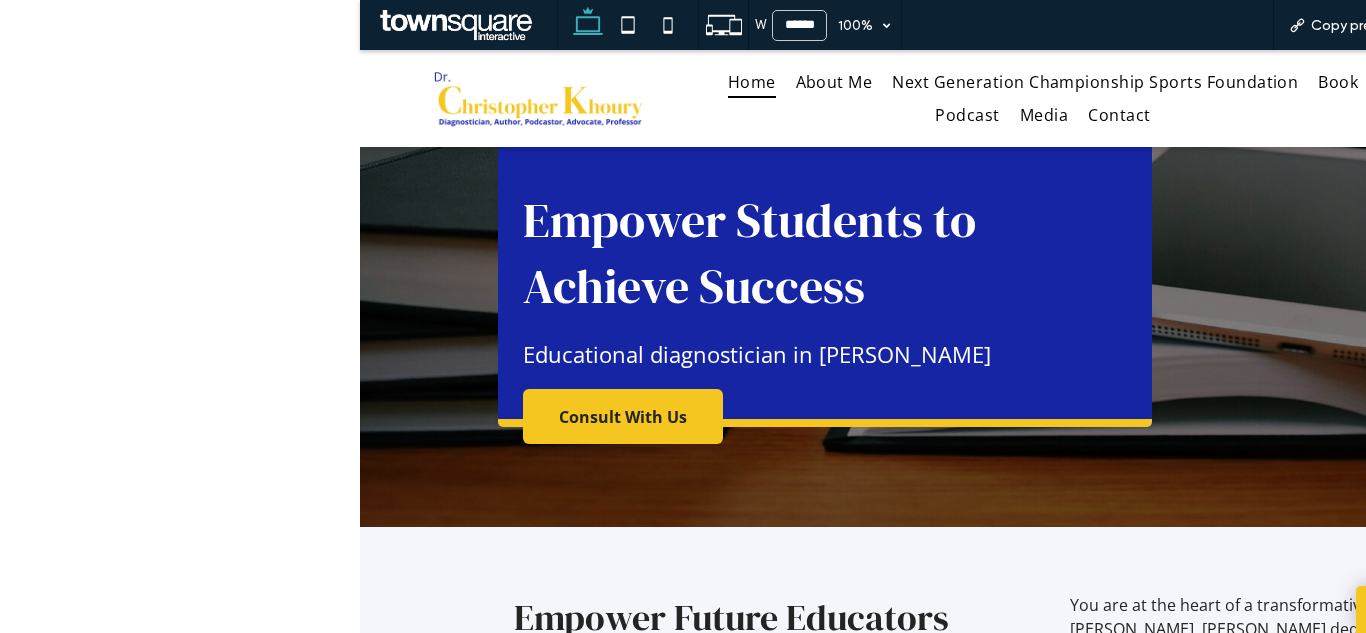 scroll, scrollTop: 0, scrollLeft: 0, axis: both 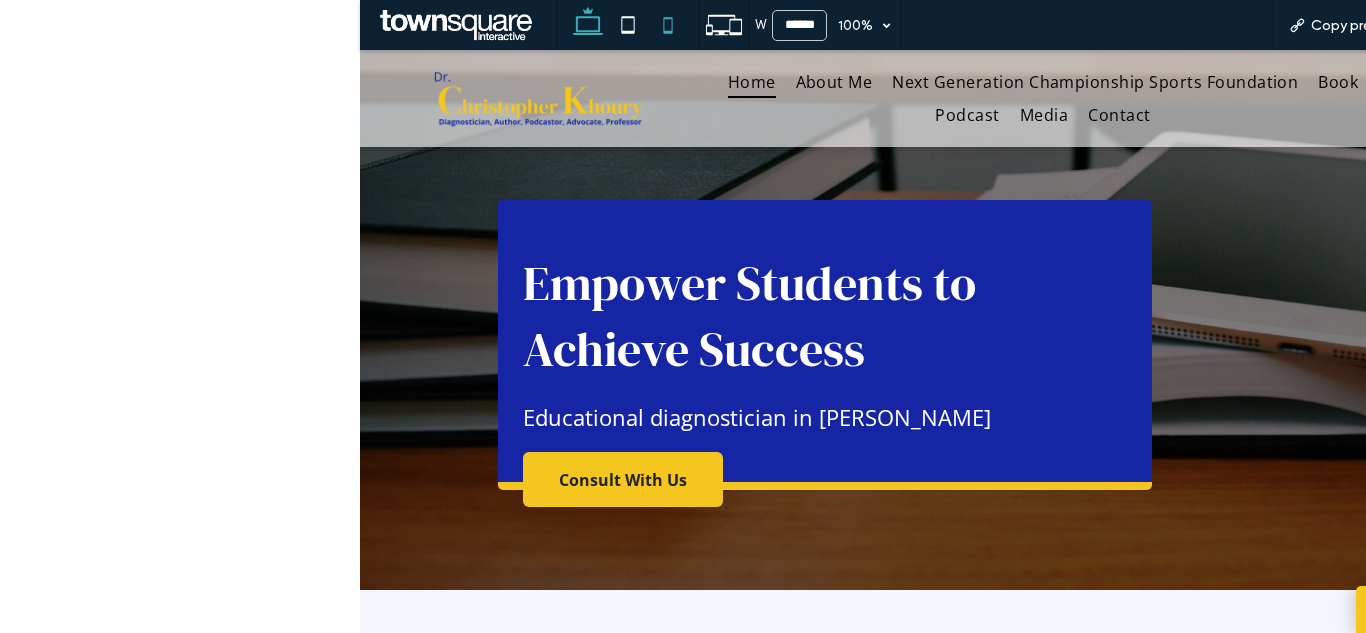 click at bounding box center (0, 0) 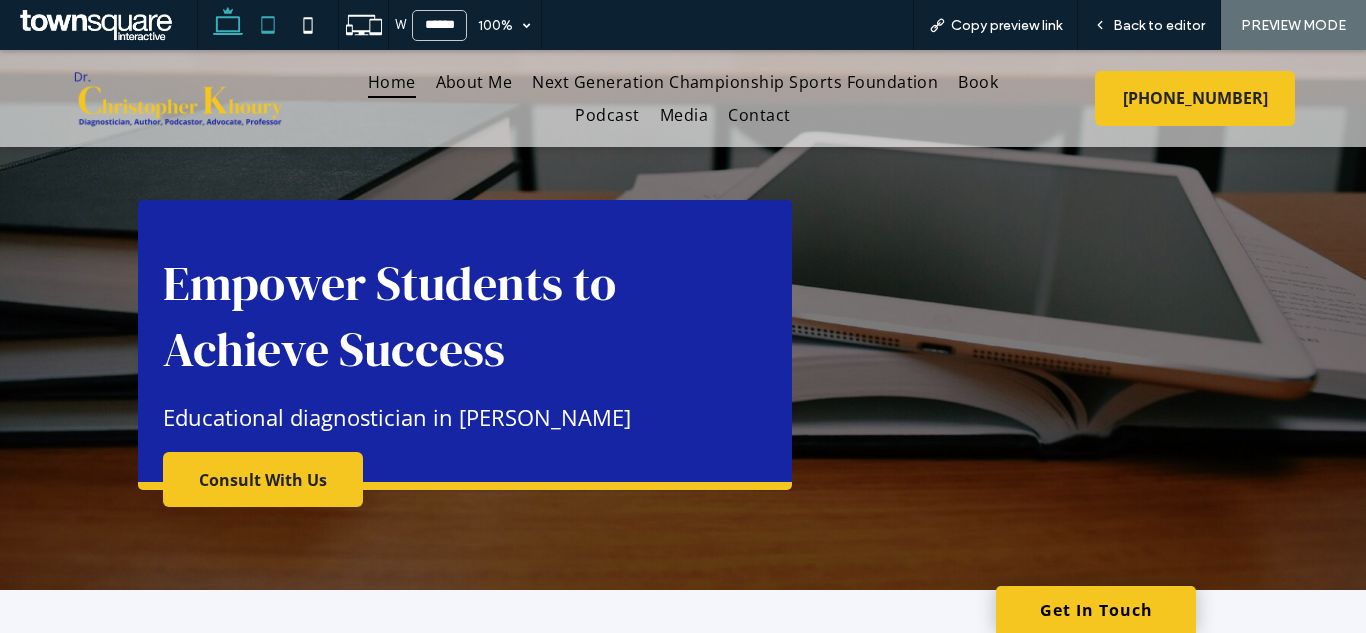 click 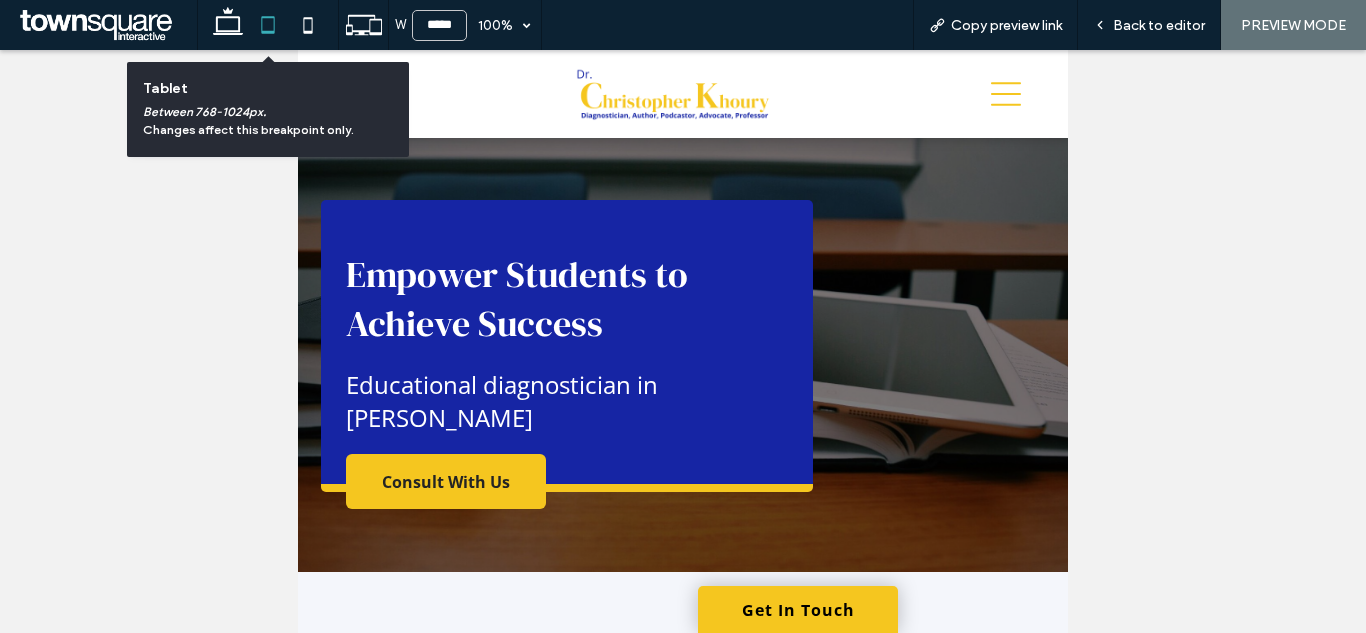 scroll, scrollTop: 1304, scrollLeft: 0, axis: vertical 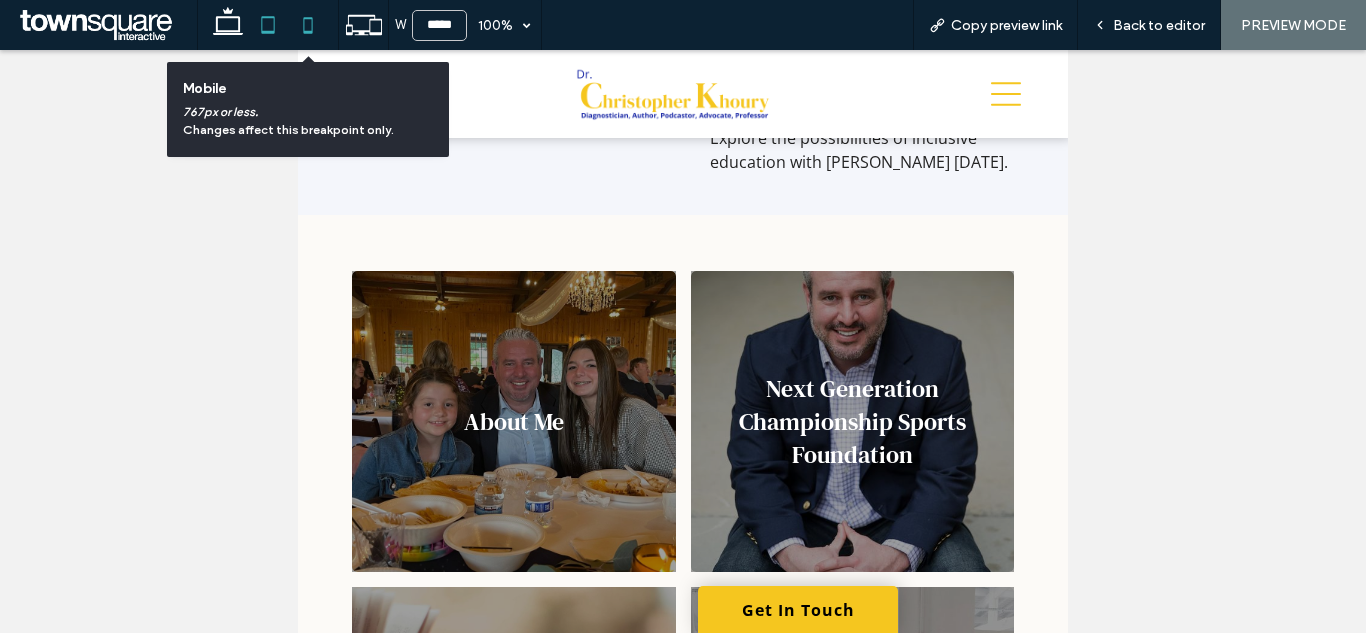 click 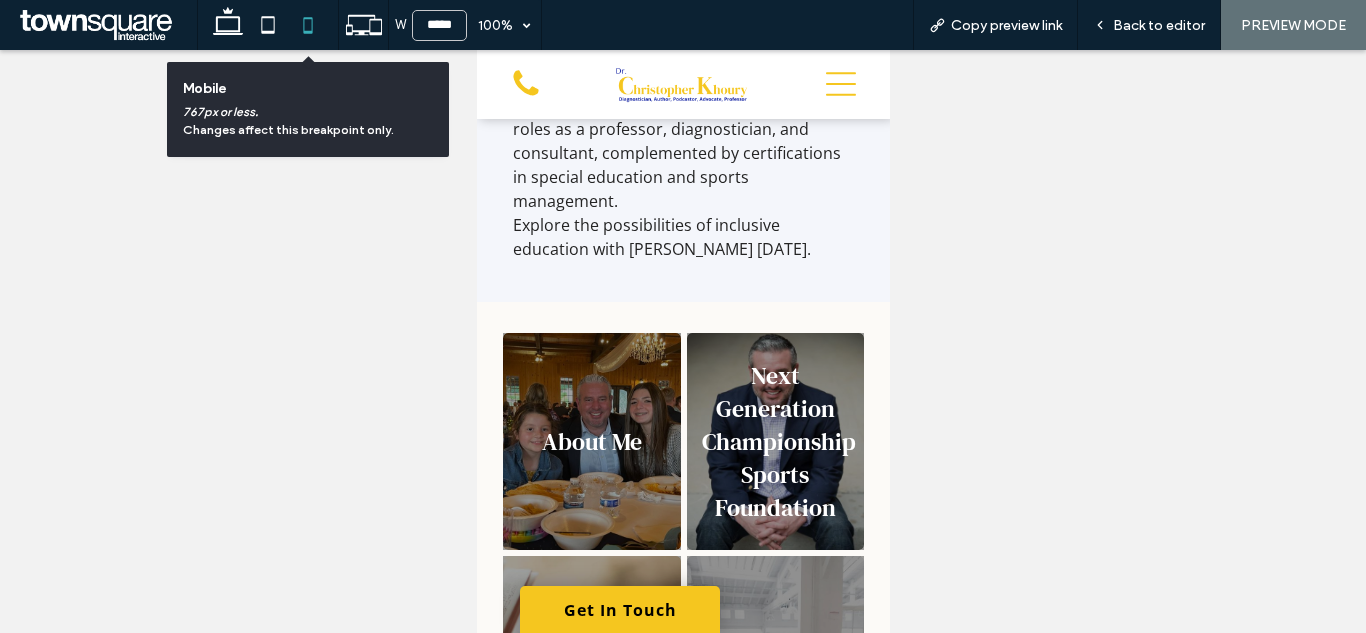 scroll, scrollTop: 1392, scrollLeft: 0, axis: vertical 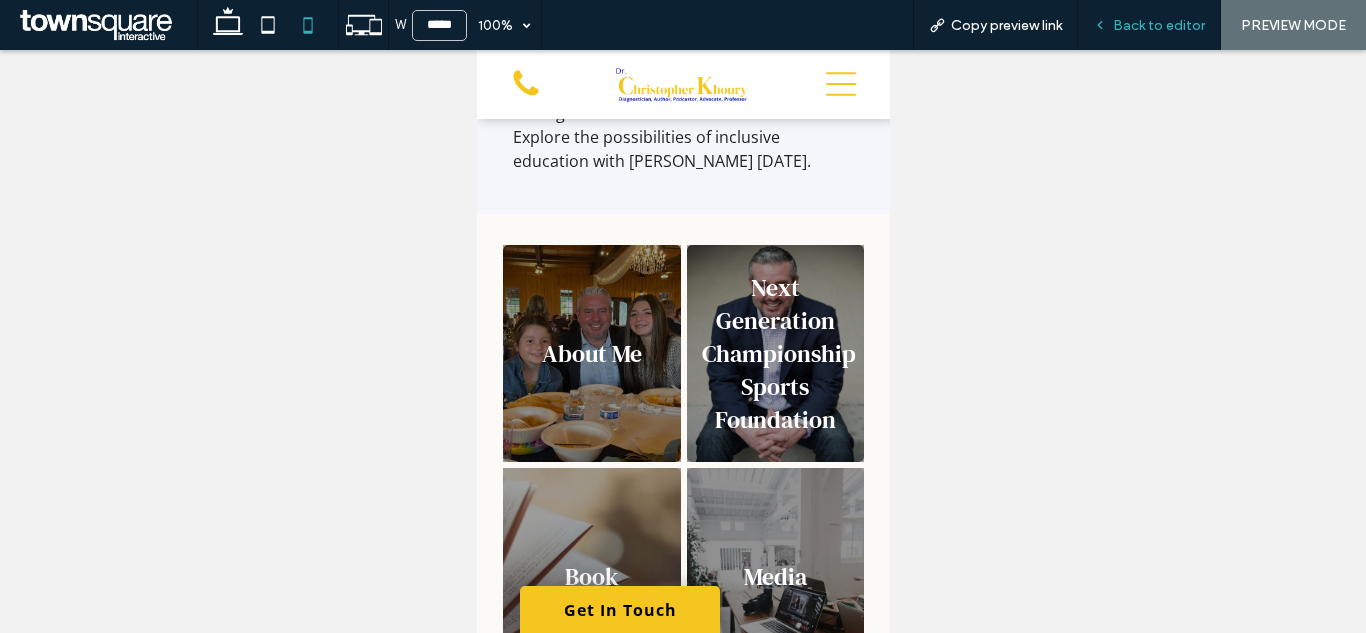 click on "Back to editor" at bounding box center (1149, 25) 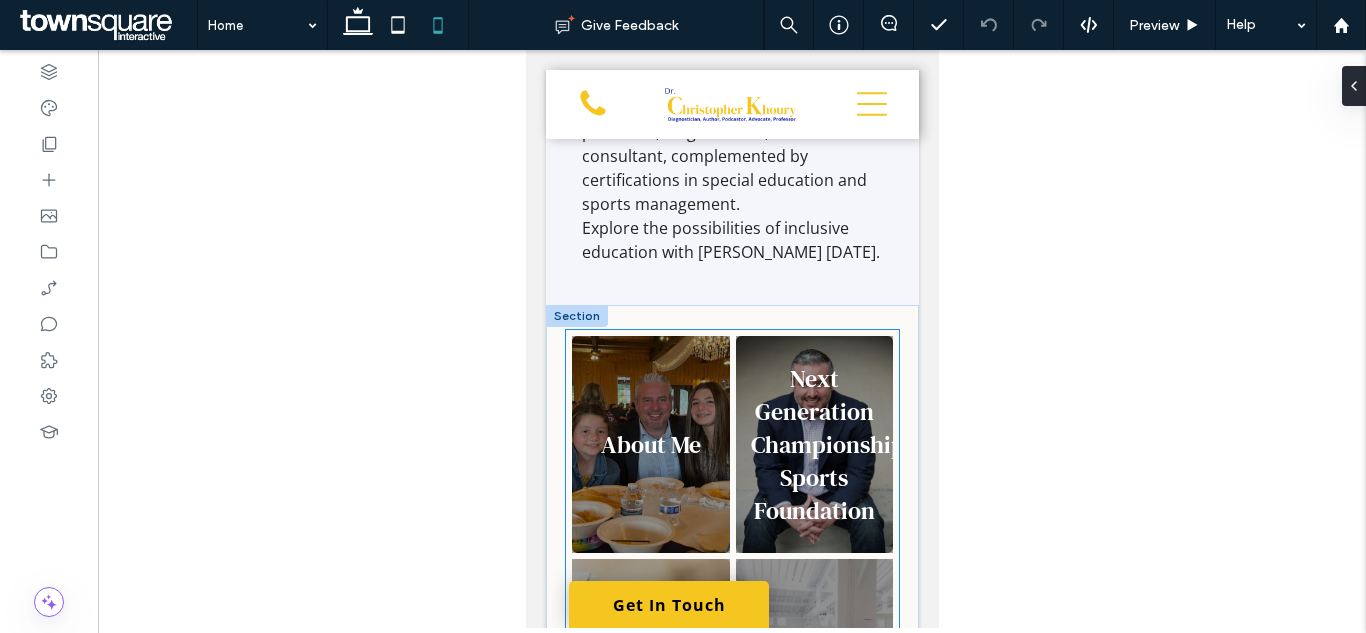 scroll, scrollTop: 1592, scrollLeft: 0, axis: vertical 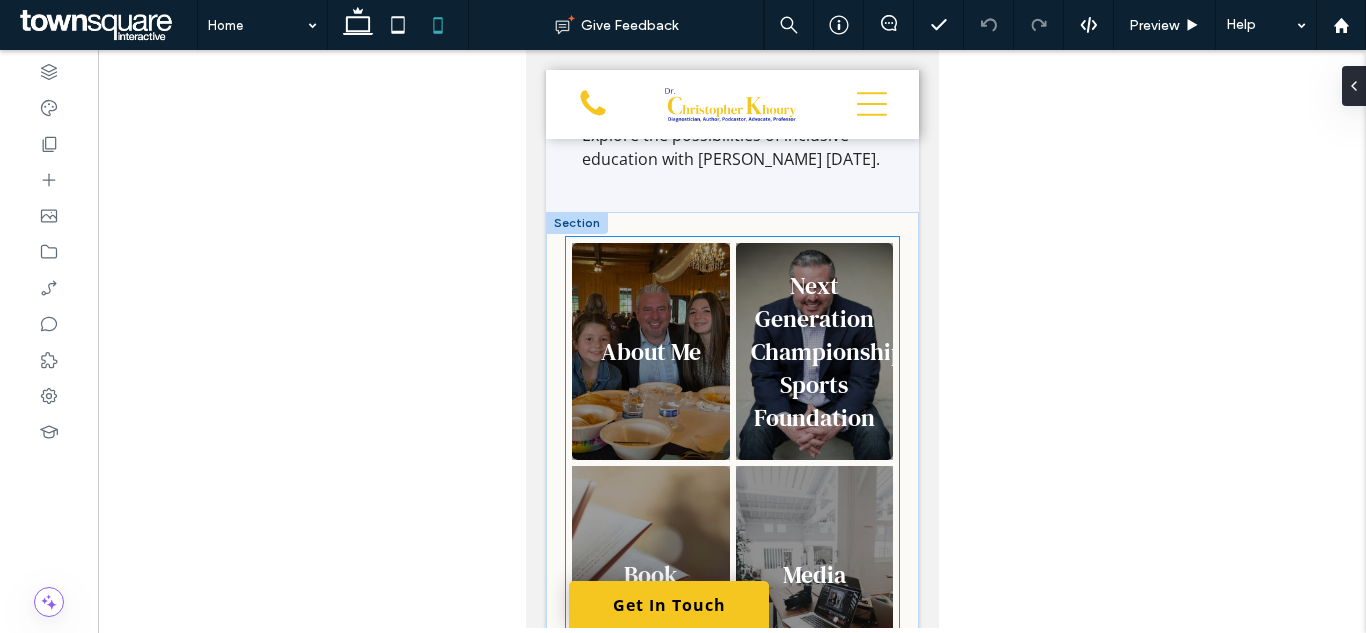 click on "Next Generation Championship Sports Foundation
Button" at bounding box center (814, 351) 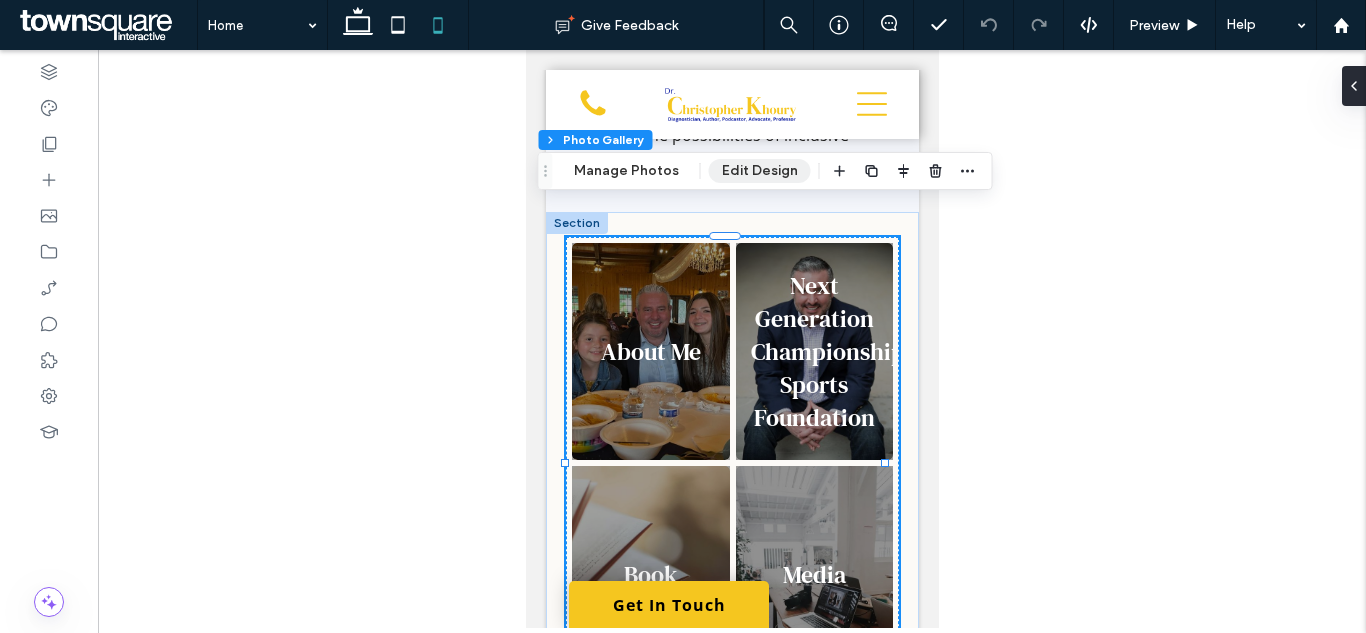 click on "Edit Design" at bounding box center (760, 171) 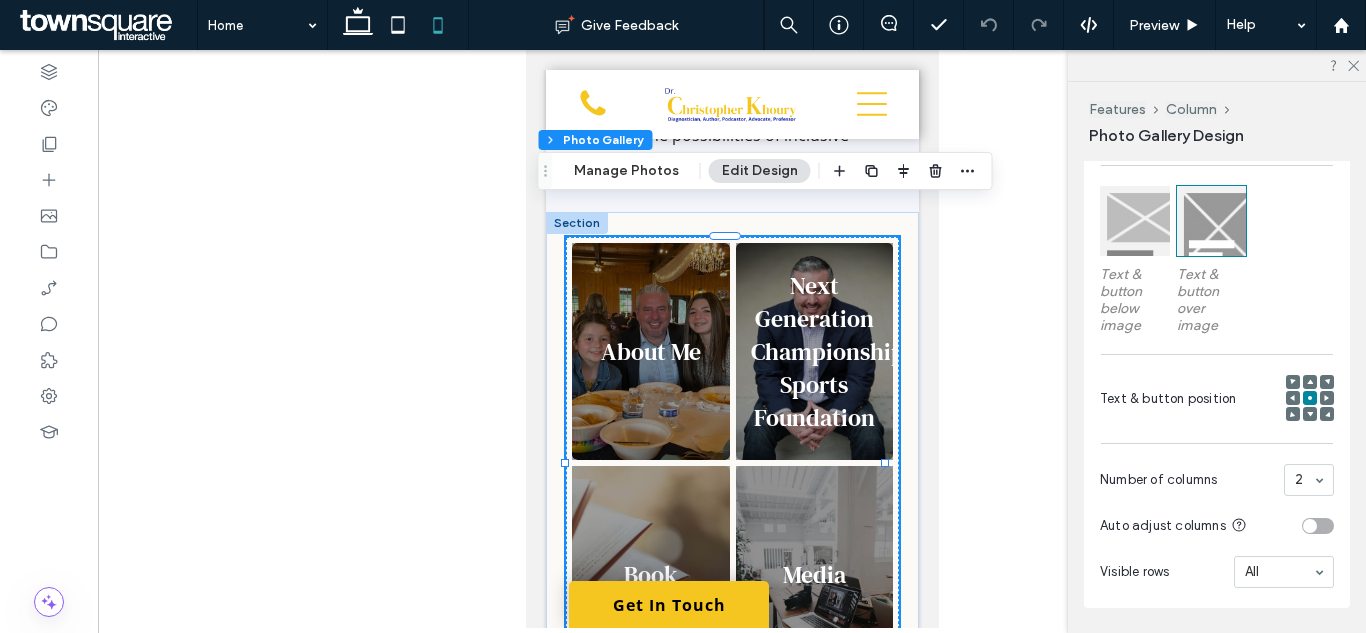 scroll, scrollTop: 700, scrollLeft: 0, axis: vertical 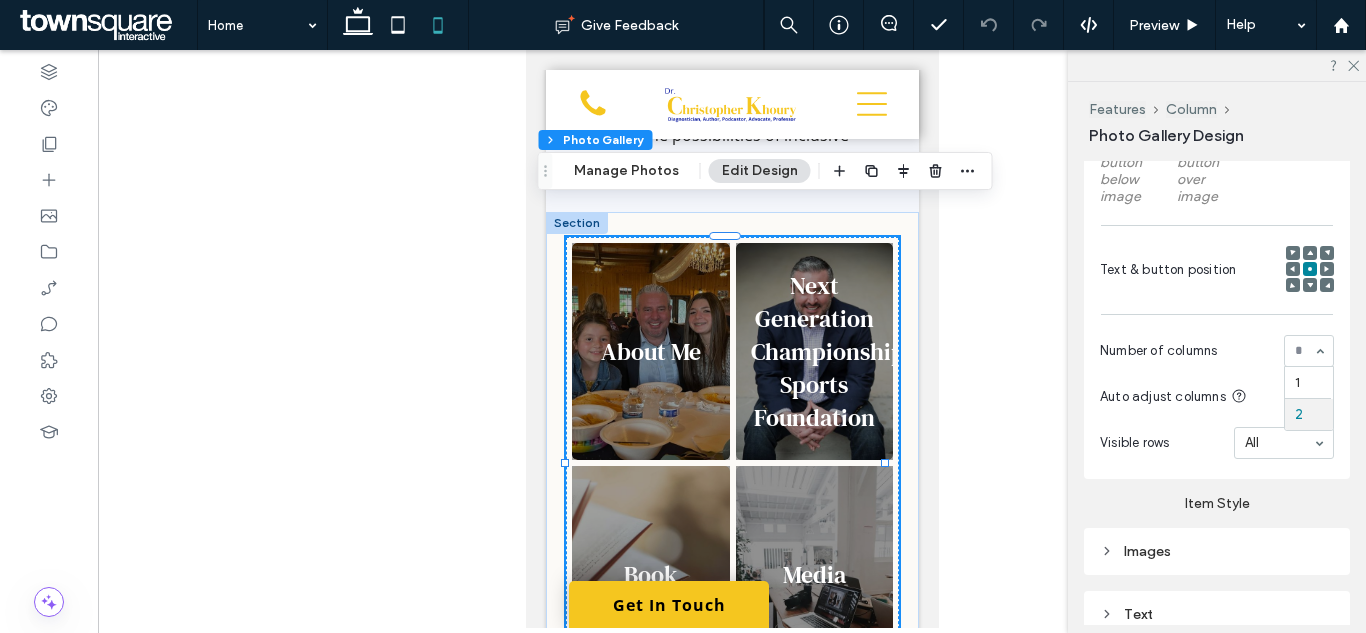 drag, startPoint x: 1307, startPoint y: 364, endPoint x: 1296, endPoint y: 389, distance: 27.313 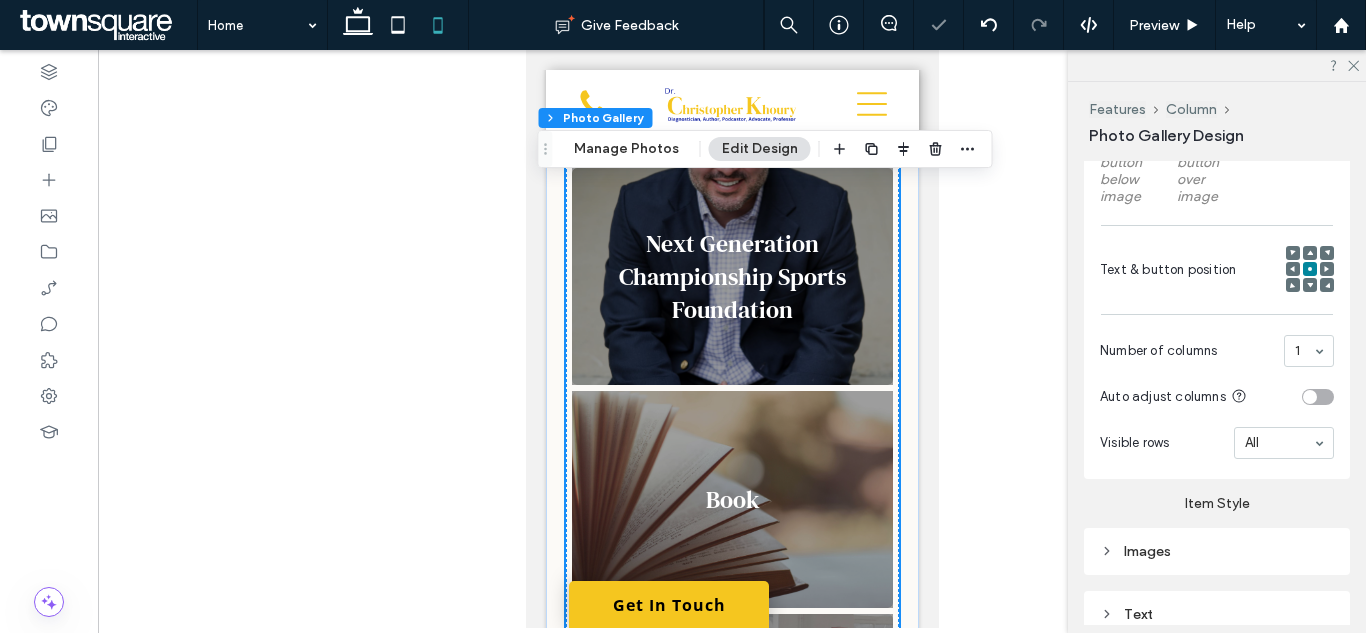 scroll, scrollTop: 1892, scrollLeft: 0, axis: vertical 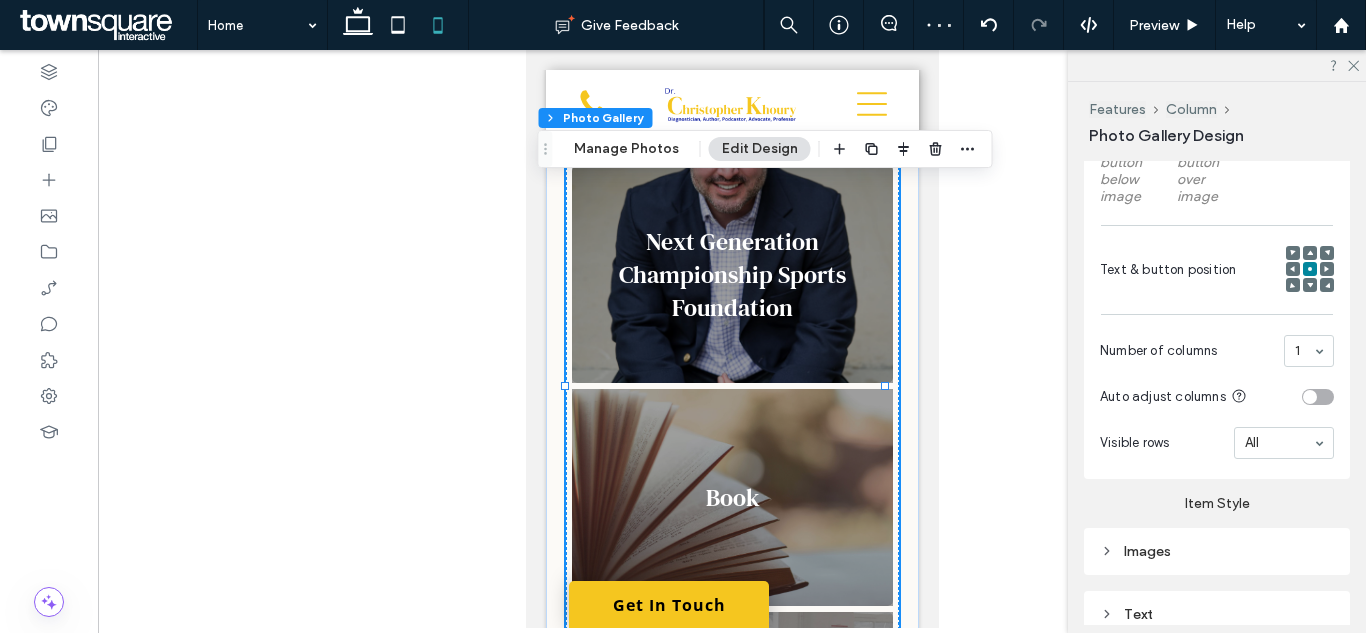 click on "Images" at bounding box center (1217, 551) 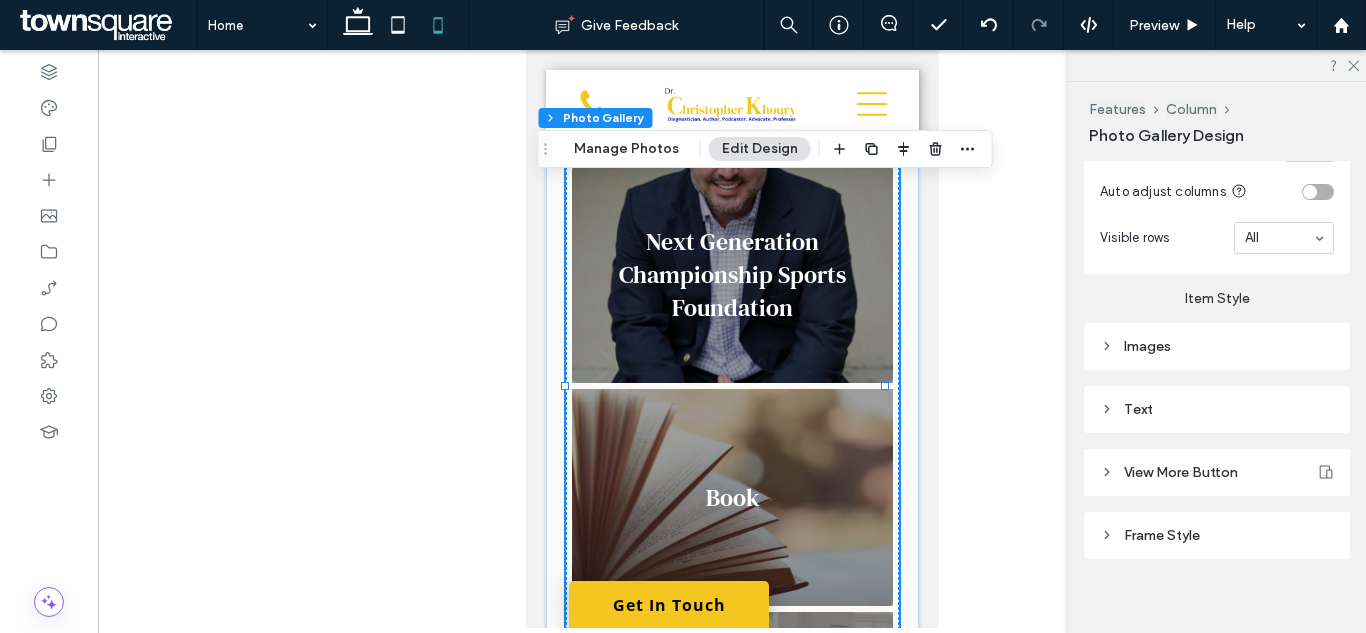 scroll, scrollTop: 933, scrollLeft: 0, axis: vertical 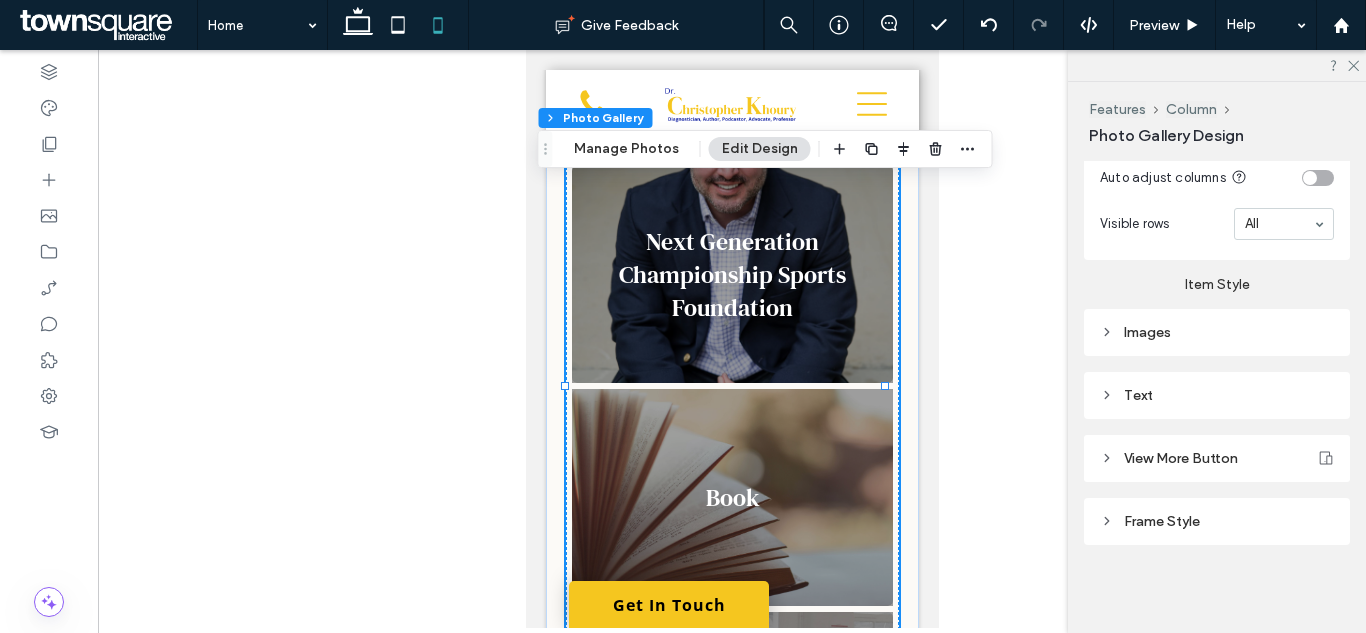 click on "Images" at bounding box center [1217, 332] 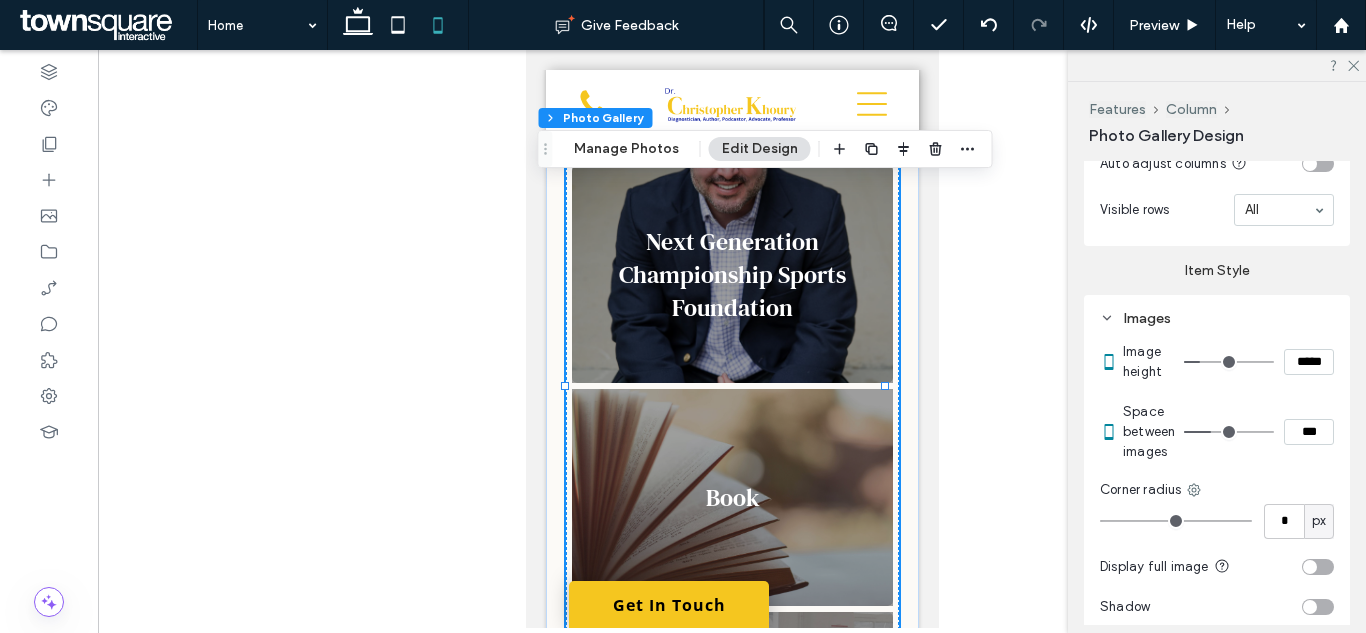 click on "*****" at bounding box center (1309, 362) 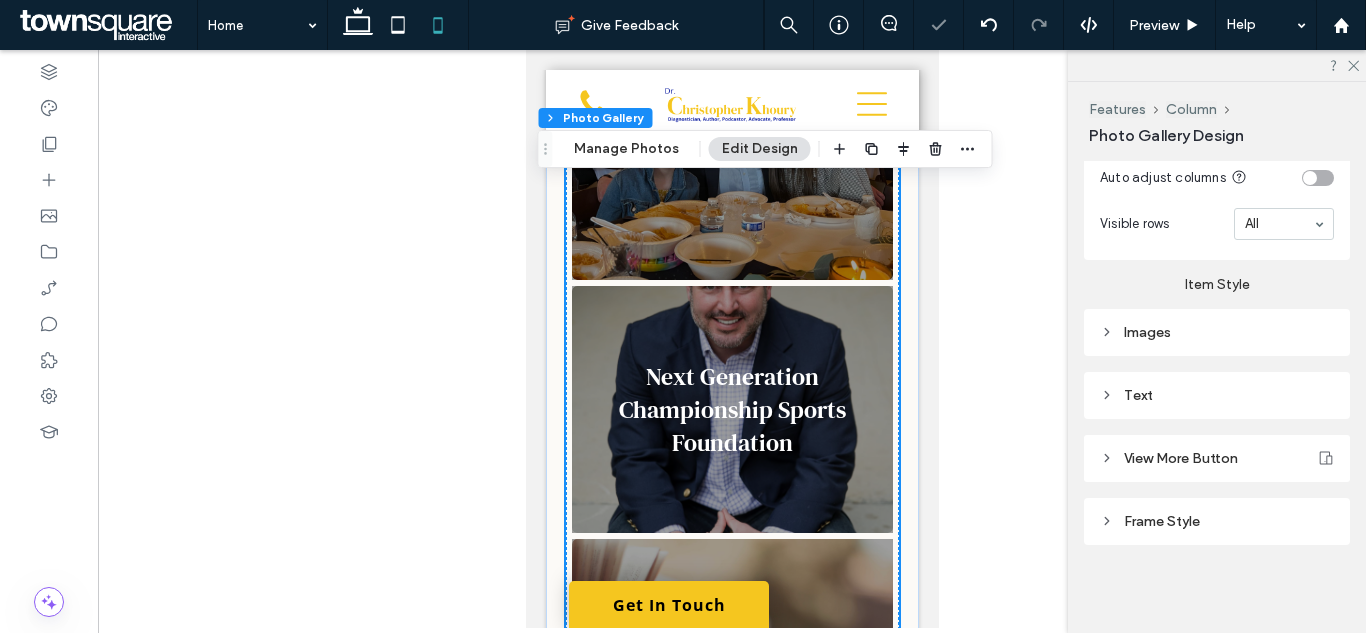 scroll, scrollTop: 1692, scrollLeft: 0, axis: vertical 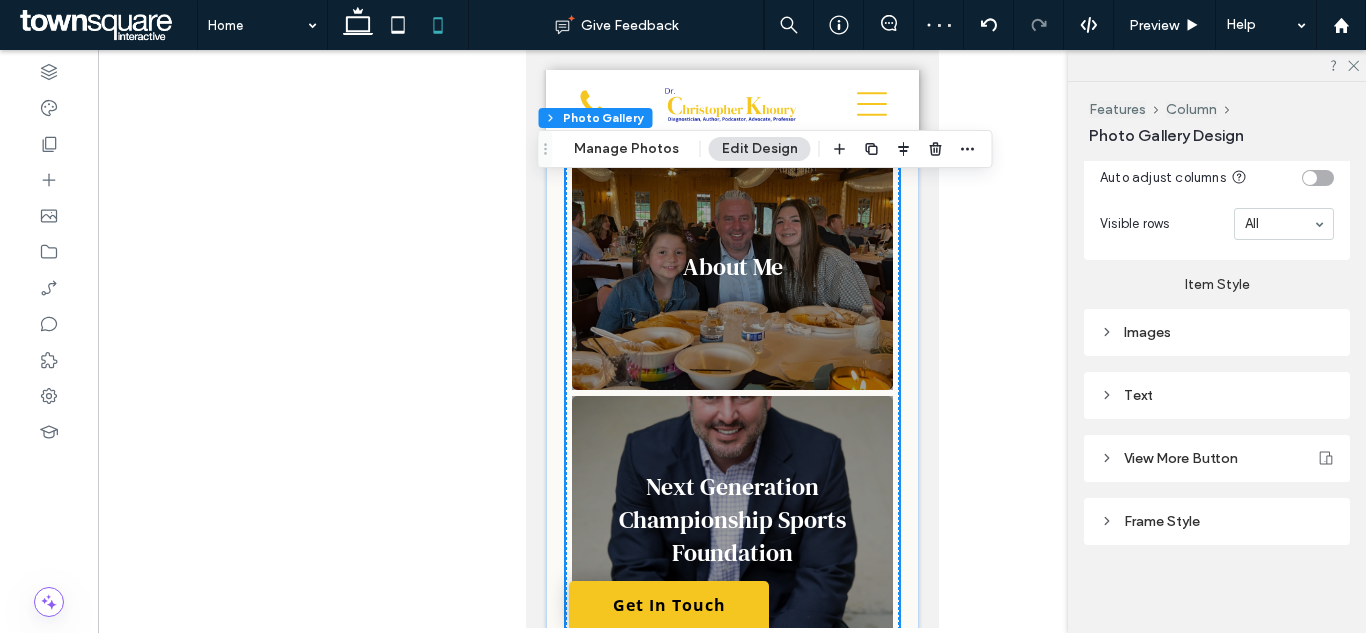 click on "Images" at bounding box center [1217, 332] 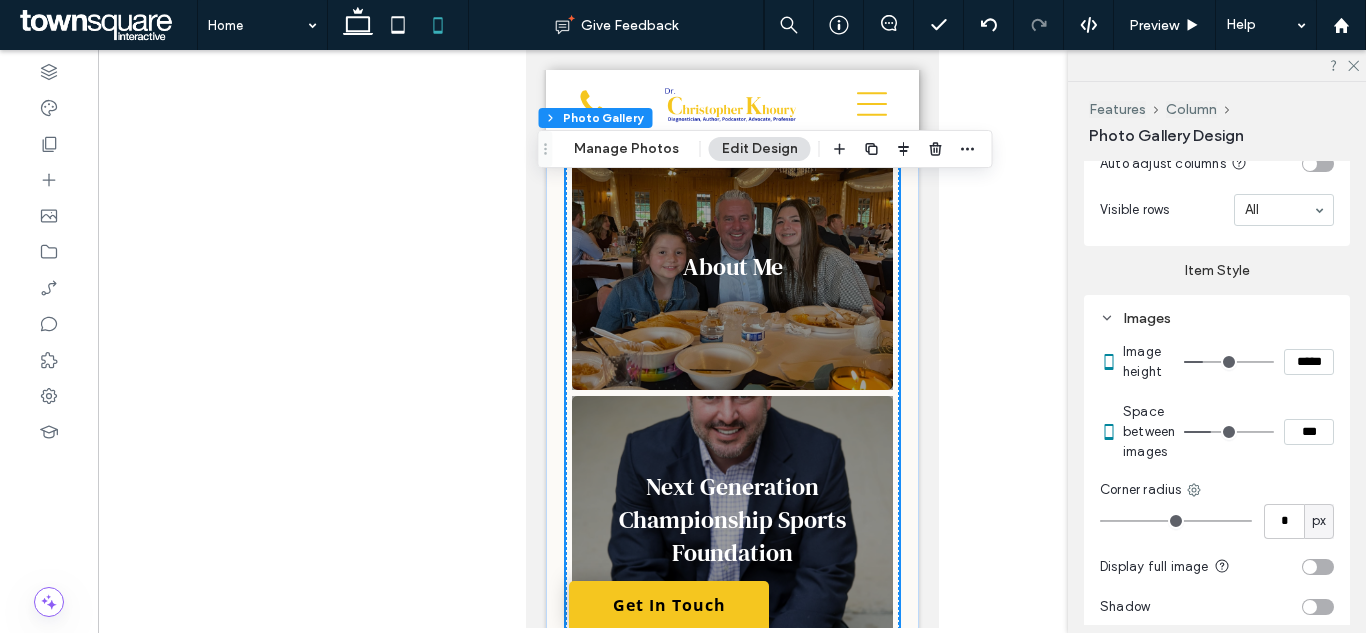 click on "*****" at bounding box center [1309, 362] 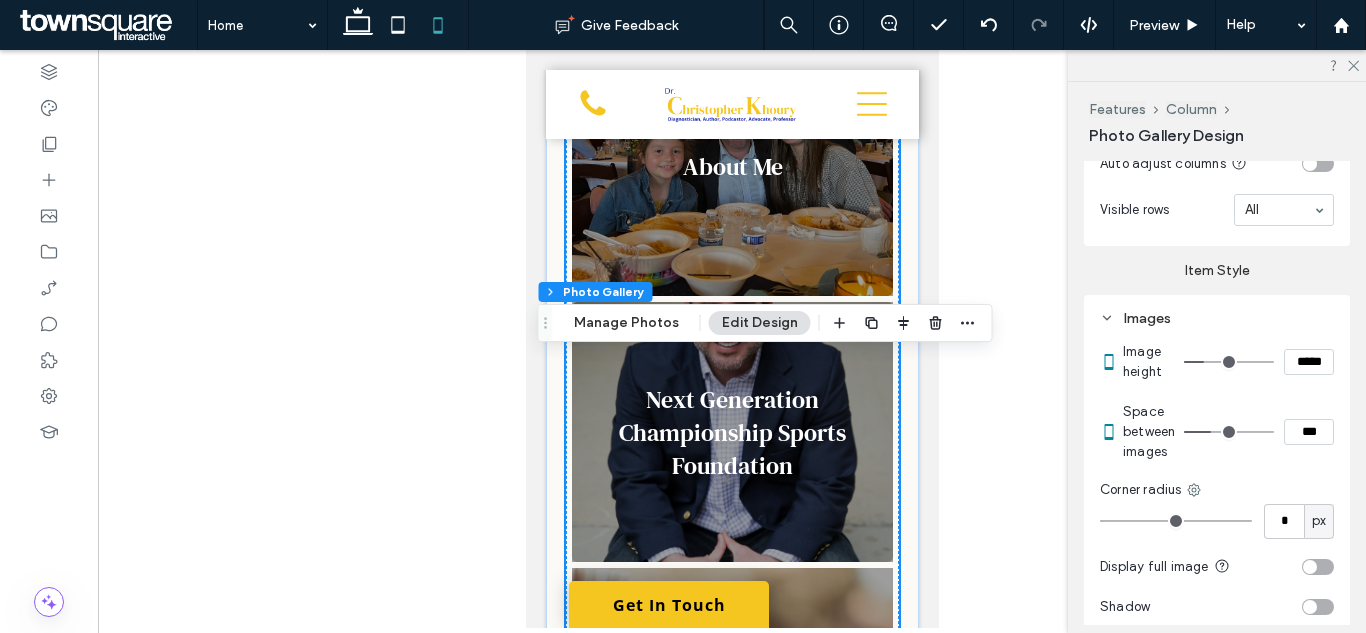scroll, scrollTop: 0, scrollLeft: 0, axis: both 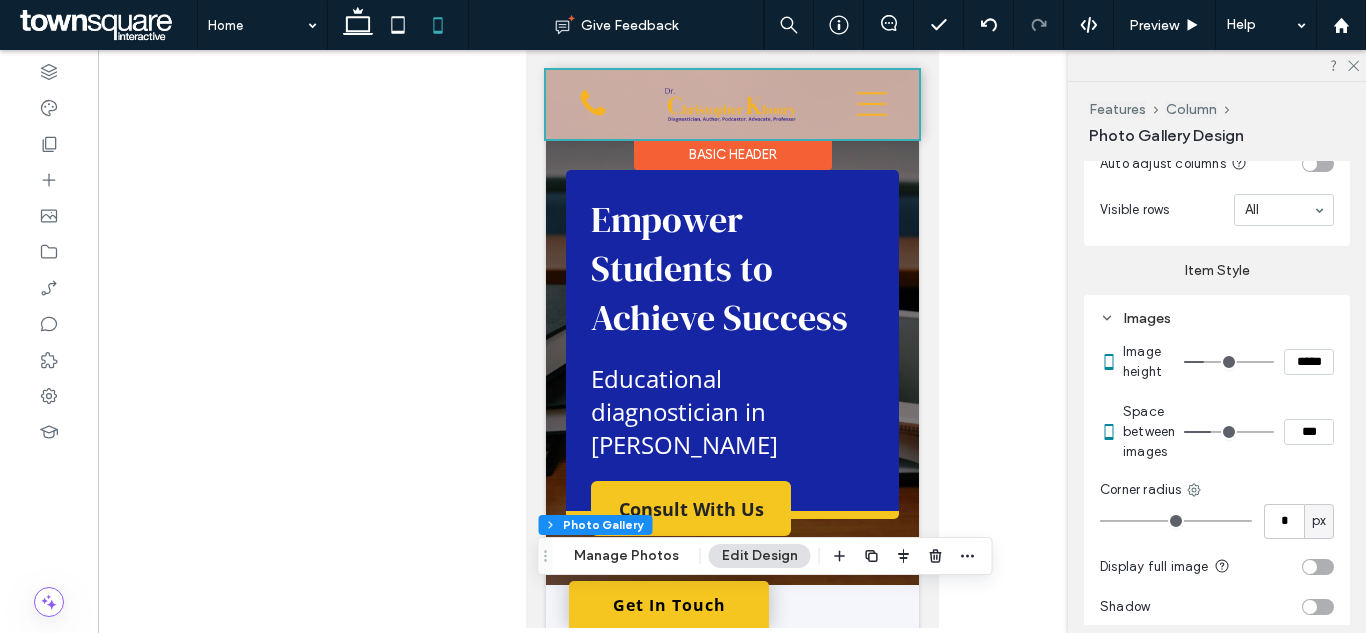 click on "Basic Header" at bounding box center (732, 154) 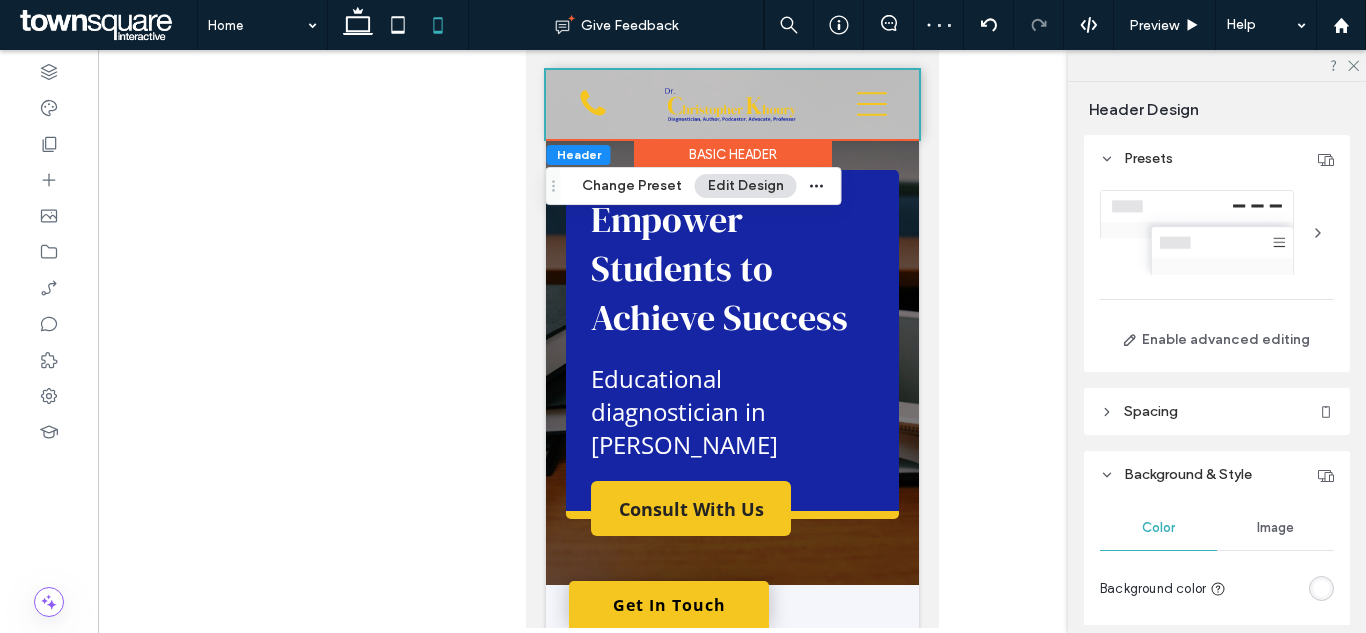 scroll, scrollTop: 300, scrollLeft: 0, axis: vertical 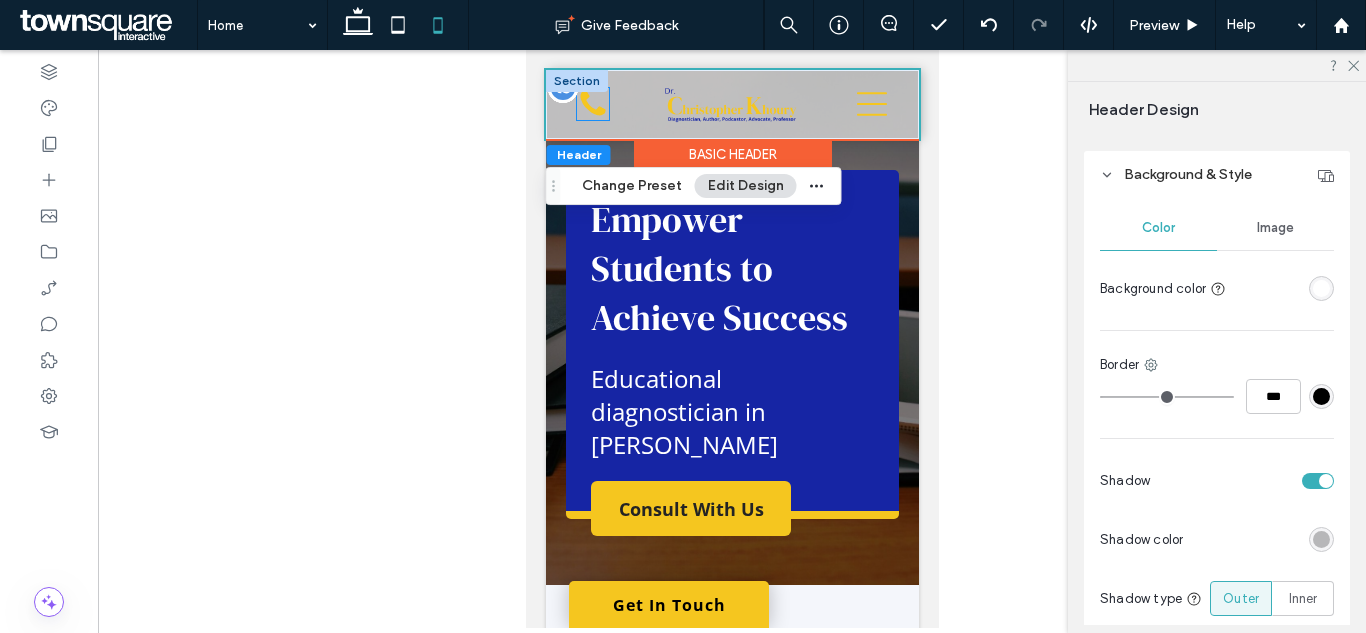 click at bounding box center [592, 104] 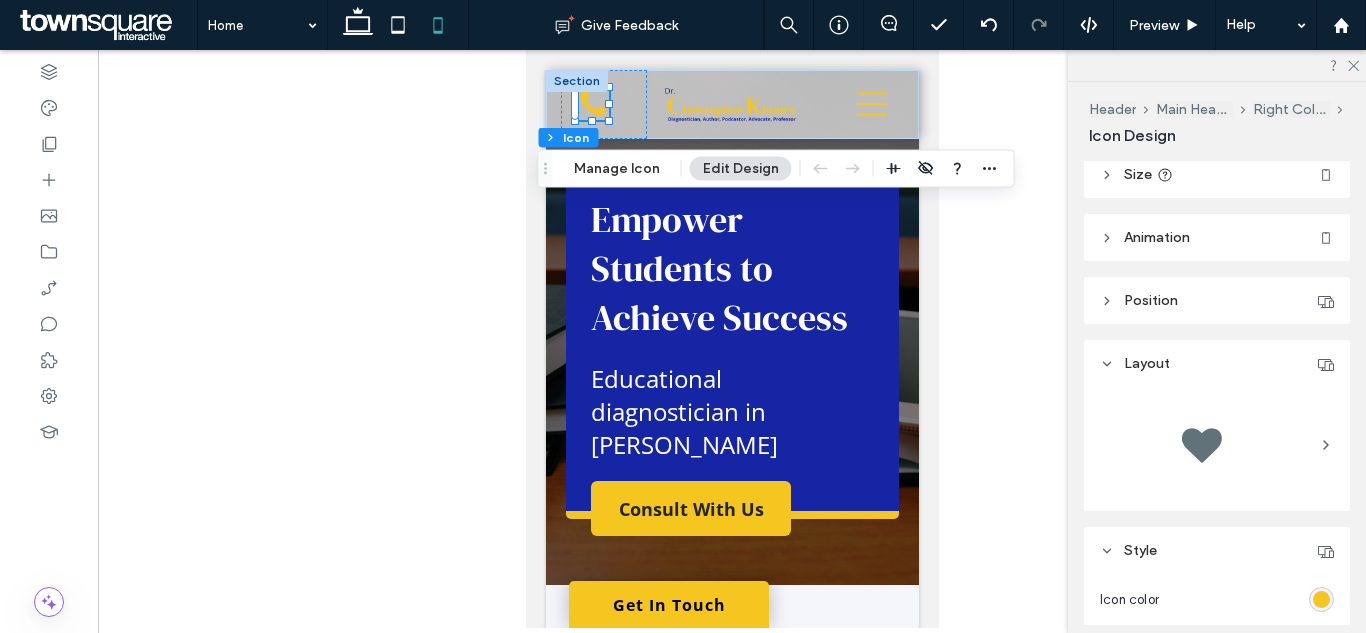 scroll, scrollTop: 400, scrollLeft: 0, axis: vertical 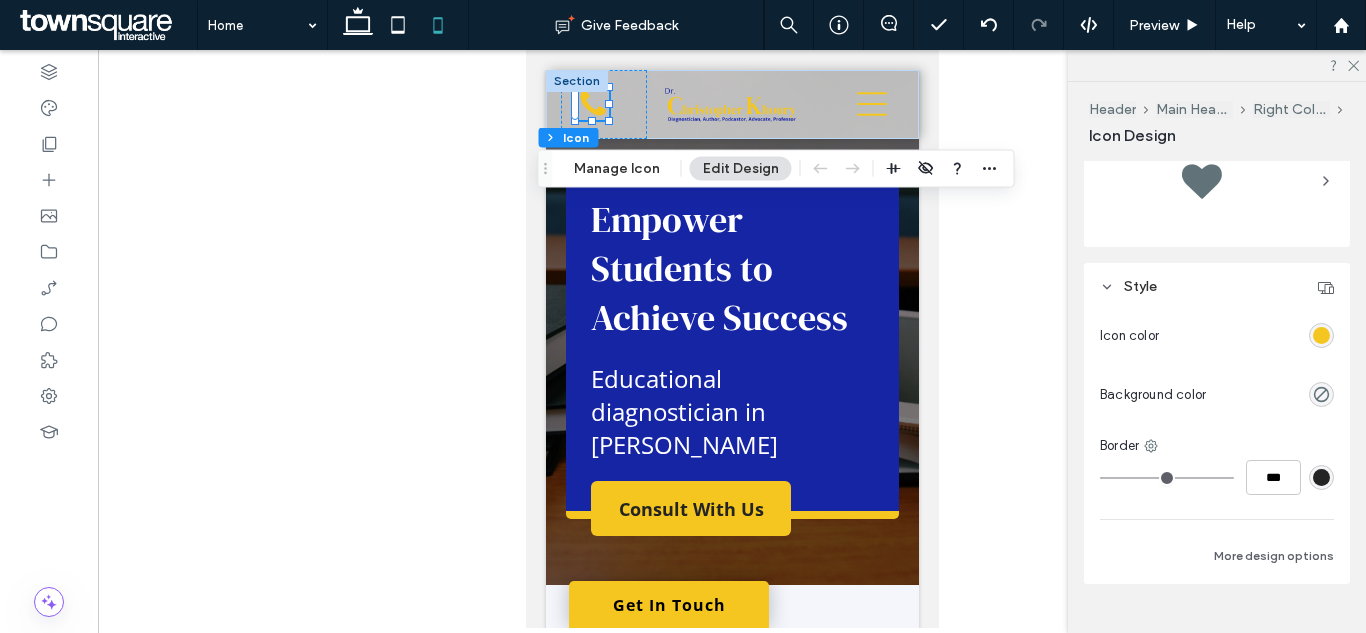 click at bounding box center [1321, 335] 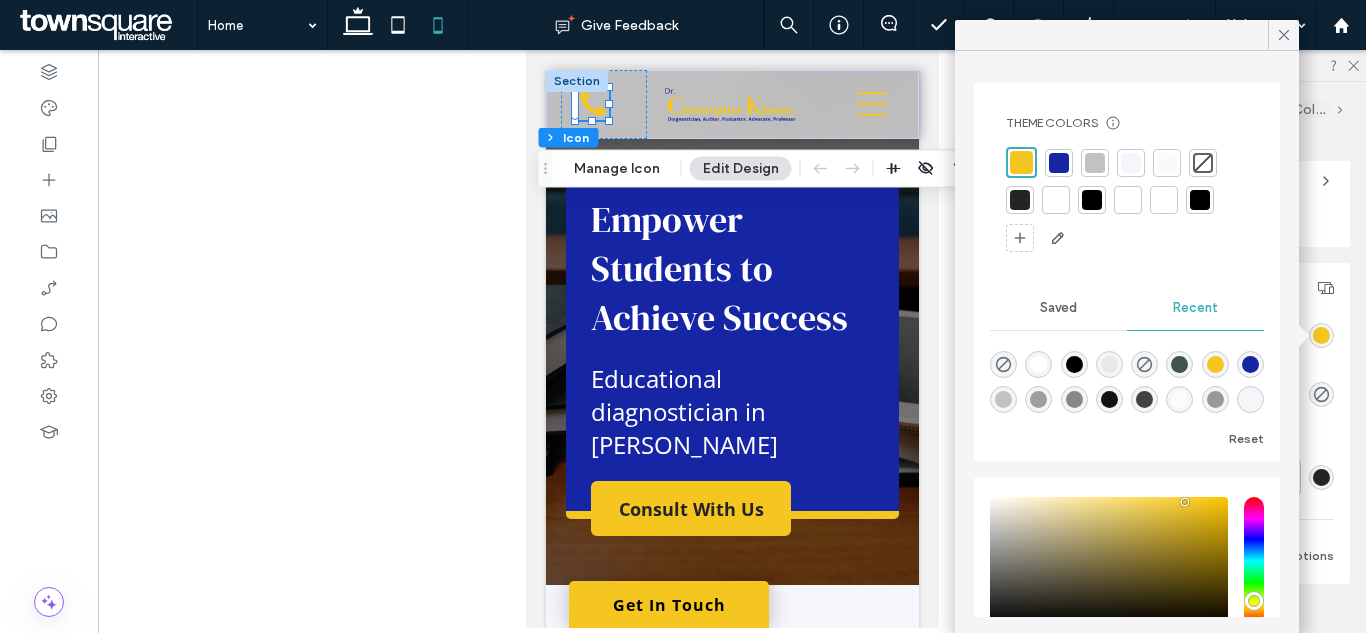 click at bounding box center (1074, 364) 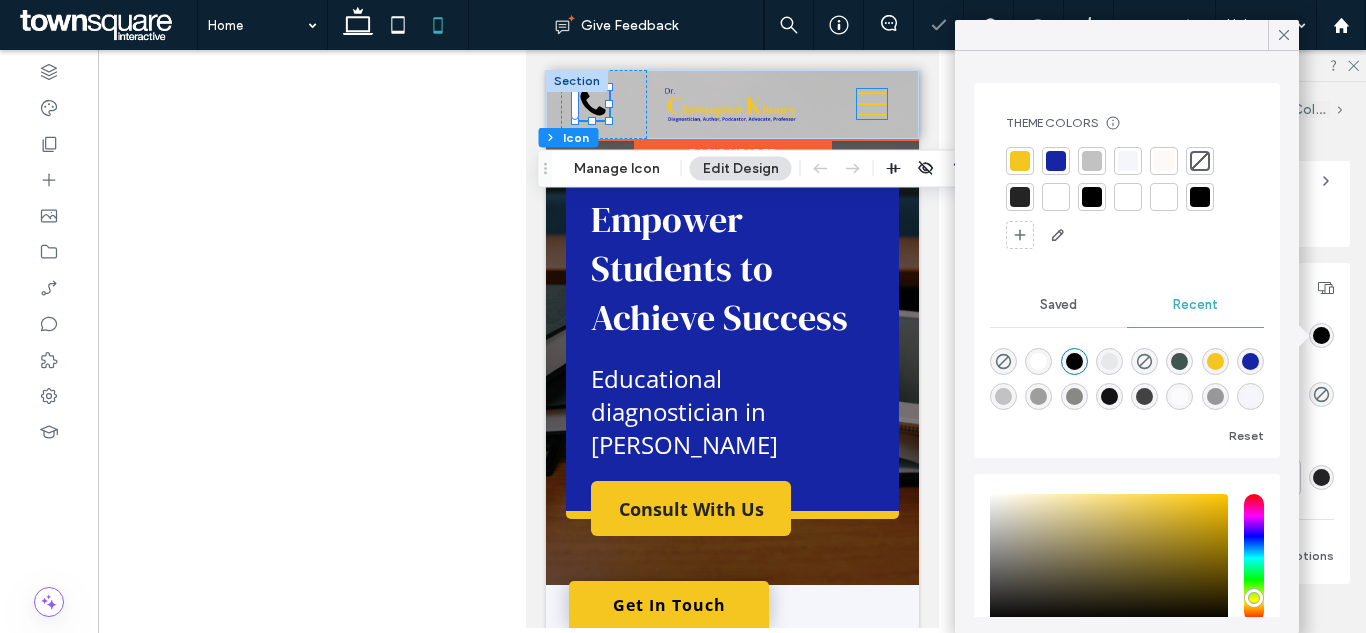 click 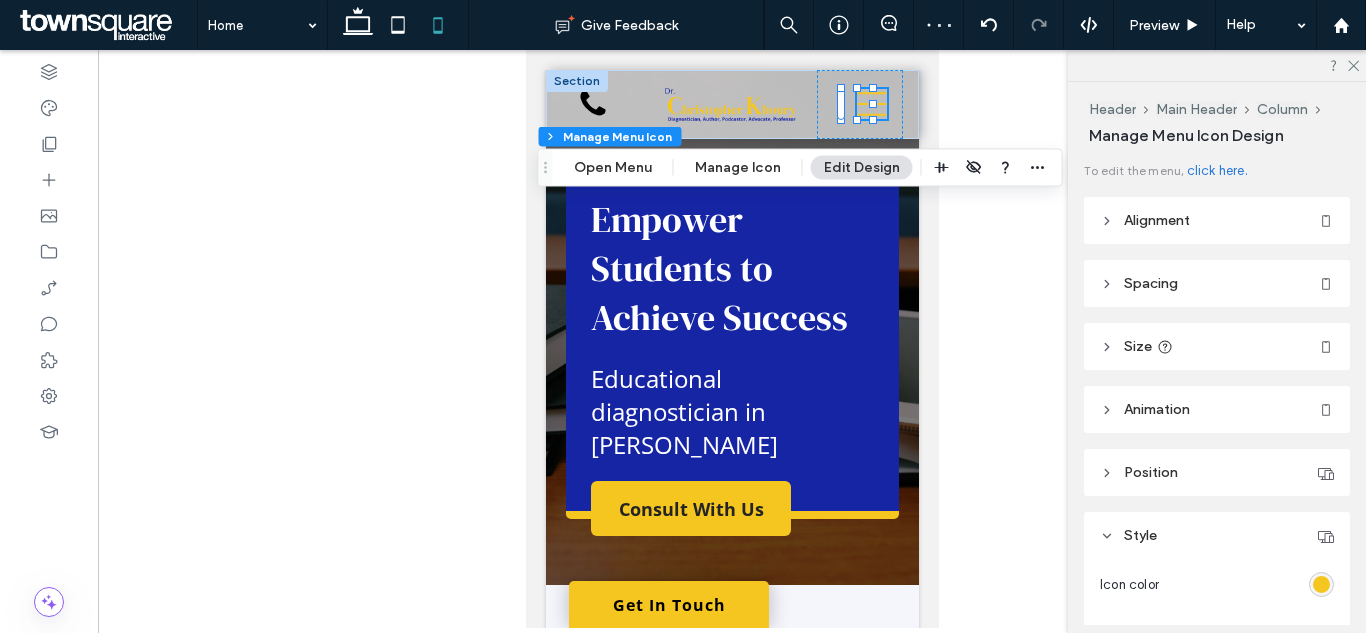 click at bounding box center (1321, 584) 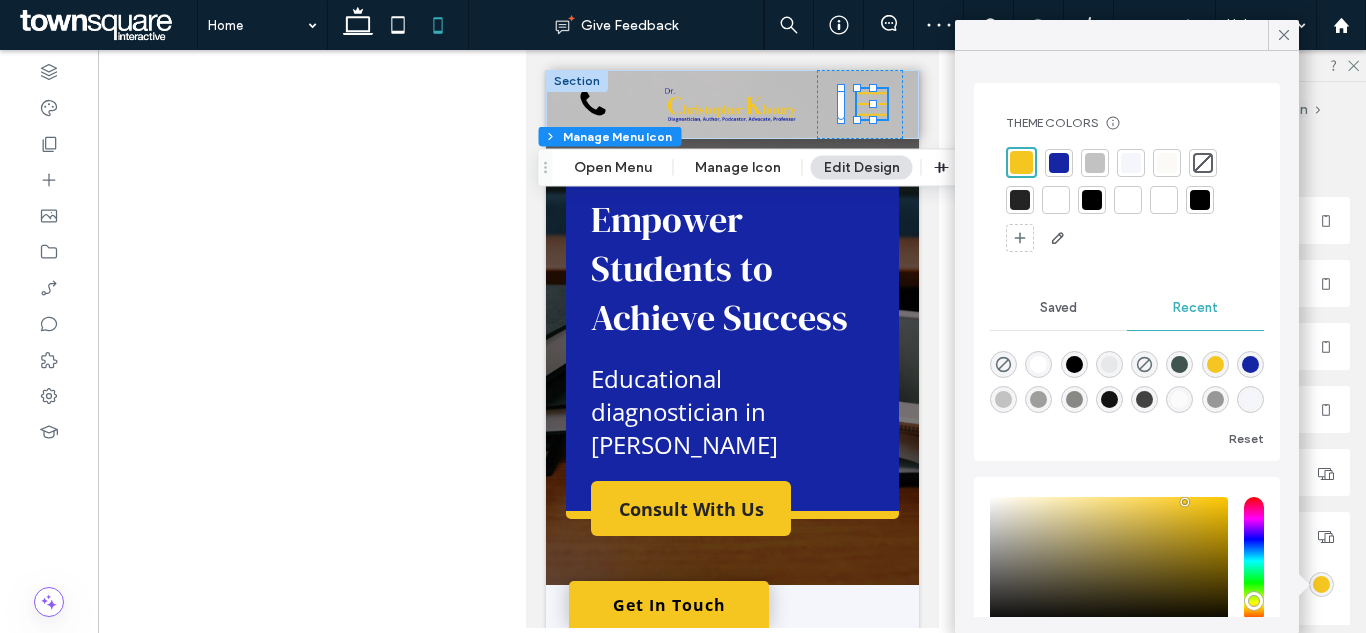 click at bounding box center [1074, 364] 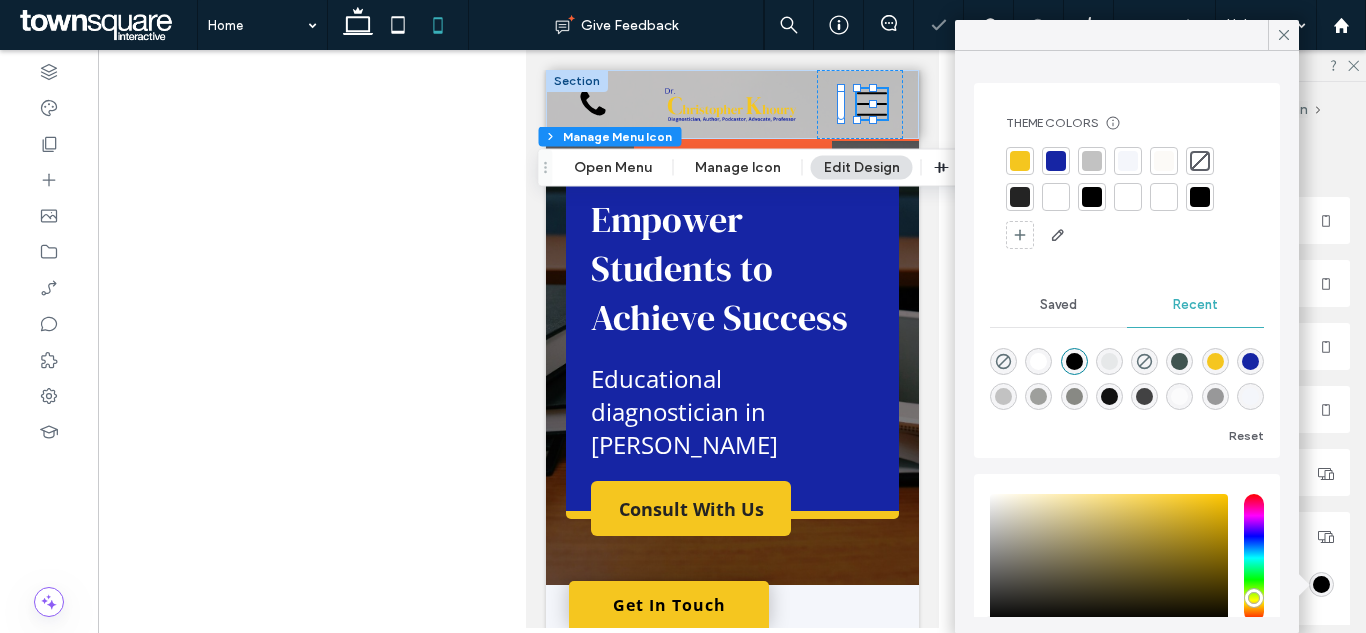 click on "Basic Header" at bounding box center (732, 154) 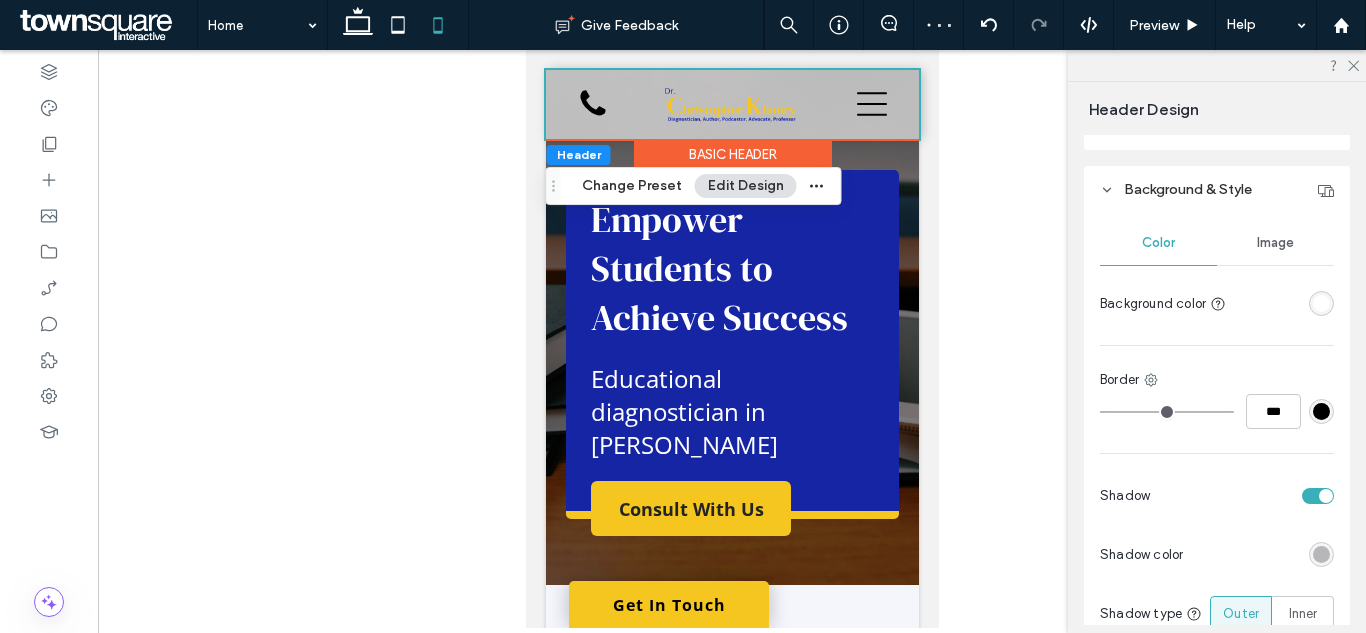 scroll, scrollTop: 400, scrollLeft: 0, axis: vertical 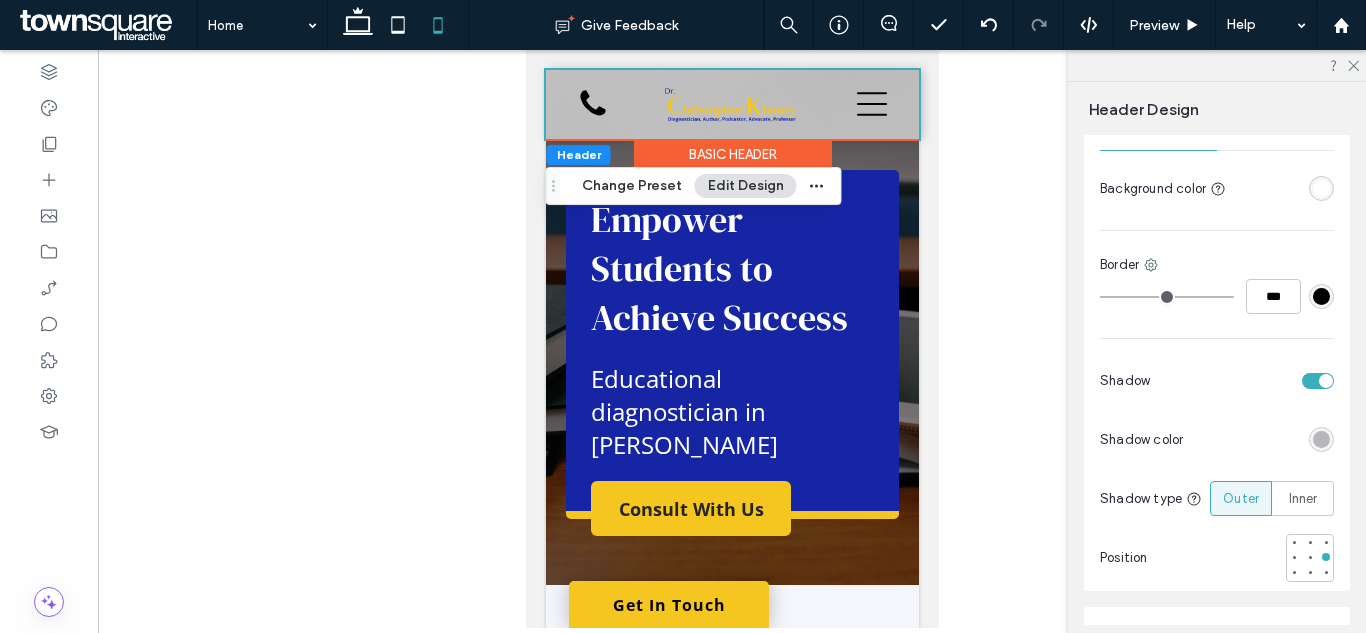 click at bounding box center [1321, 439] 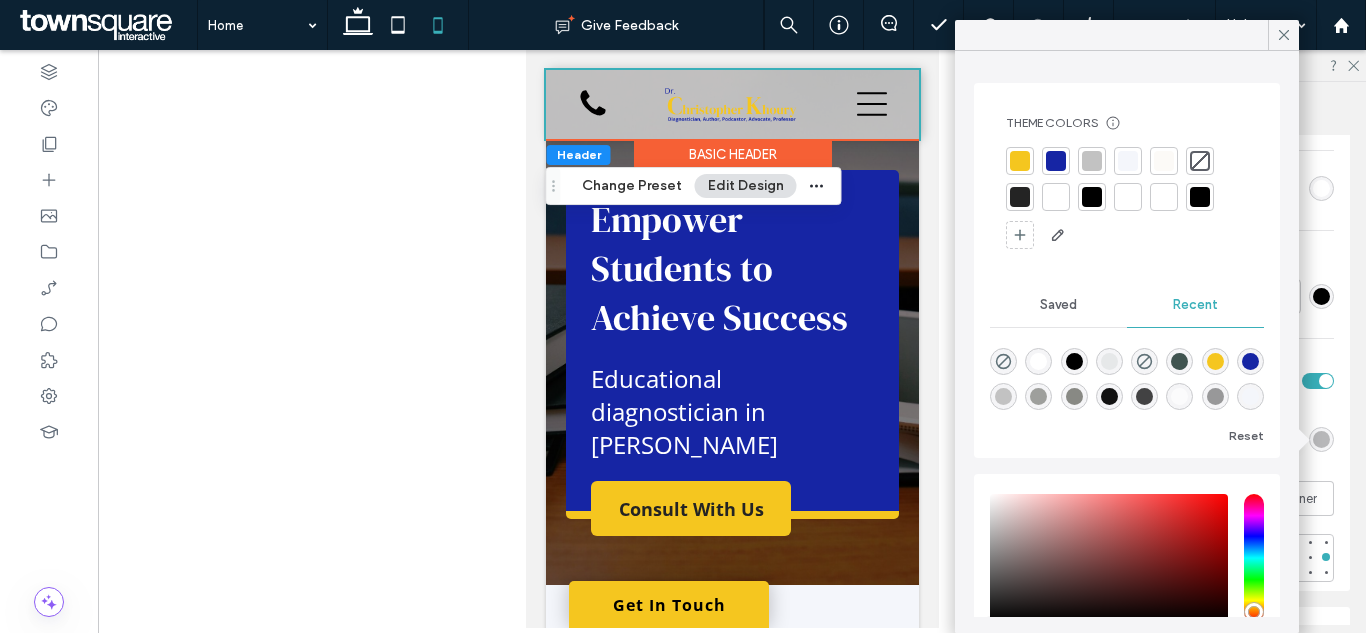 click at bounding box center [1056, 161] 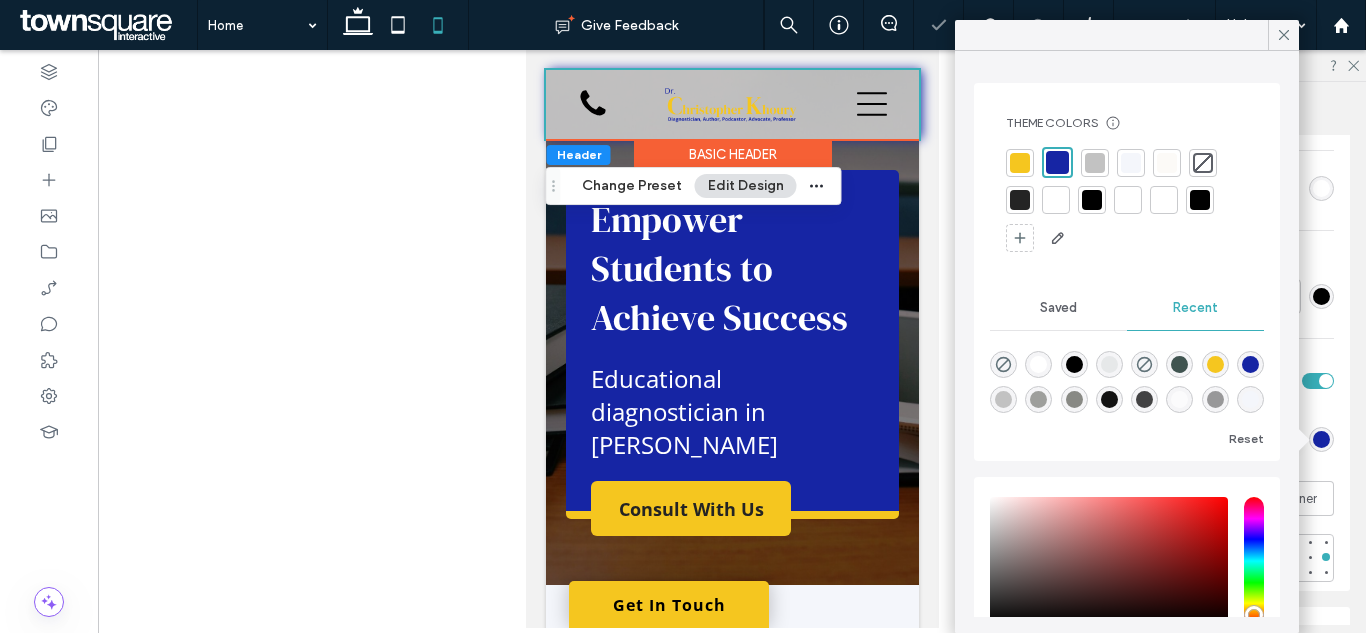 click at bounding box center (1003, 399) 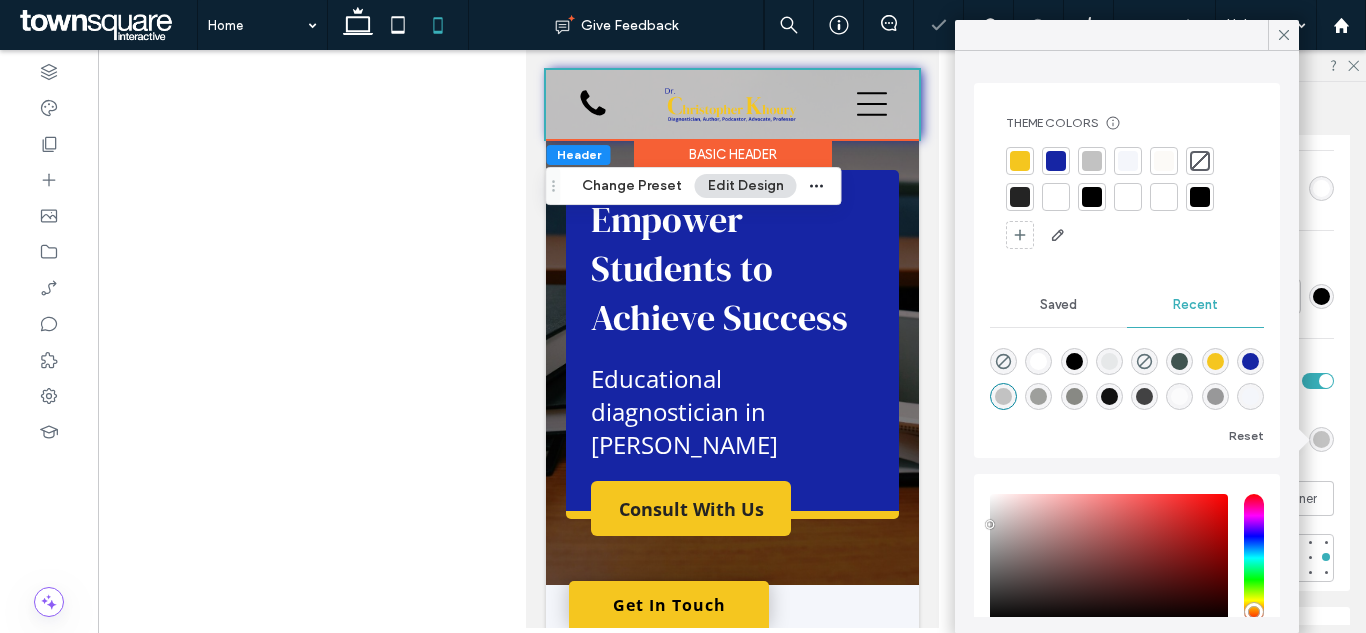 type on "*******" 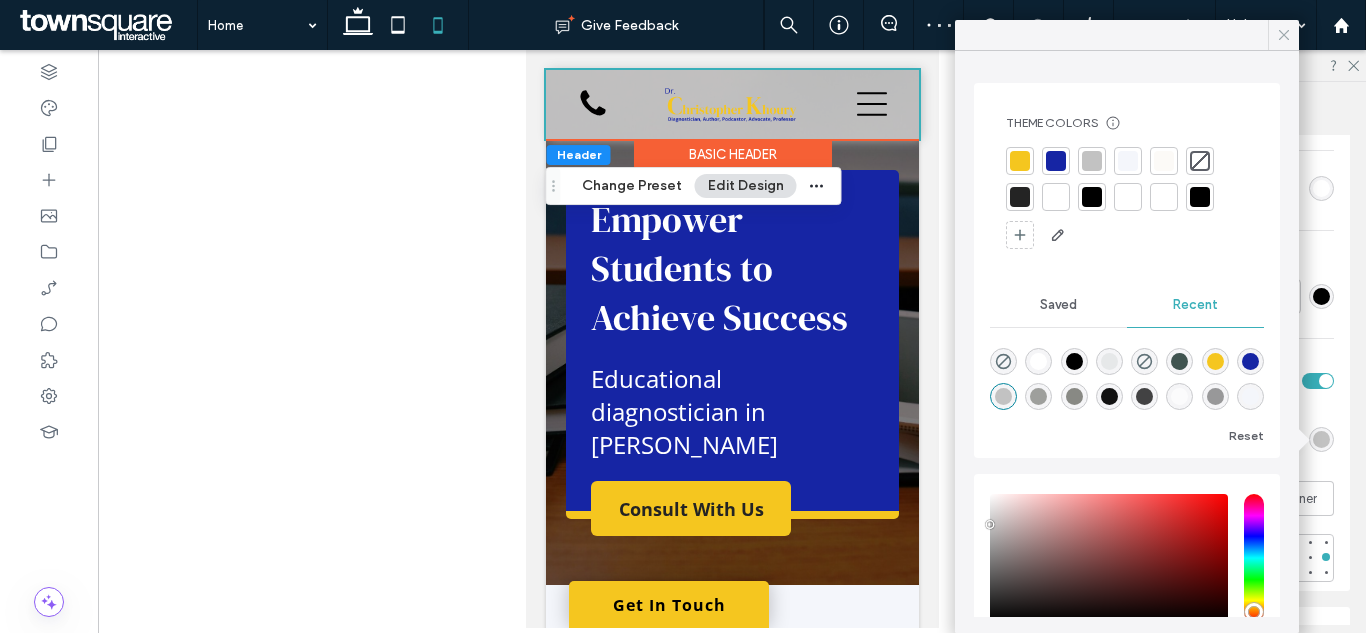 click at bounding box center (1283, 35) 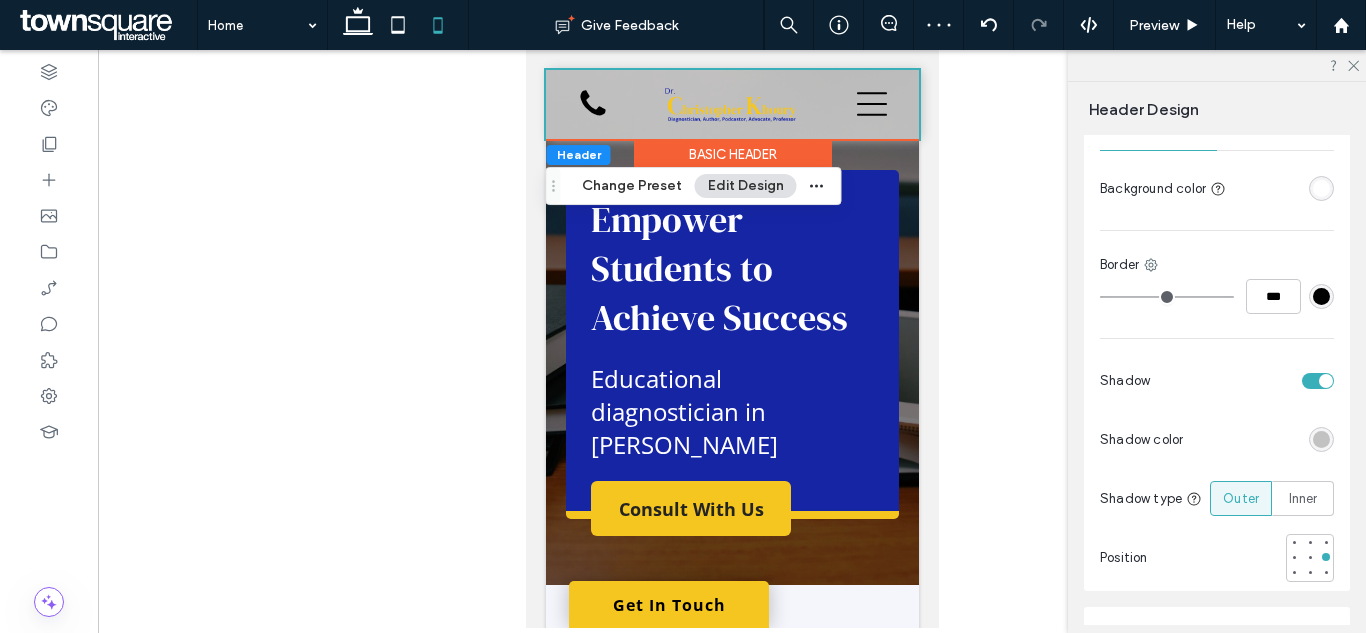 click at bounding box center [1321, 188] 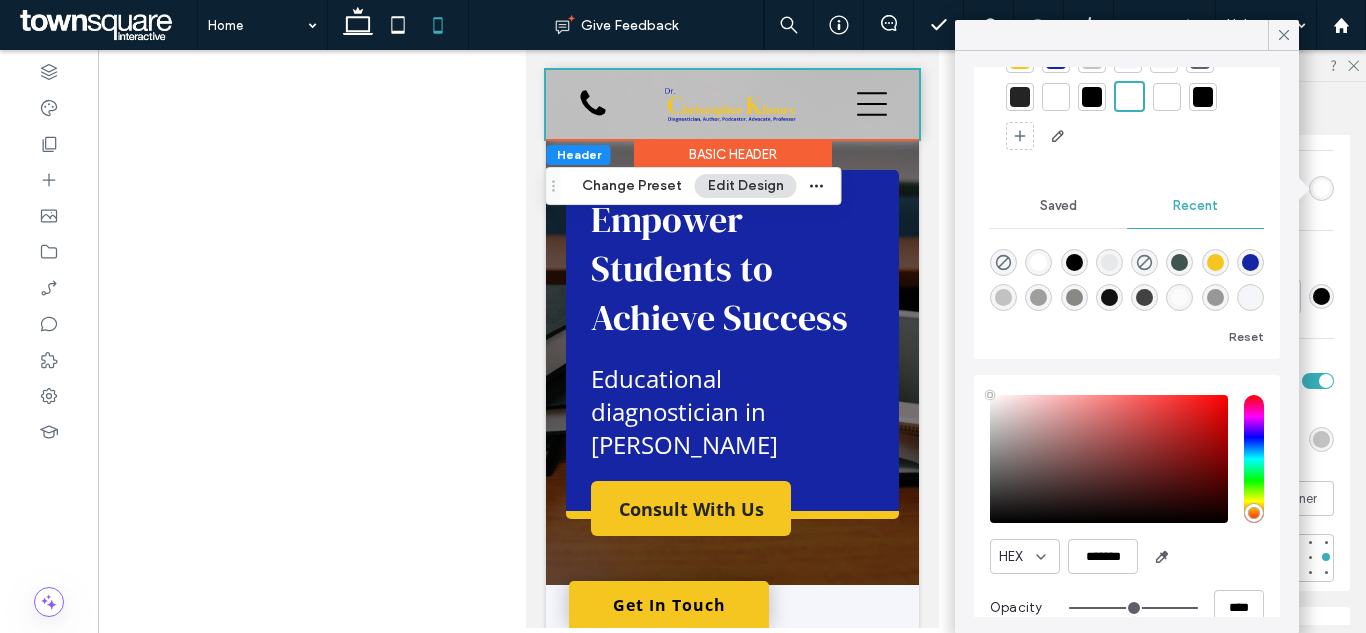 scroll, scrollTop: 135, scrollLeft: 0, axis: vertical 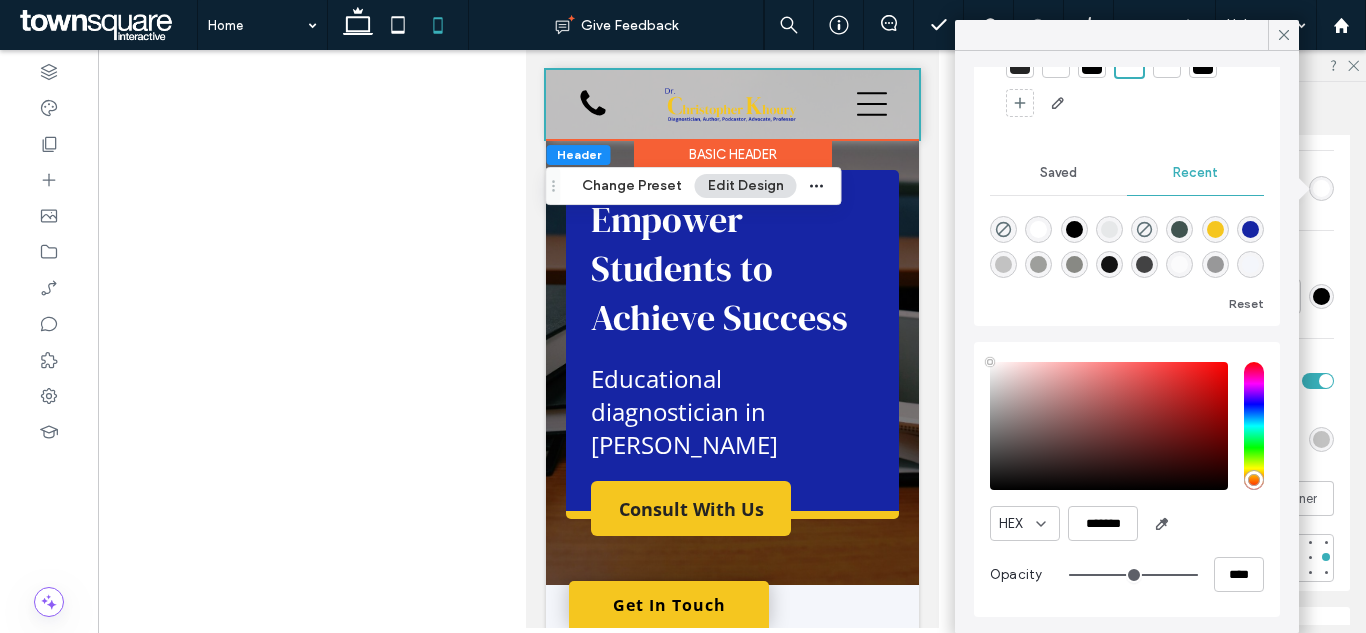 type on "**" 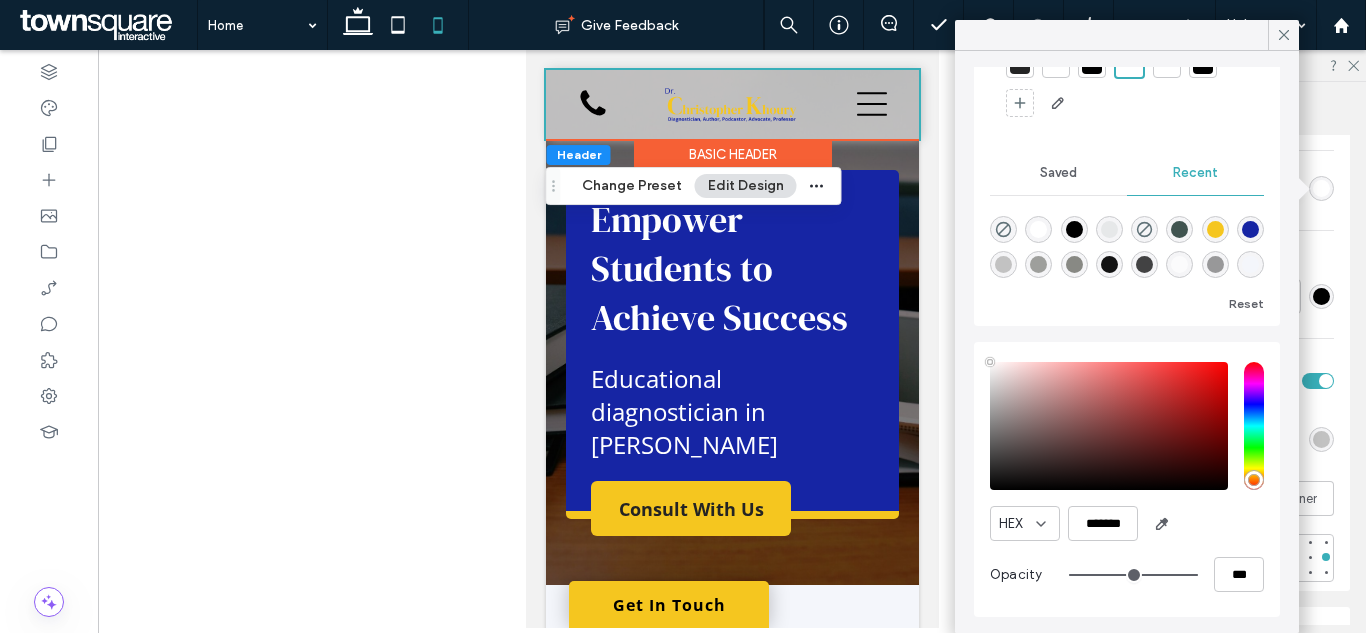 type on "**" 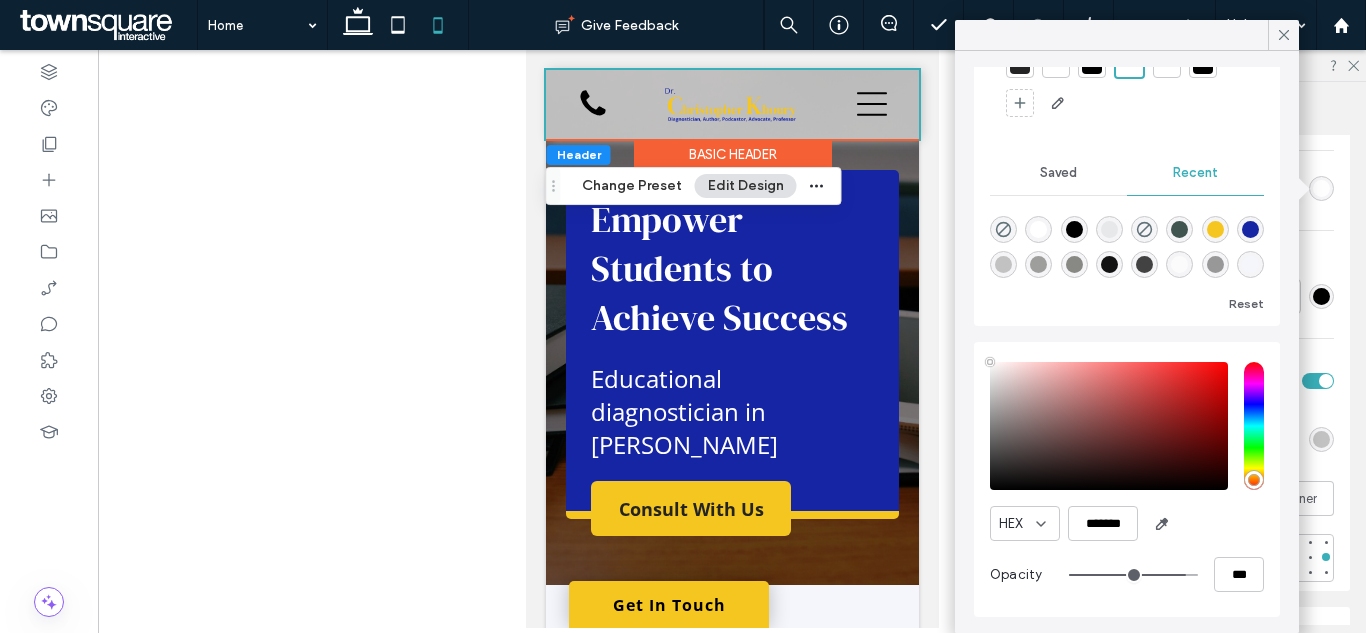 type on "**" 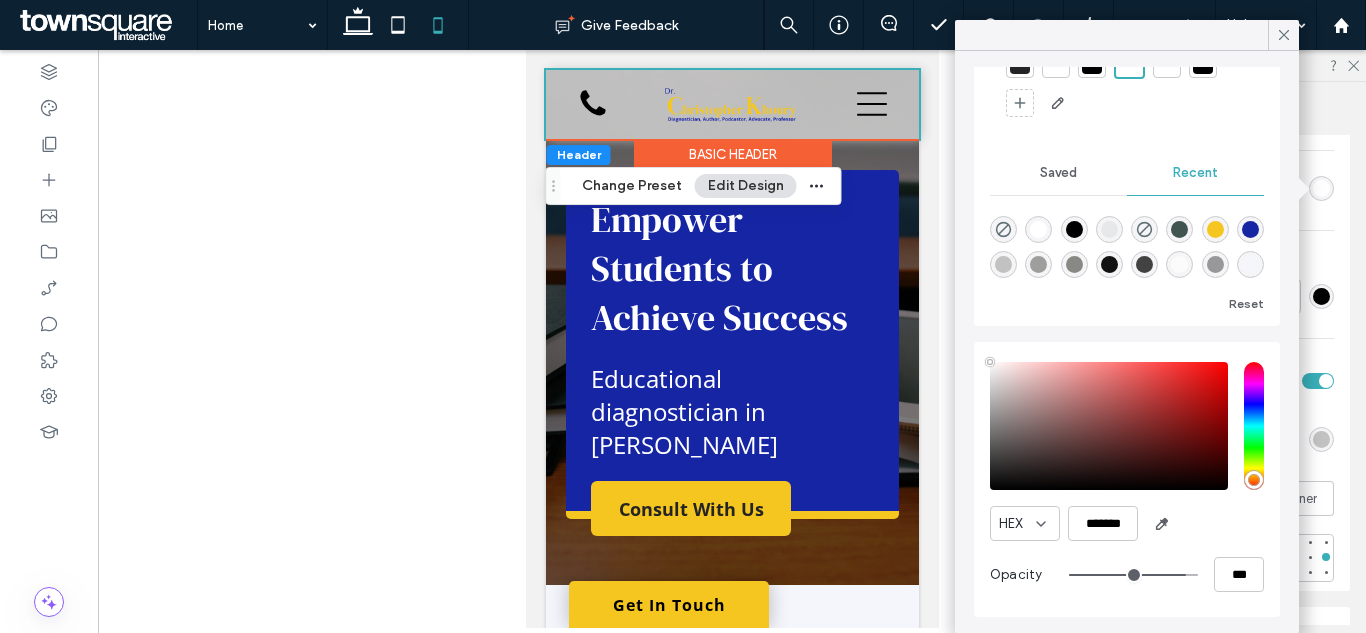 type on "***" 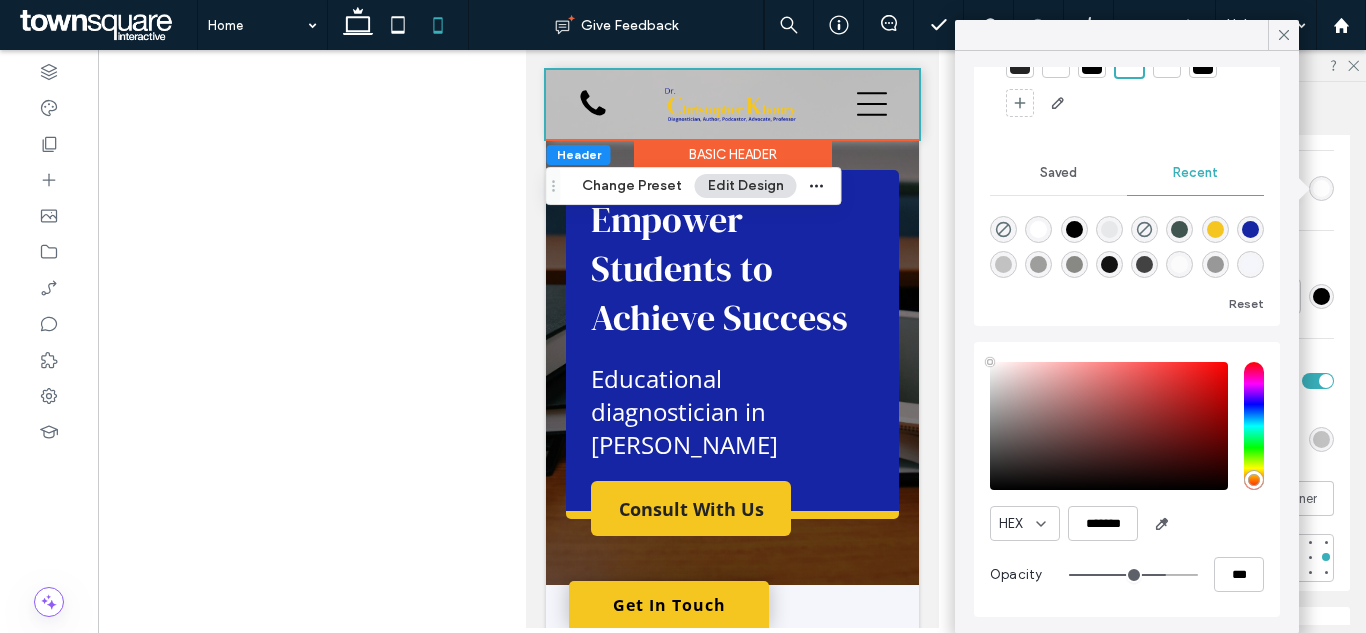 type on "**" 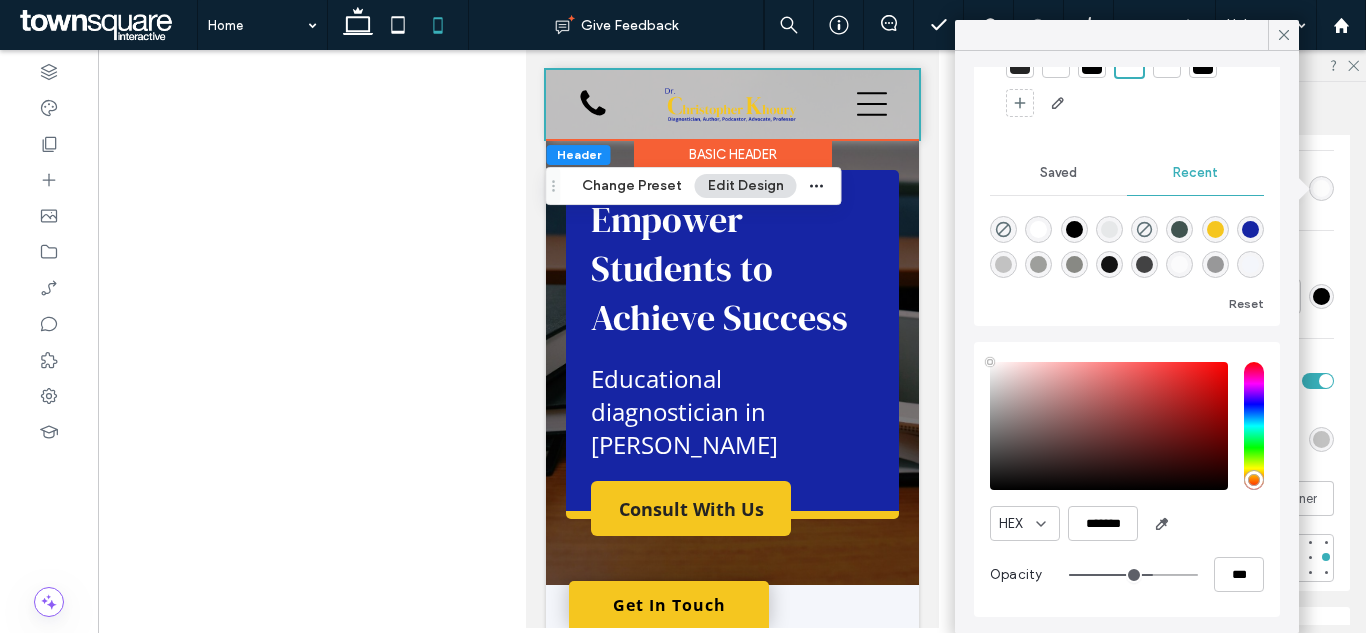type on "**" 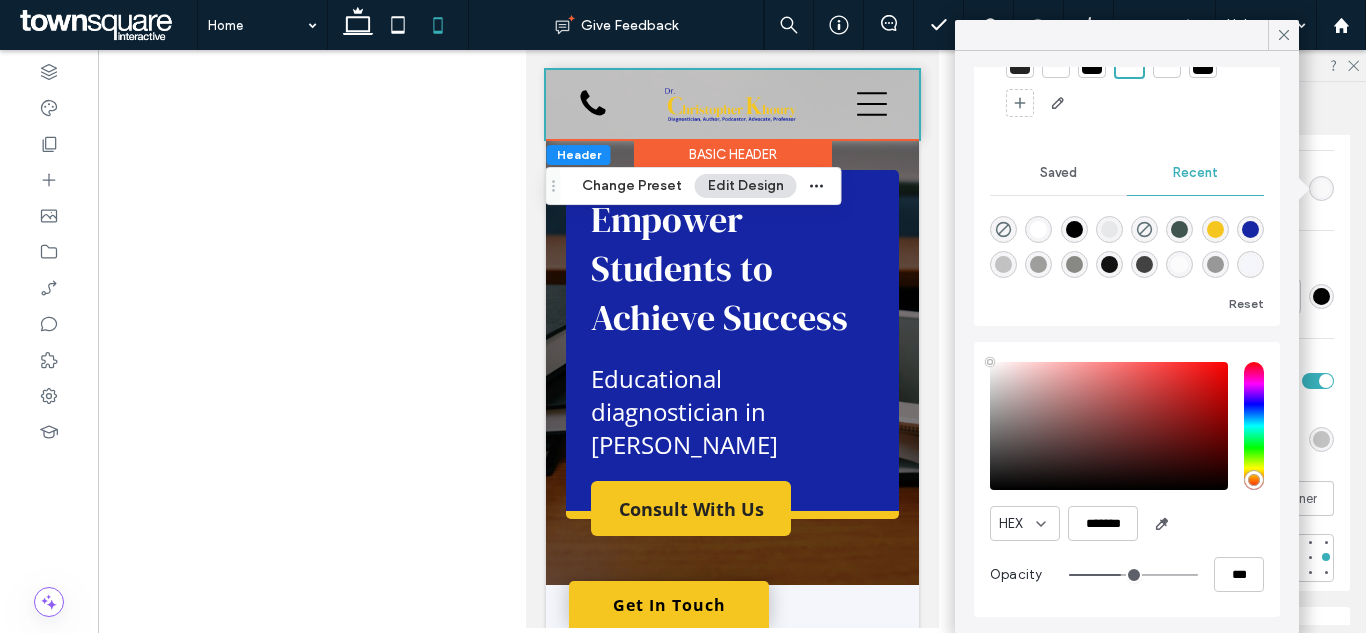 drag, startPoint x: 1172, startPoint y: 579, endPoint x: 1107, endPoint y: 586, distance: 65.37584 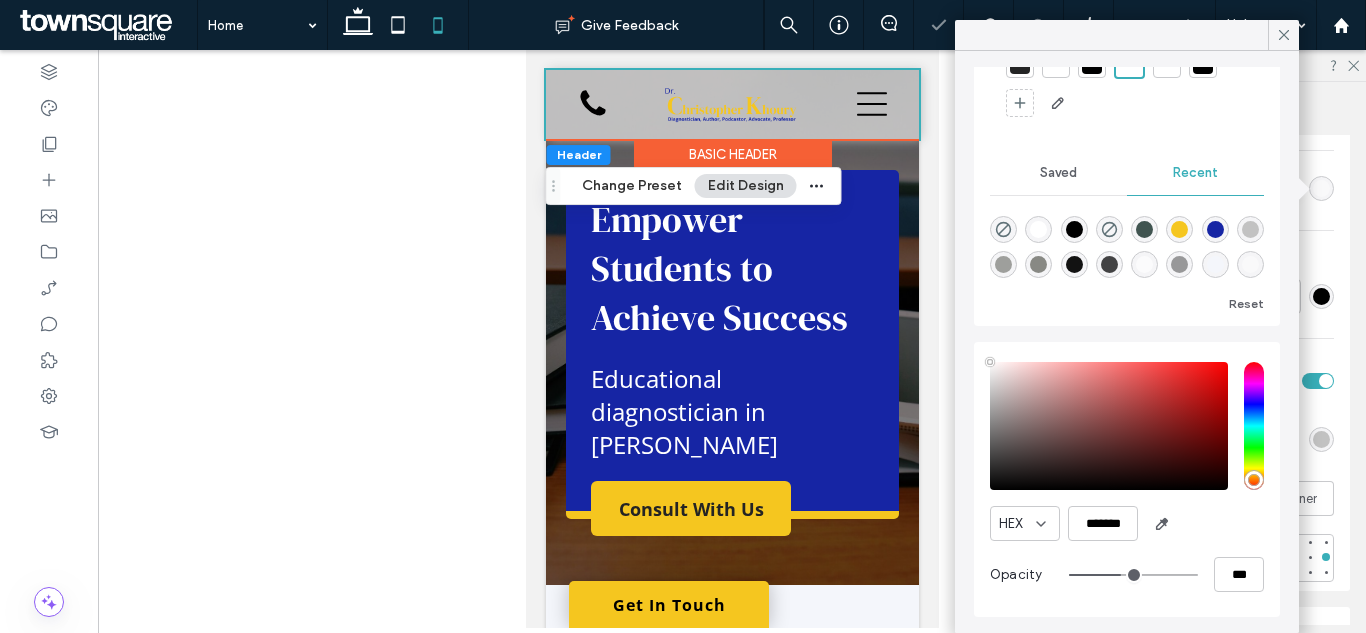 type on "**" 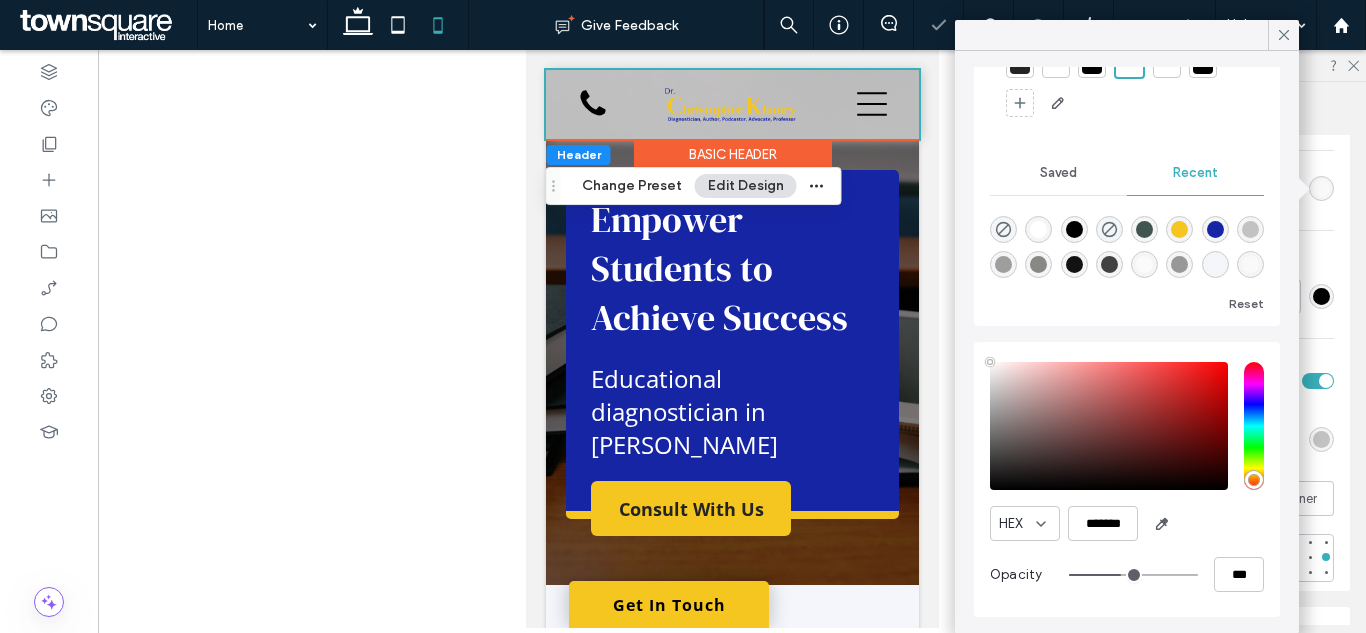 type on "***" 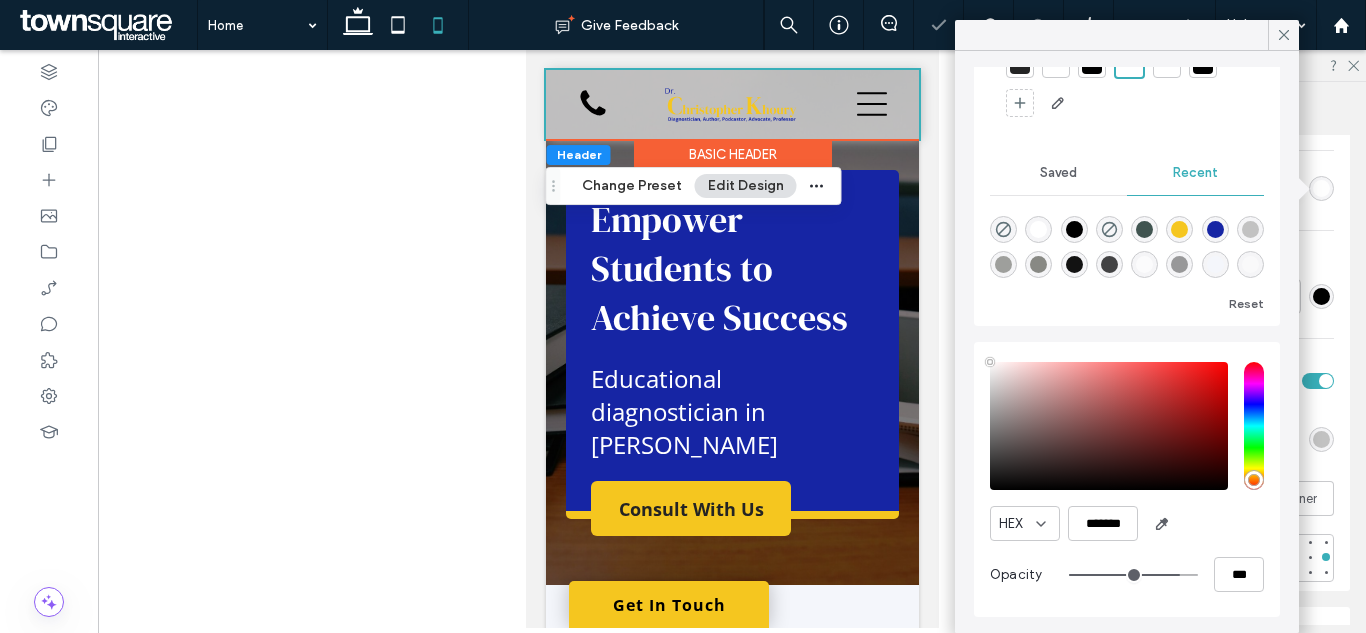 type on "**" 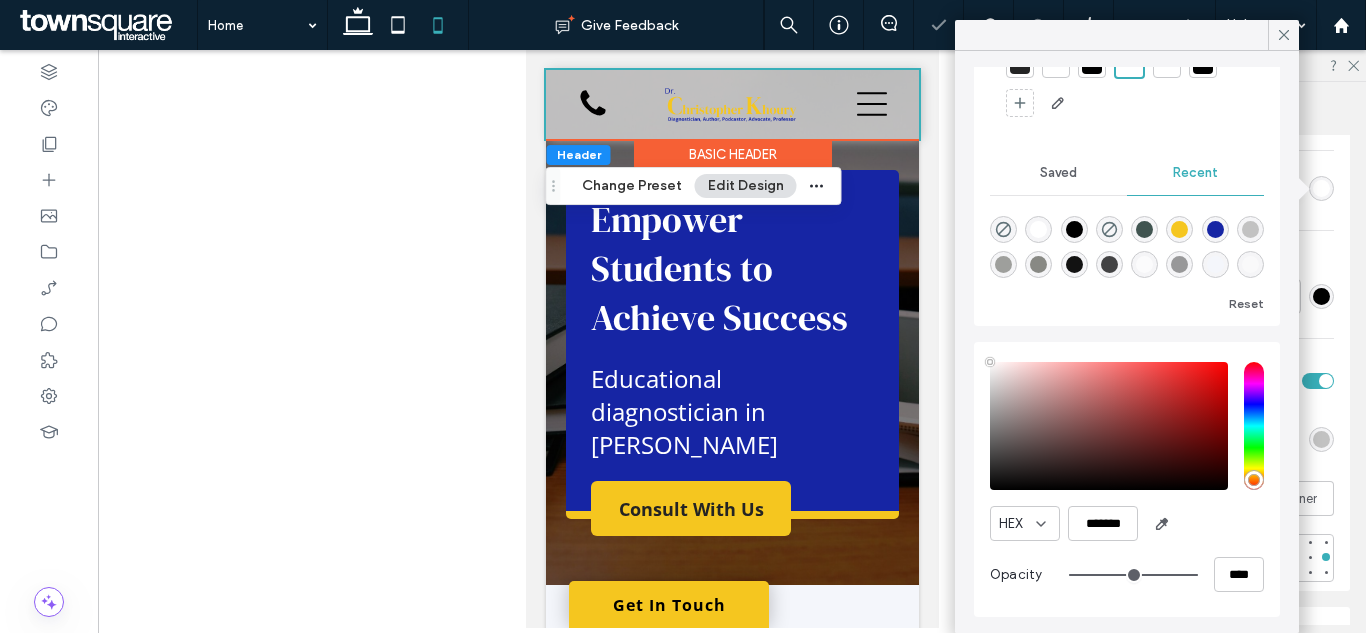 drag, startPoint x: 1103, startPoint y: 577, endPoint x: 1192, endPoint y: 580, distance: 89.050545 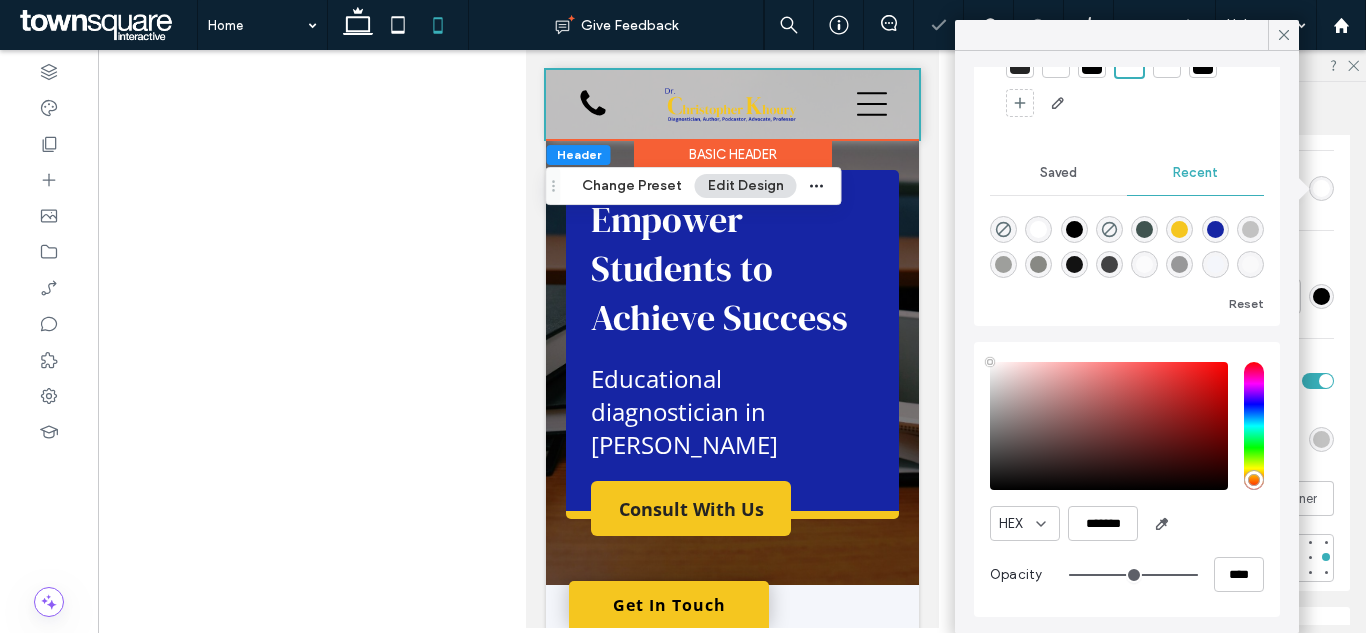 type on "***" 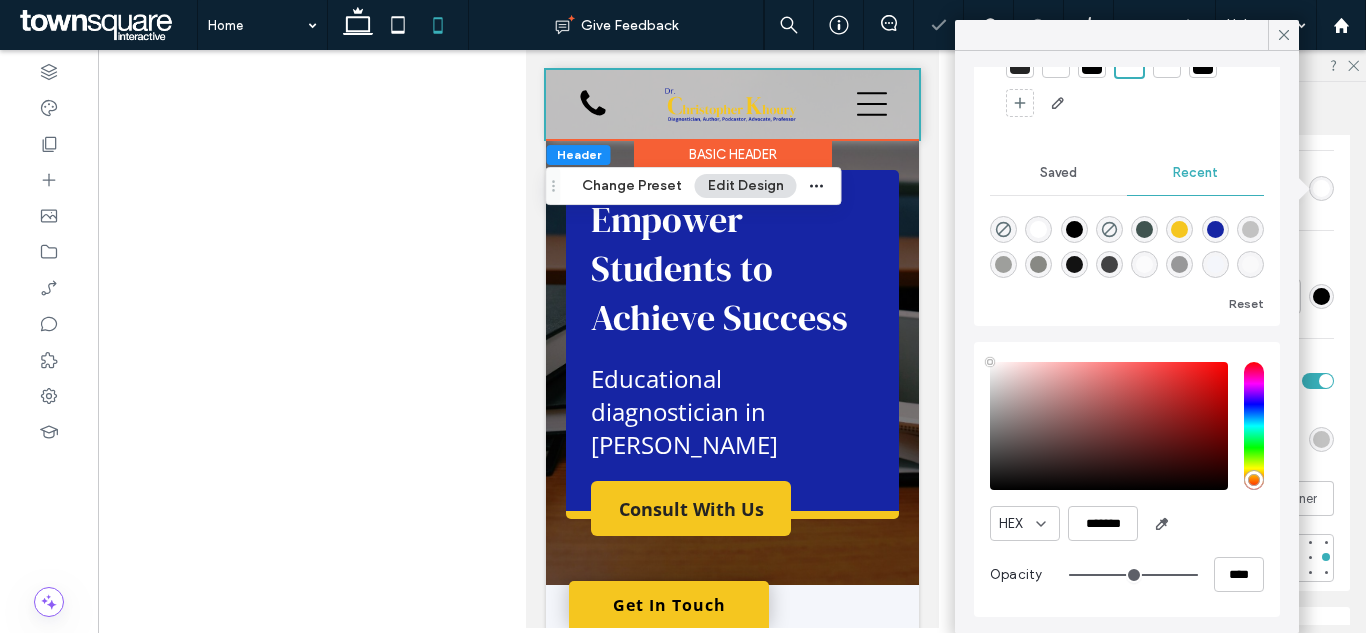 click on "Color Image Background color Border *** Shadow Shadow color Shadow type Outer Inner Position" at bounding box center (1217, 344) 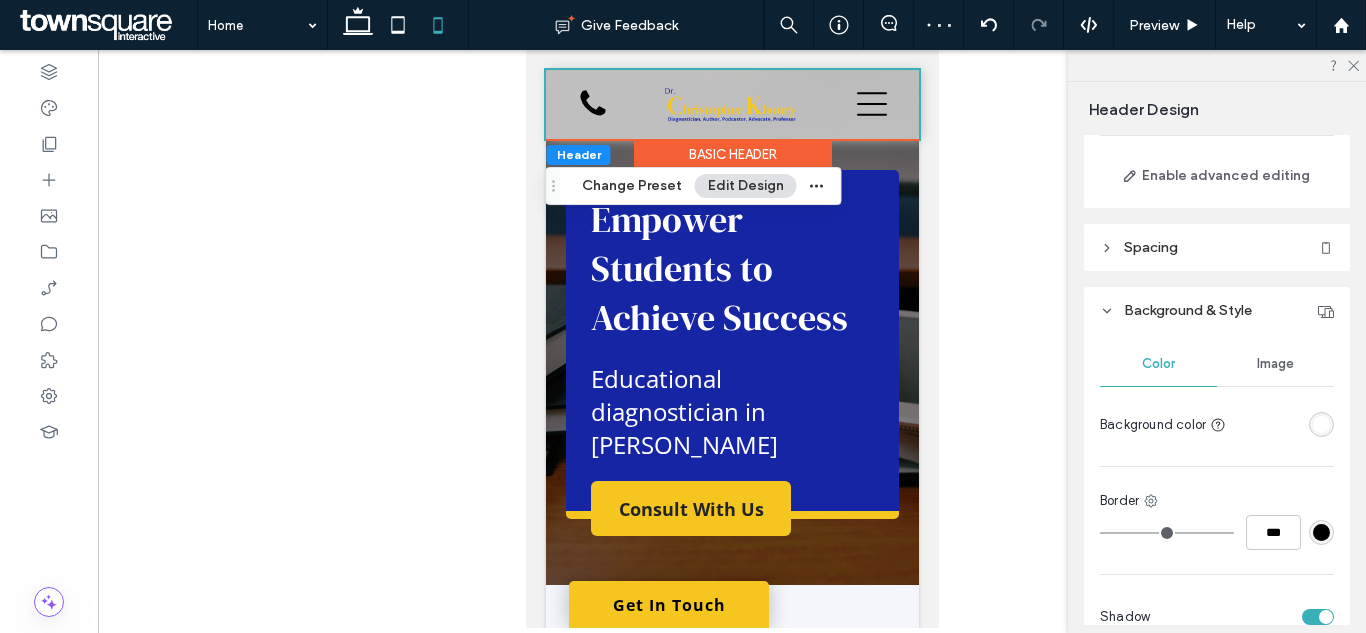 scroll, scrollTop: 200, scrollLeft: 0, axis: vertical 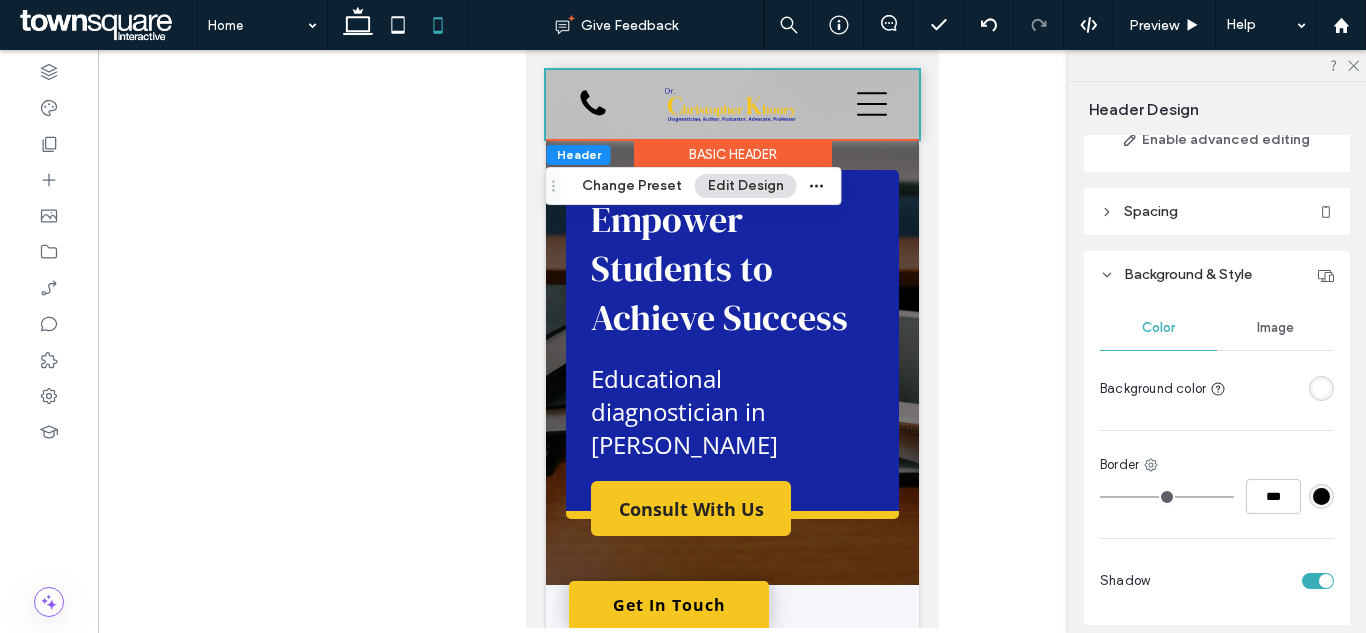 click at bounding box center (1321, 388) 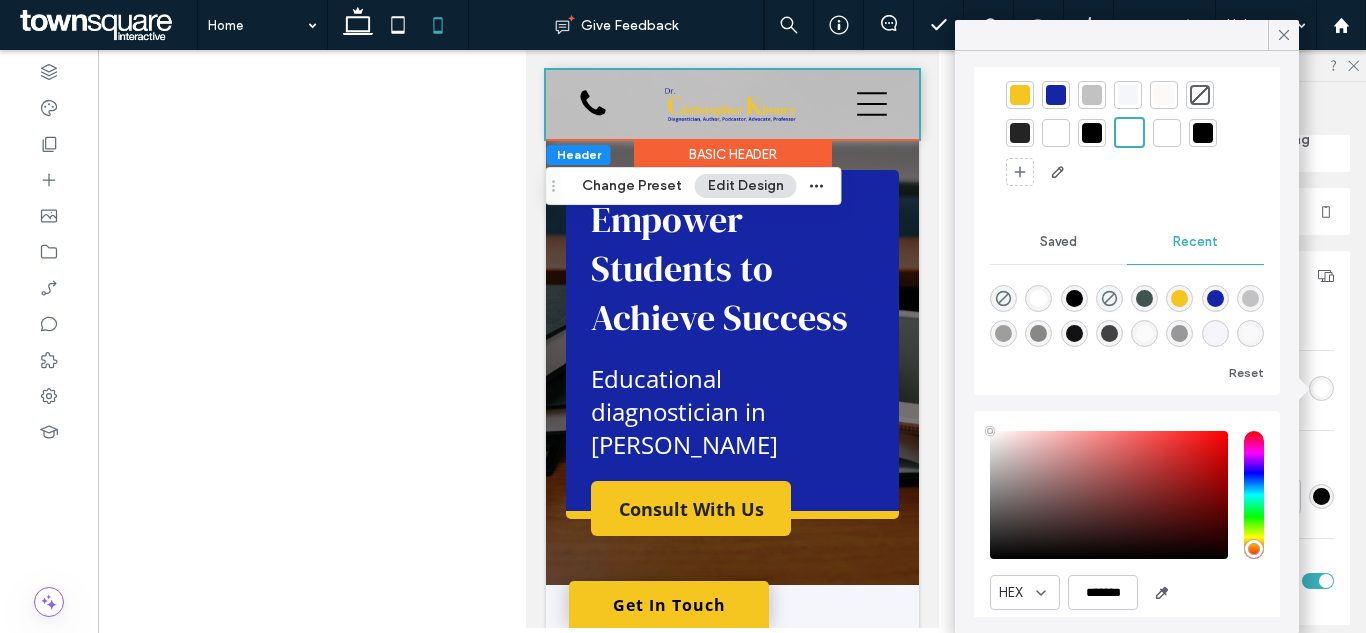 scroll, scrollTop: 135, scrollLeft: 0, axis: vertical 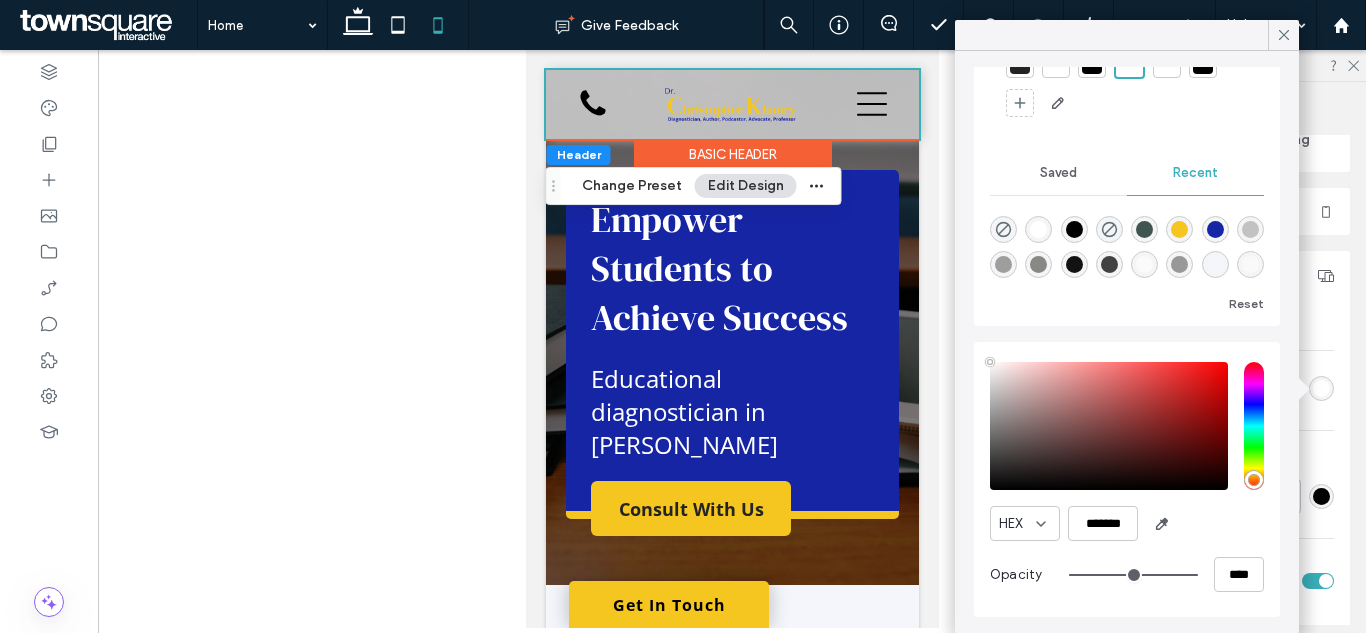 type on "**" 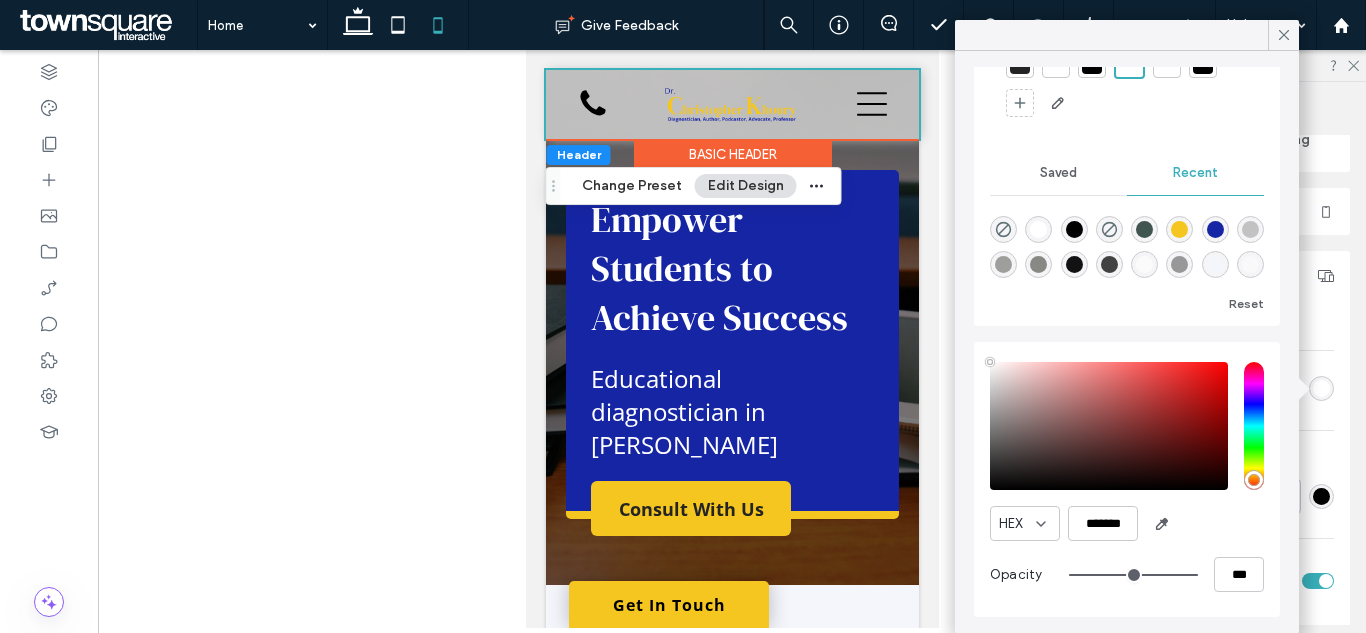 type on "**" 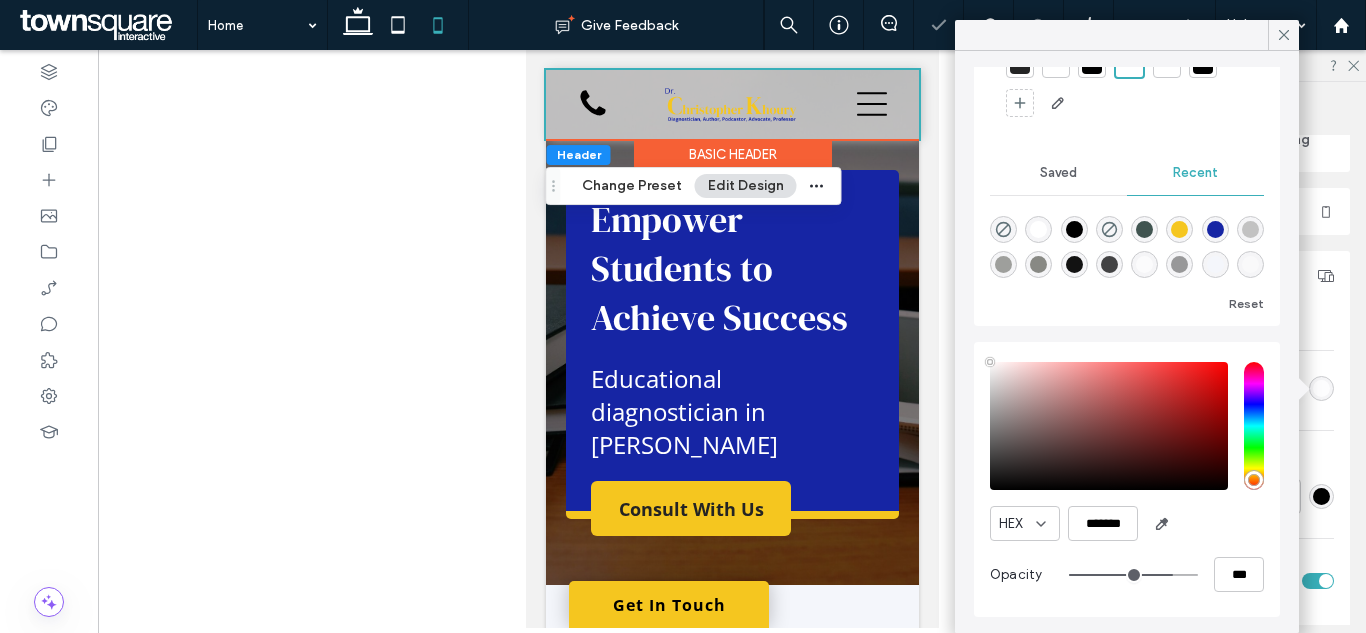 type on "**" 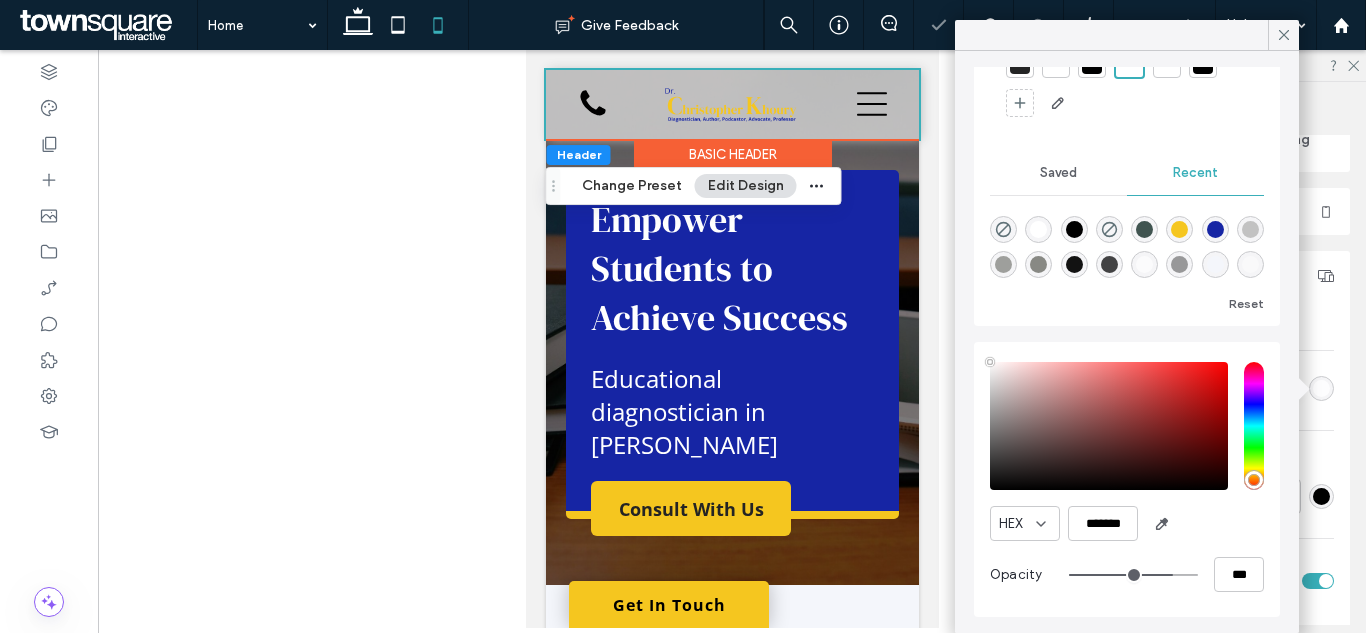 type on "***" 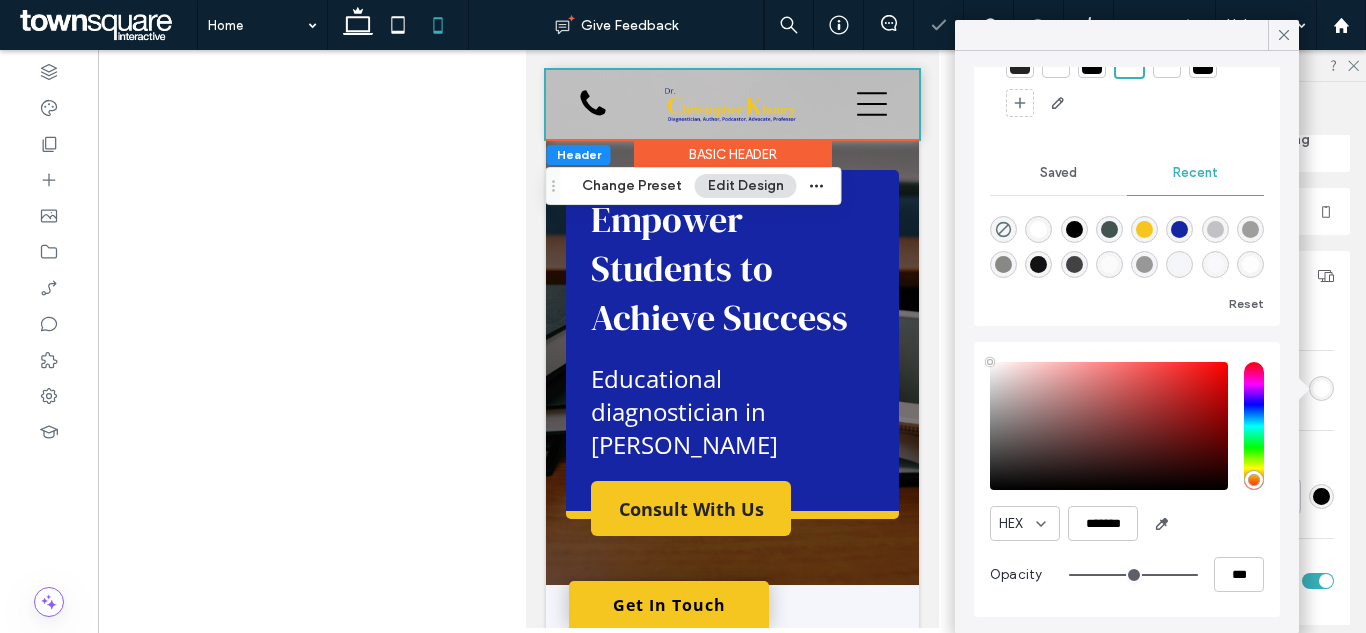 type on "***" 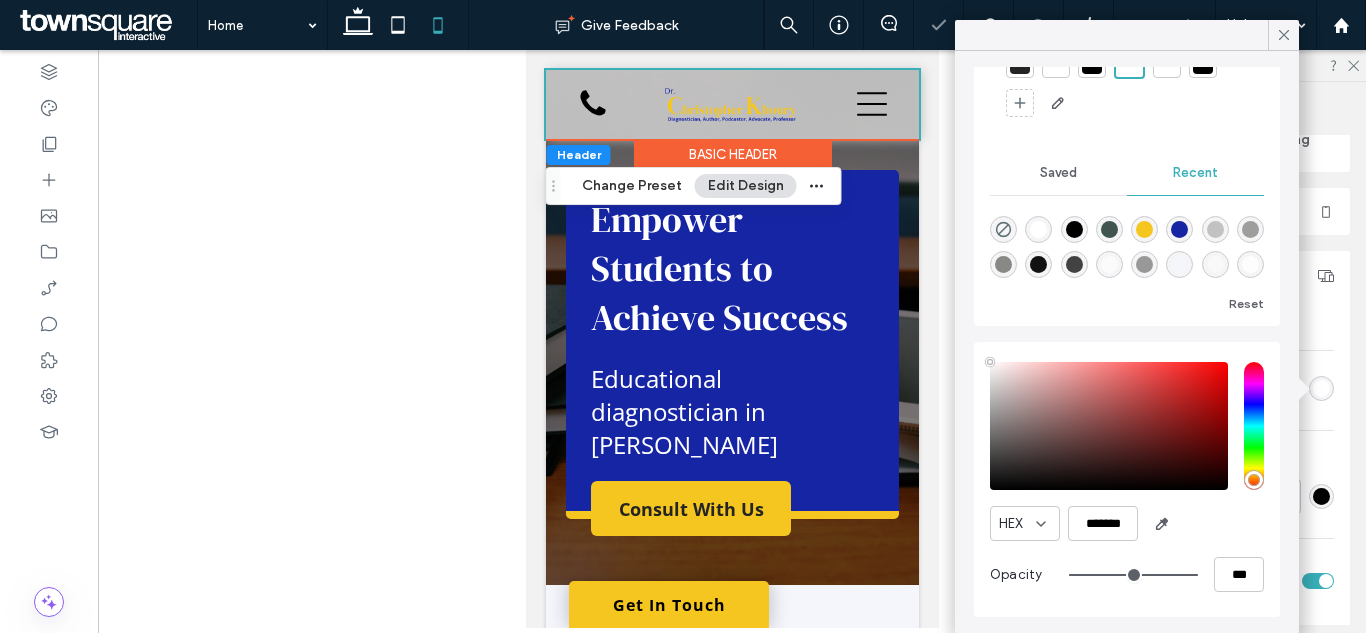 type on "****" 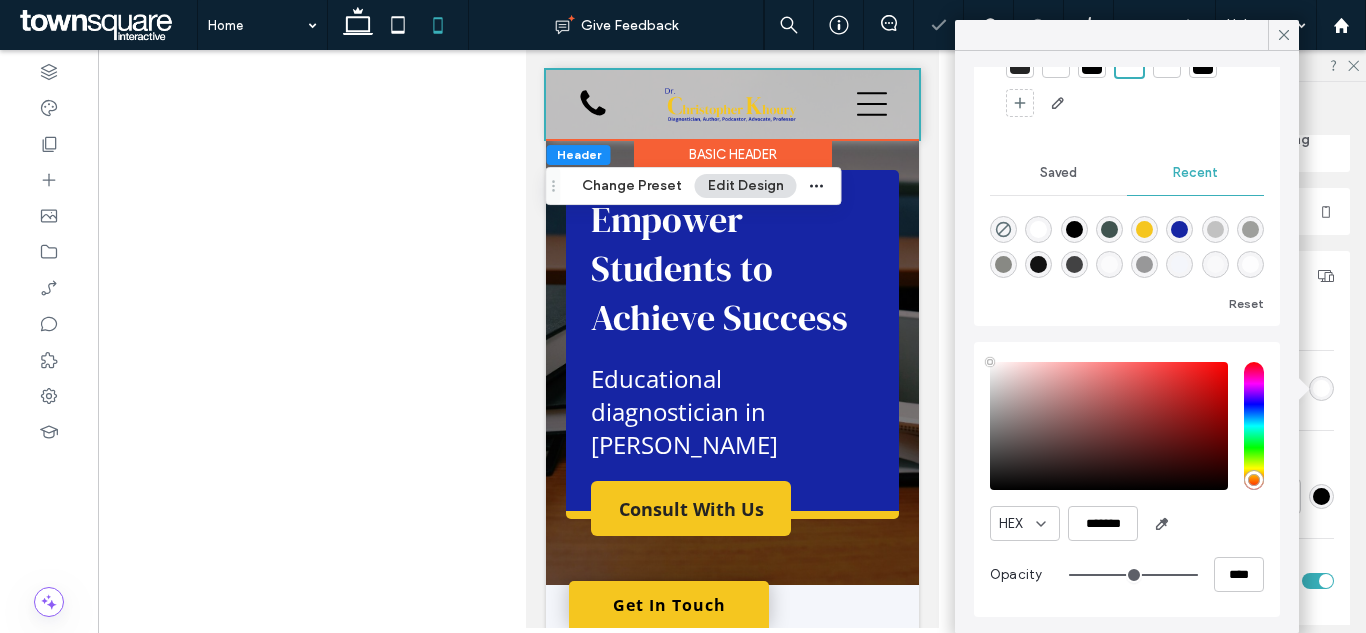 drag, startPoint x: 1151, startPoint y: 574, endPoint x: 1192, endPoint y: 564, distance: 42.201897 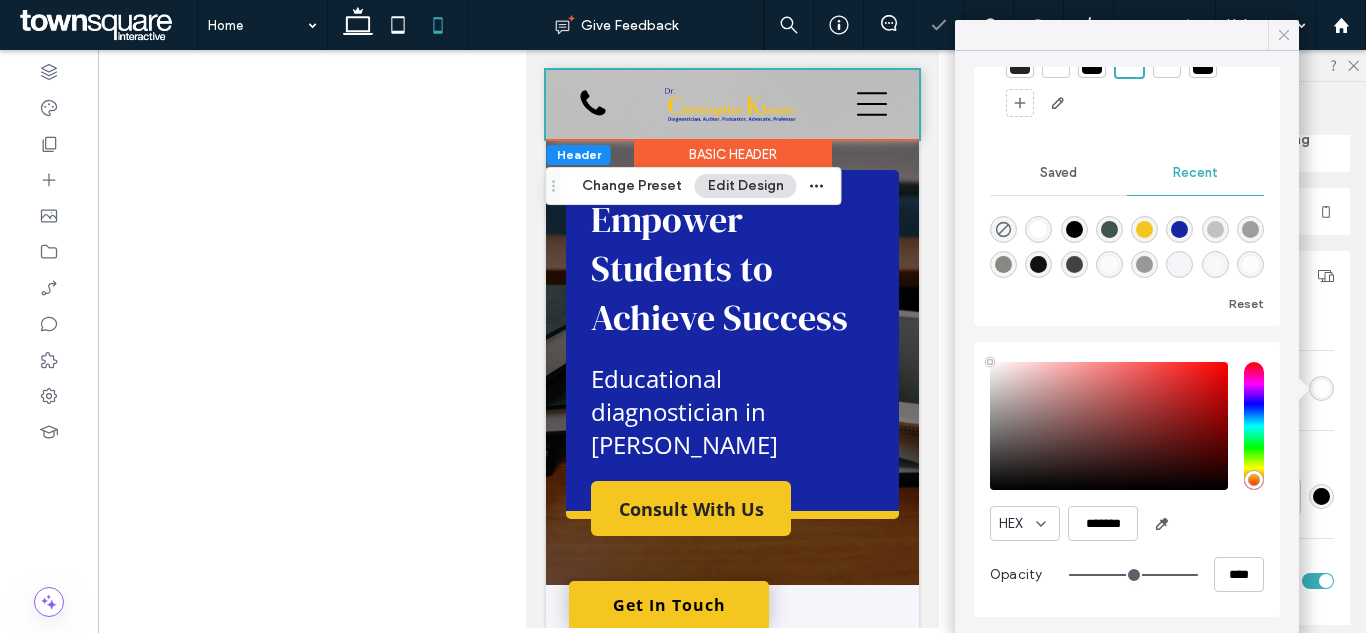 click 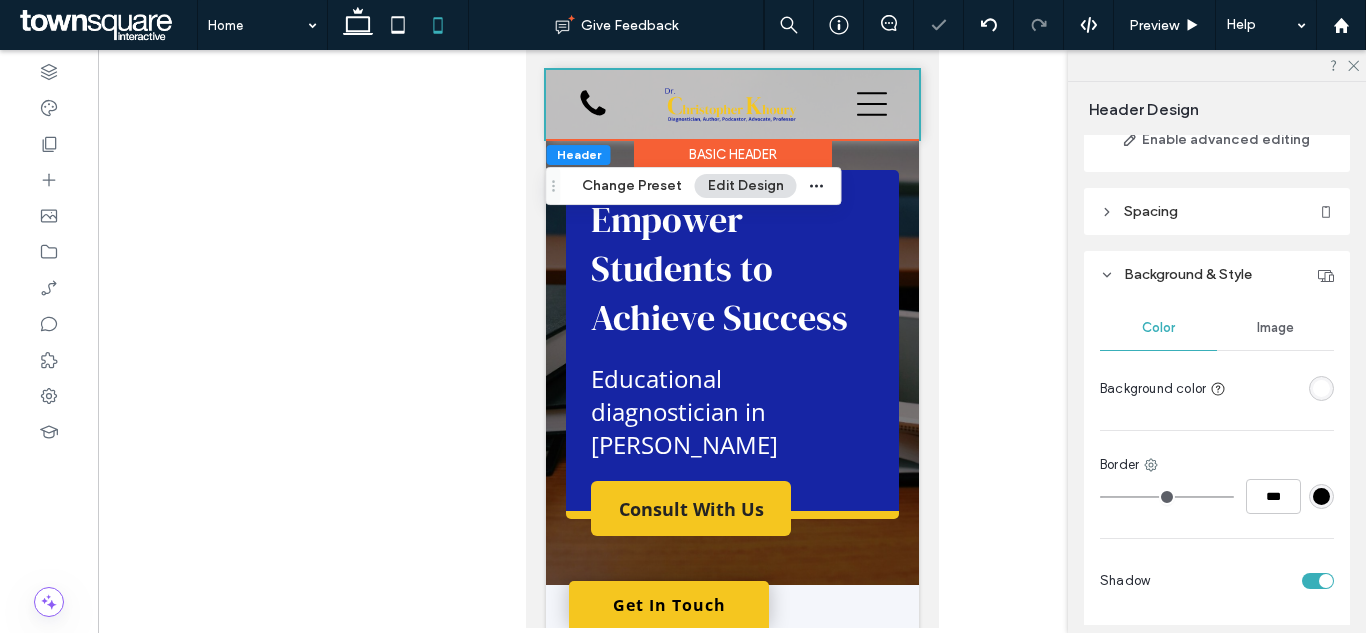 click on "Basic Header" at bounding box center (732, 154) 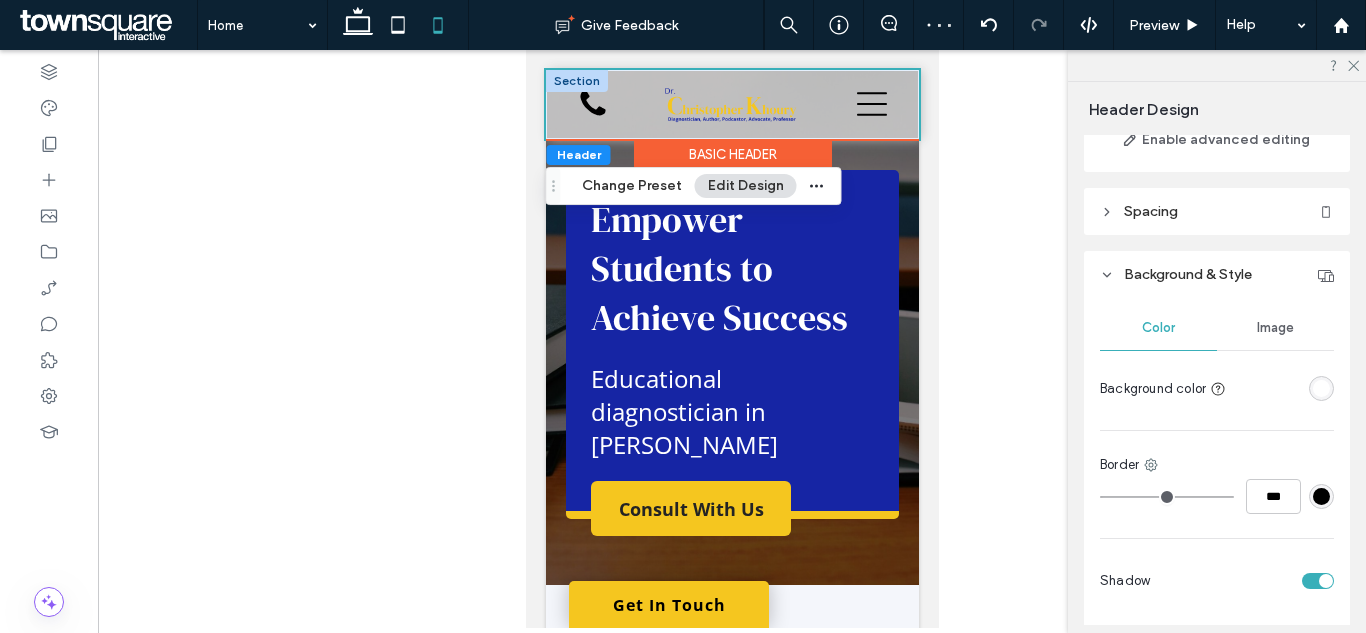 click at bounding box center [576, 81] 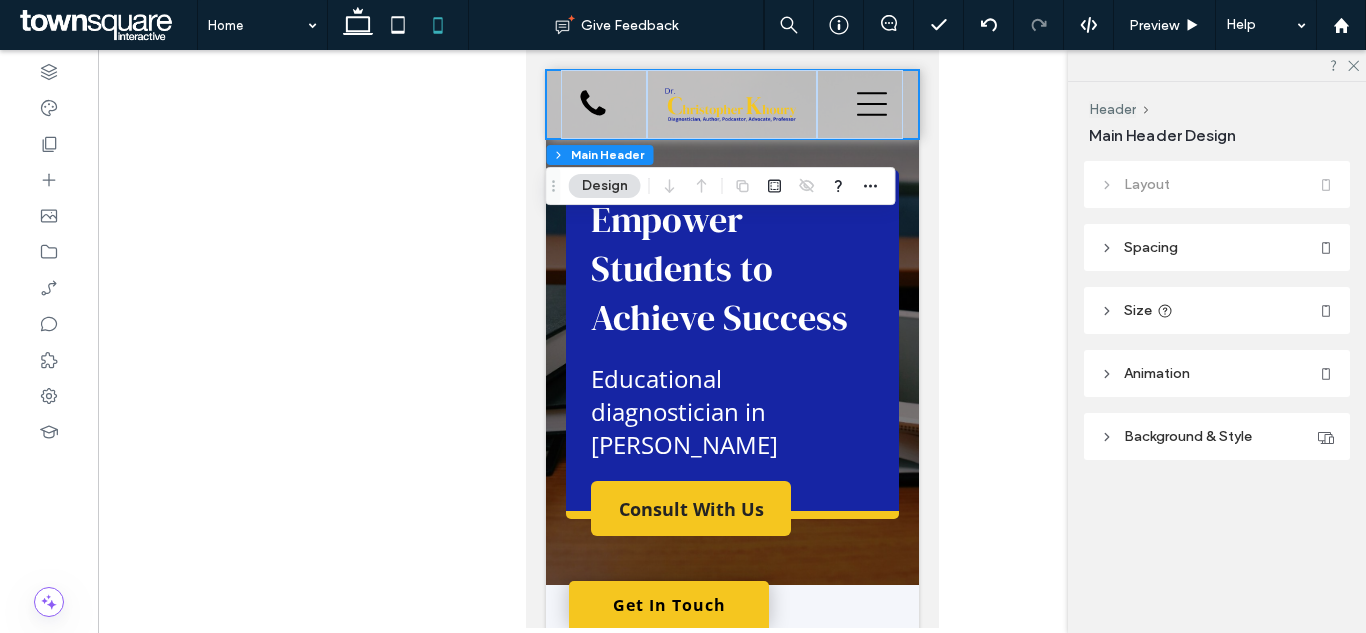 click on "Background & Style" at bounding box center [1217, 436] 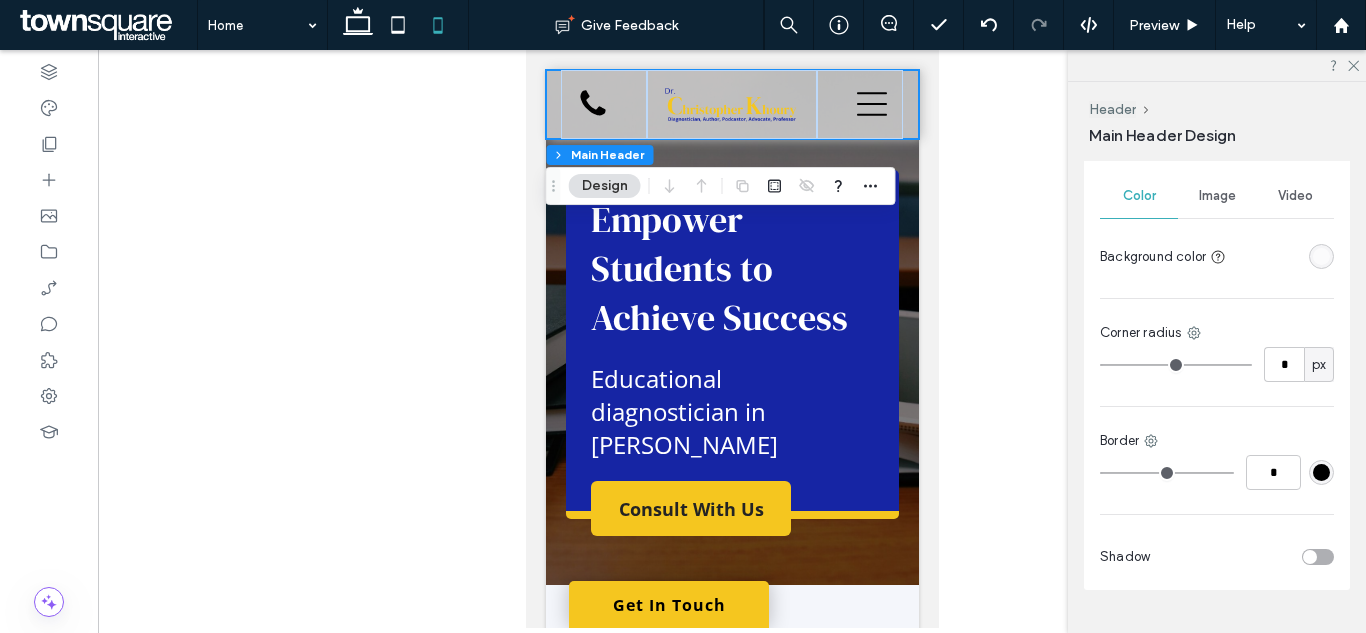 scroll, scrollTop: 296, scrollLeft: 0, axis: vertical 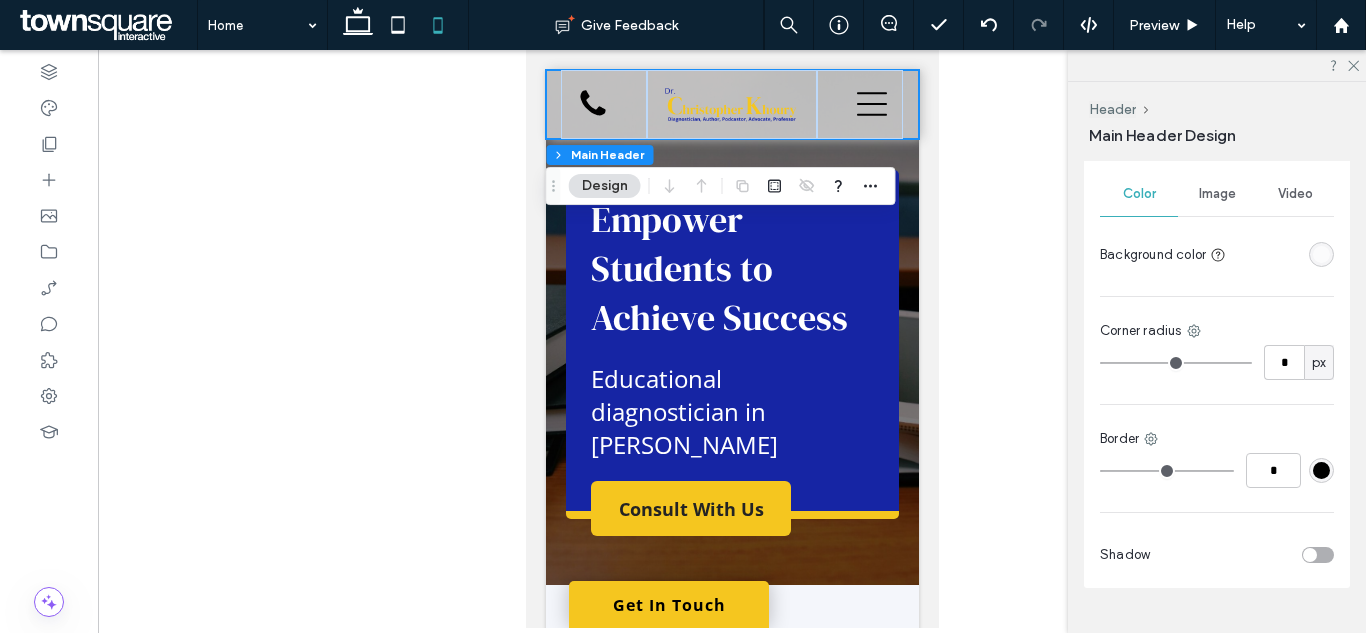 click at bounding box center (1321, 254) 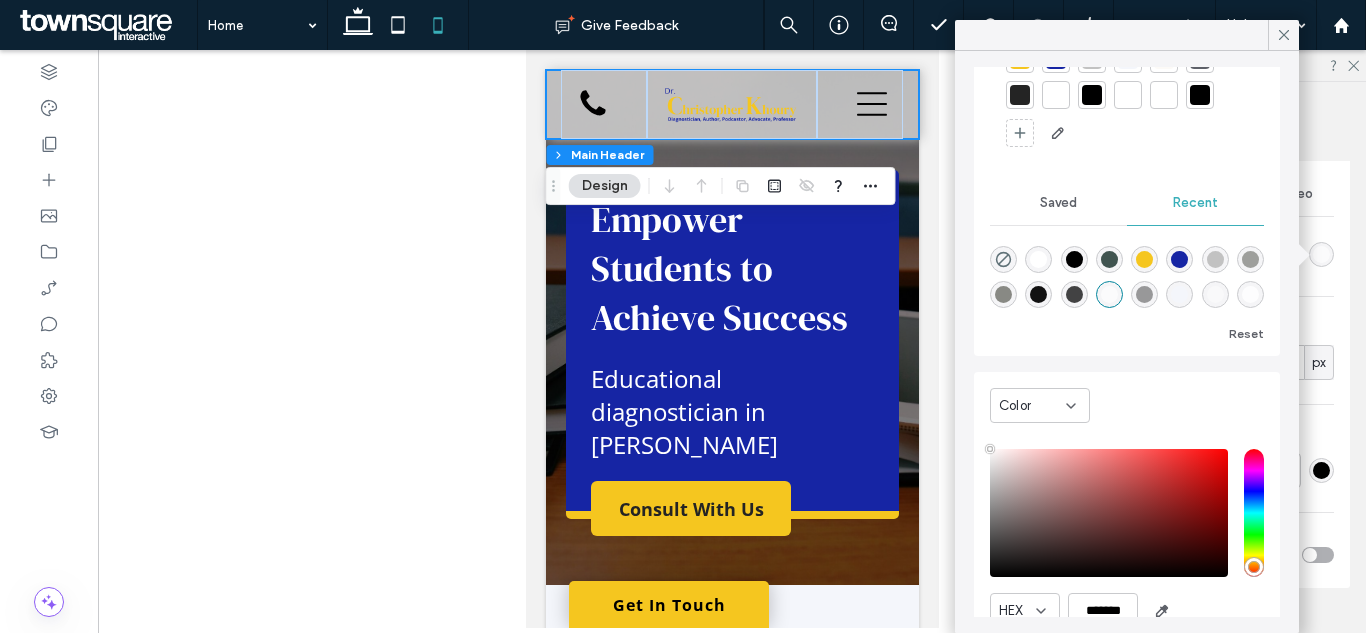 scroll, scrollTop: 189, scrollLeft: 0, axis: vertical 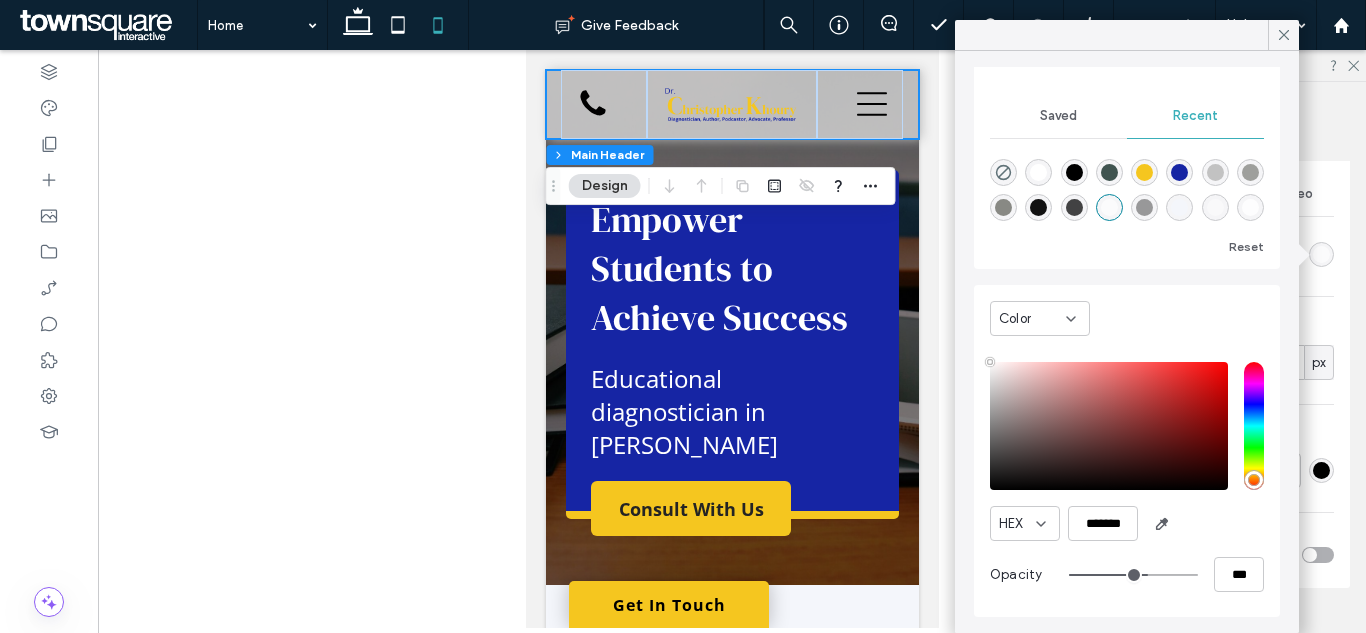 type on "**" 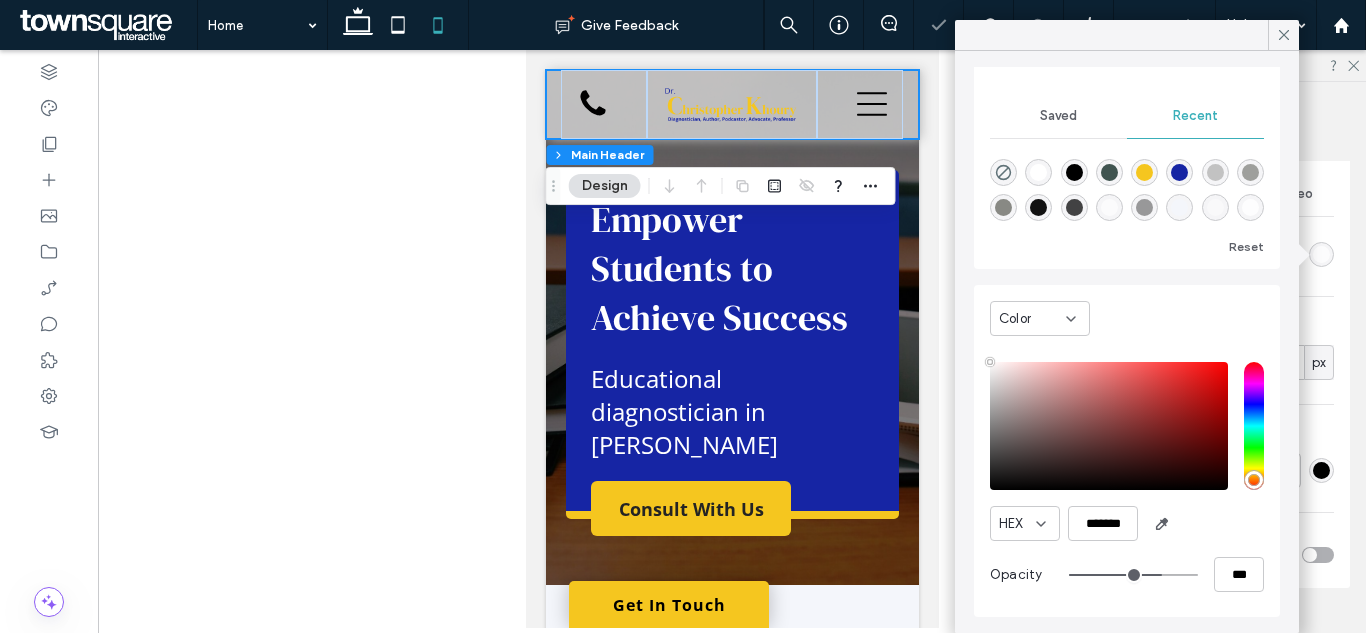 type on "**" 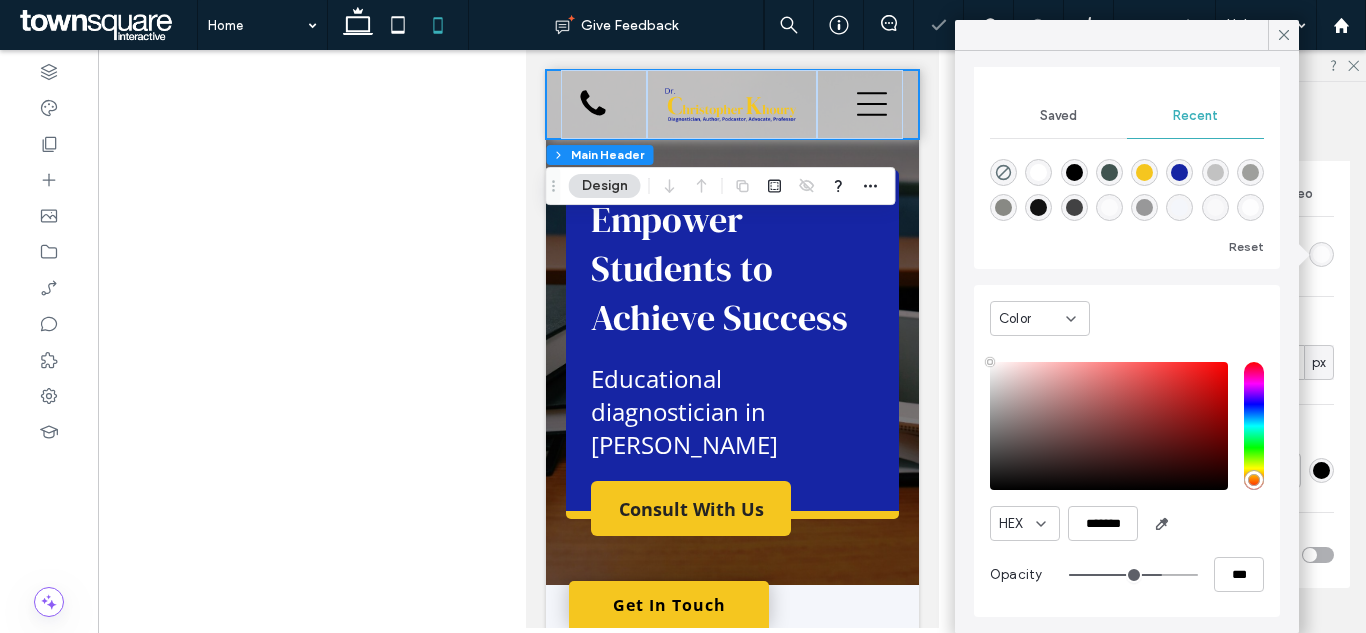 type on "***" 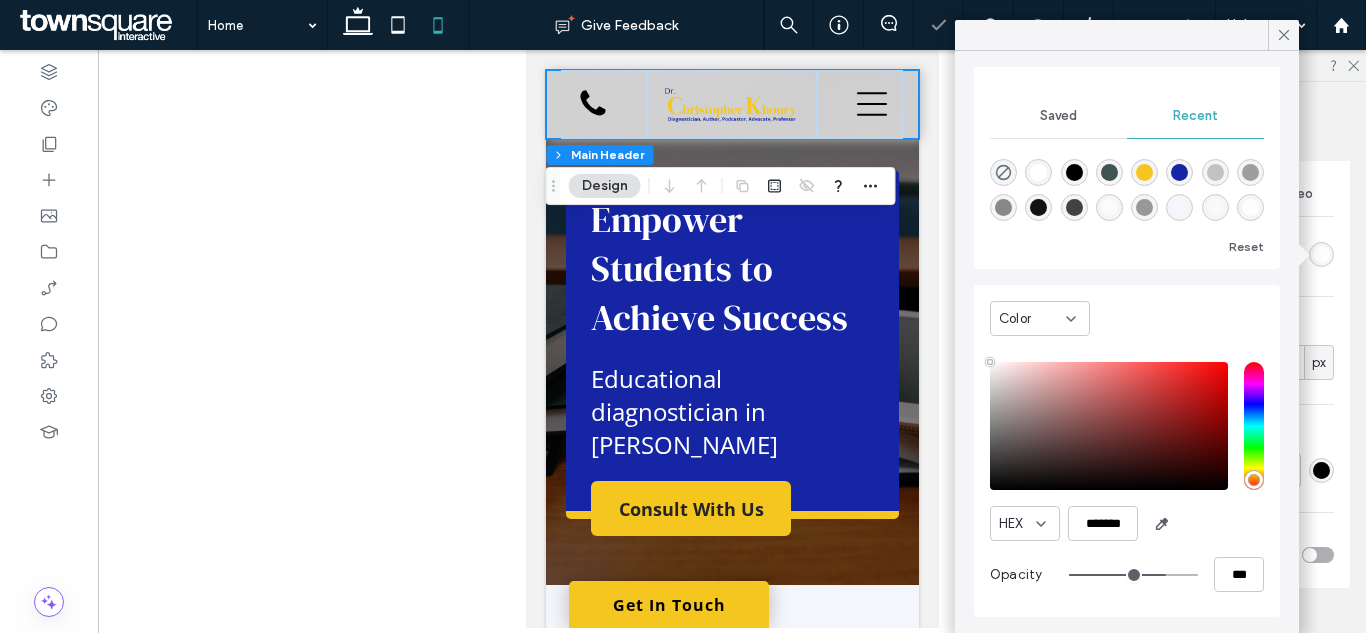 type on "**" 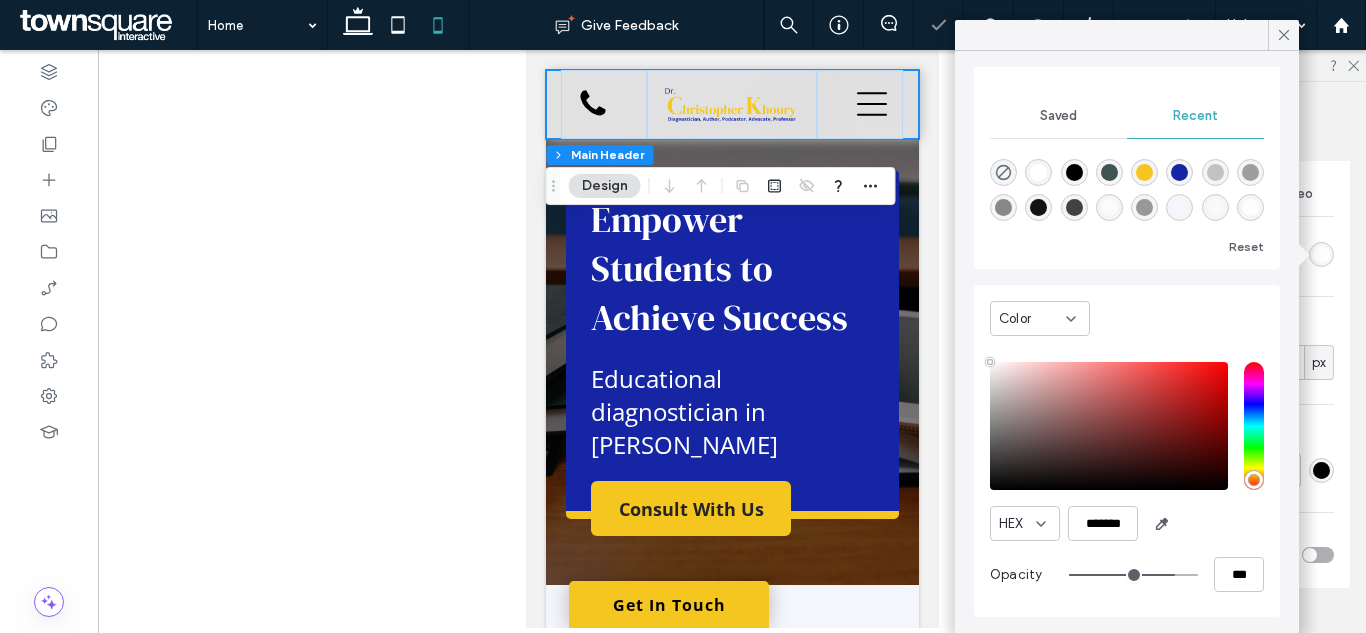 type on "**" 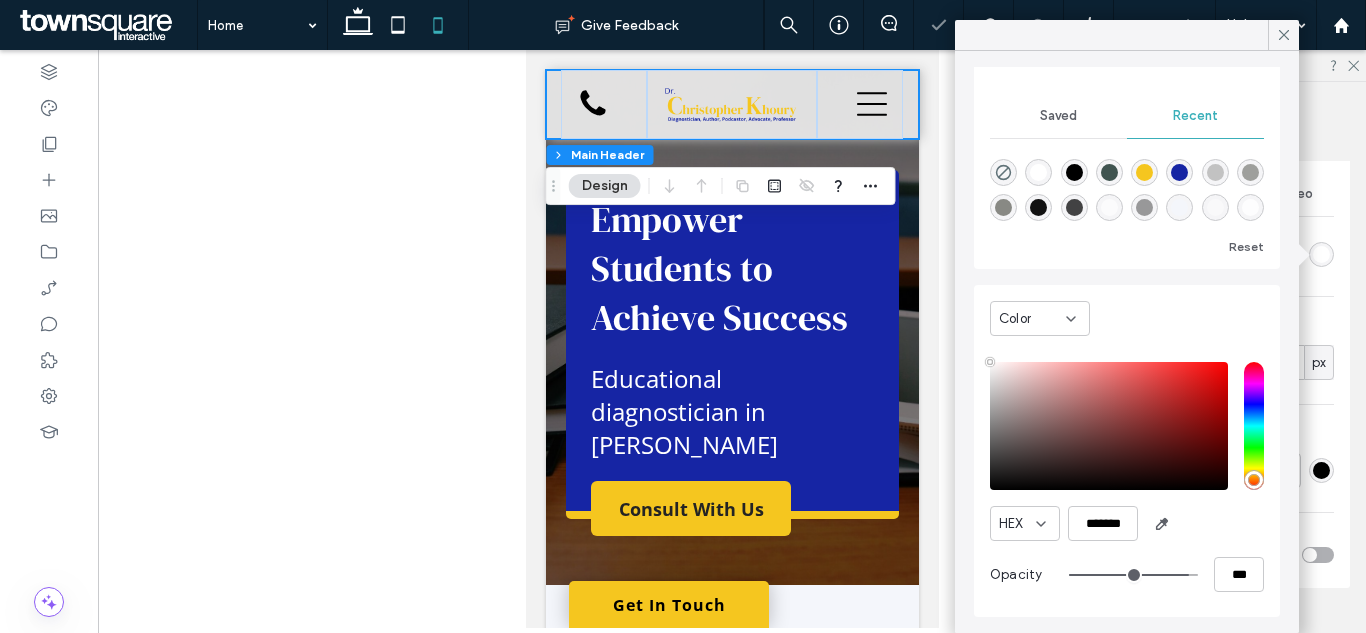 type on "**" 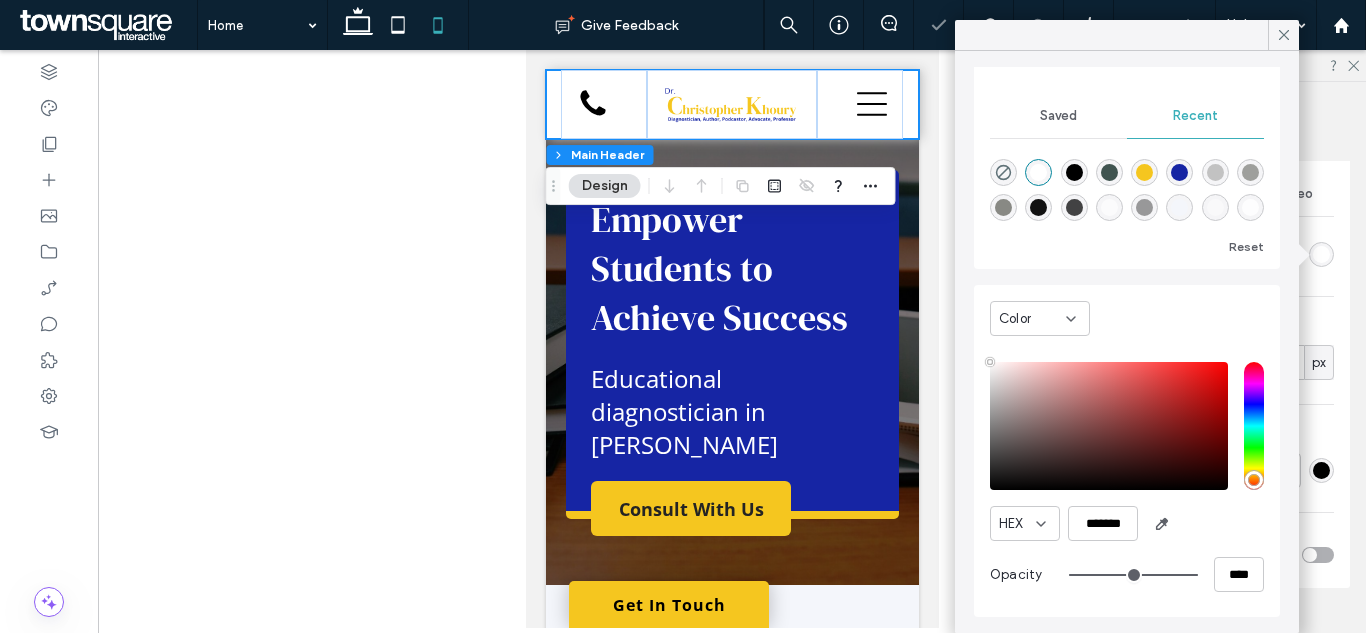 drag, startPoint x: 1134, startPoint y: 576, endPoint x: 1210, endPoint y: 575, distance: 76.00658 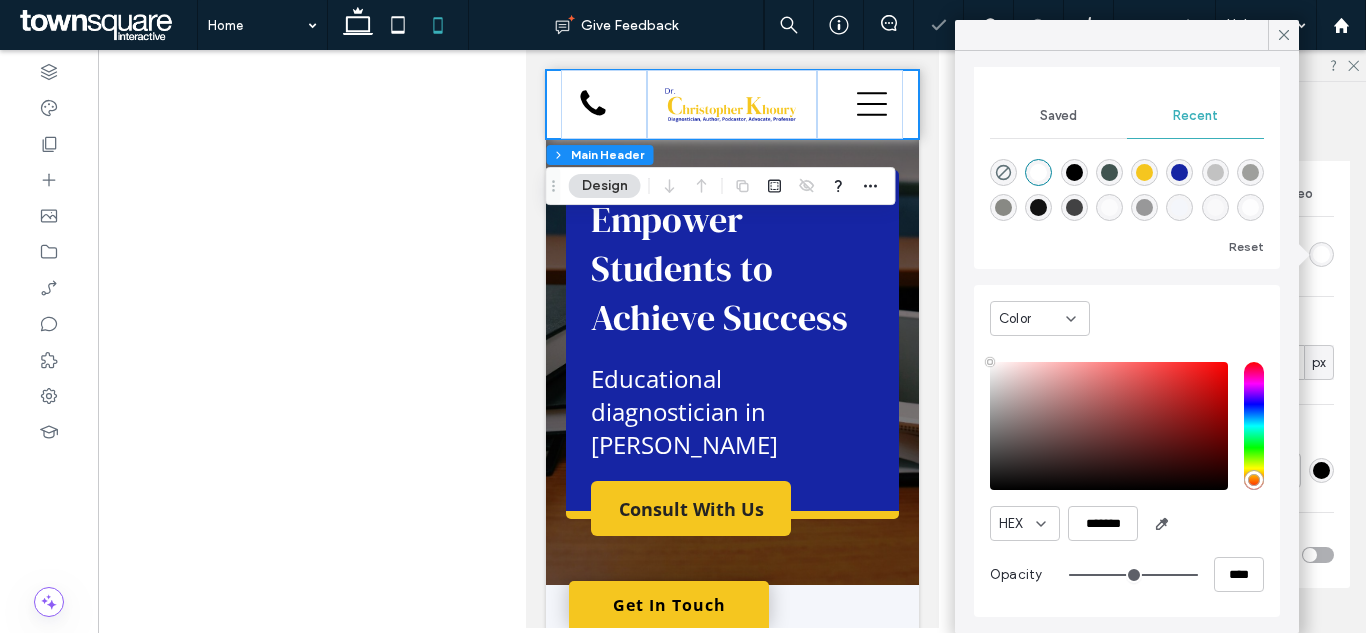 type on "***" 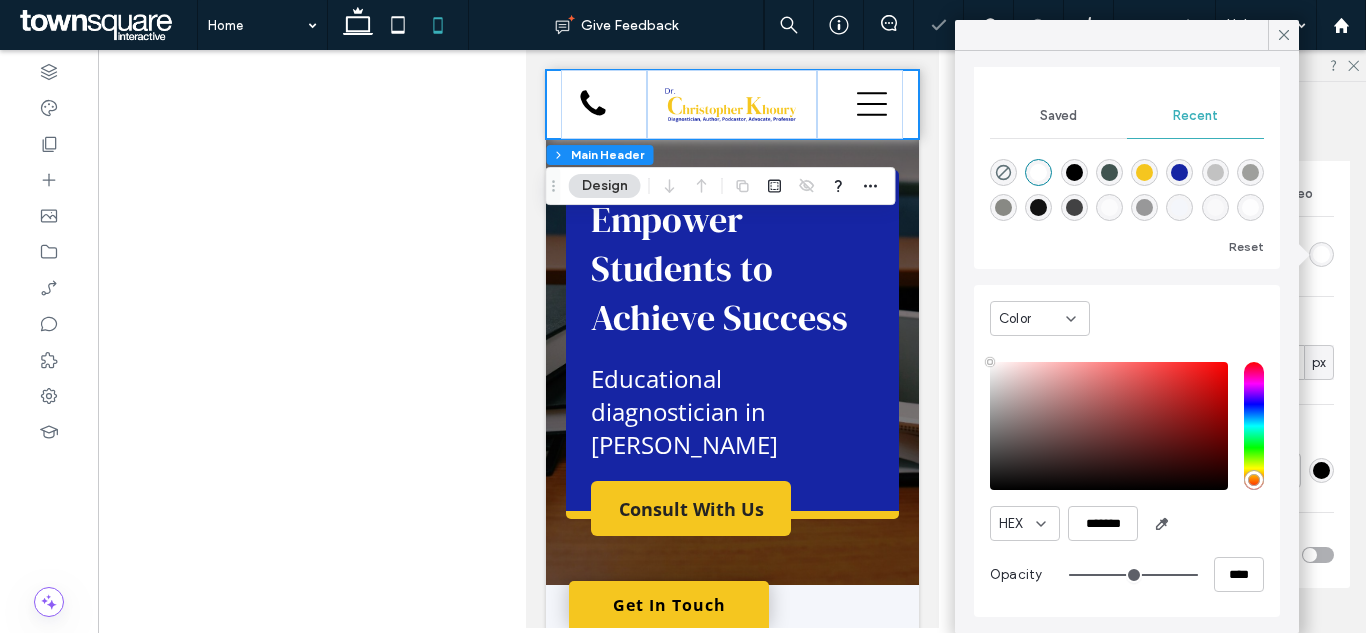 click on "Color Image Video Background color Corner radius * px Border * Shadow" at bounding box center (1217, 376) 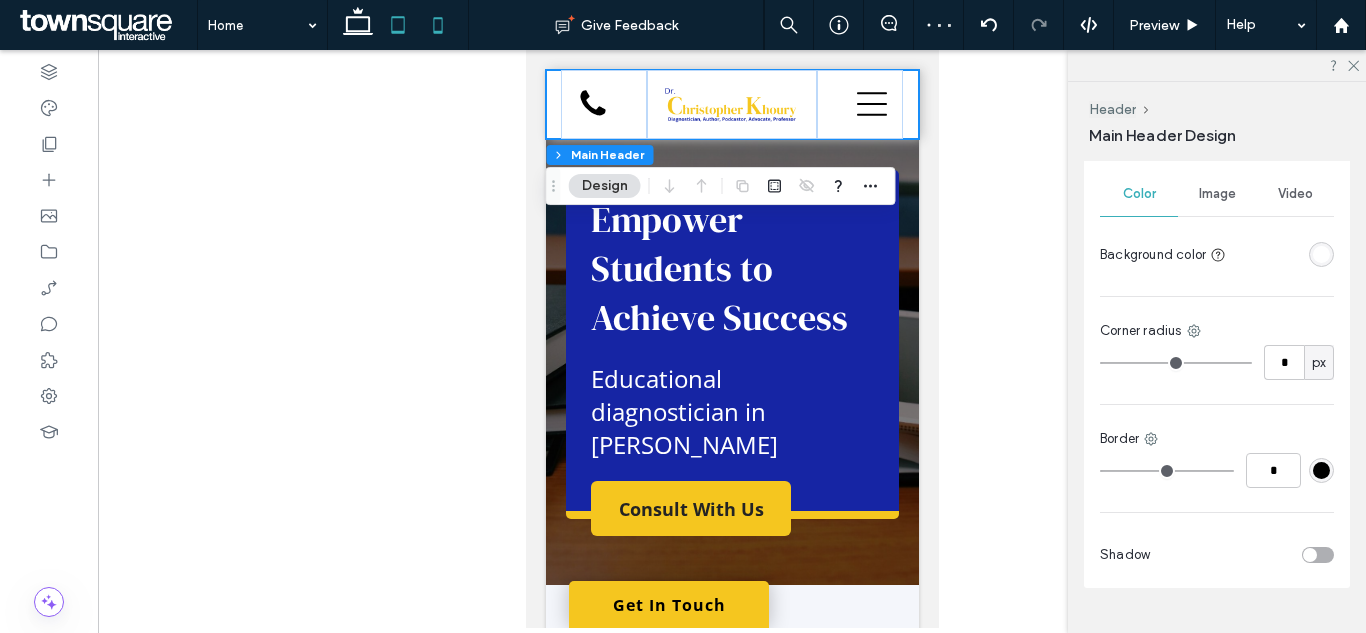 click 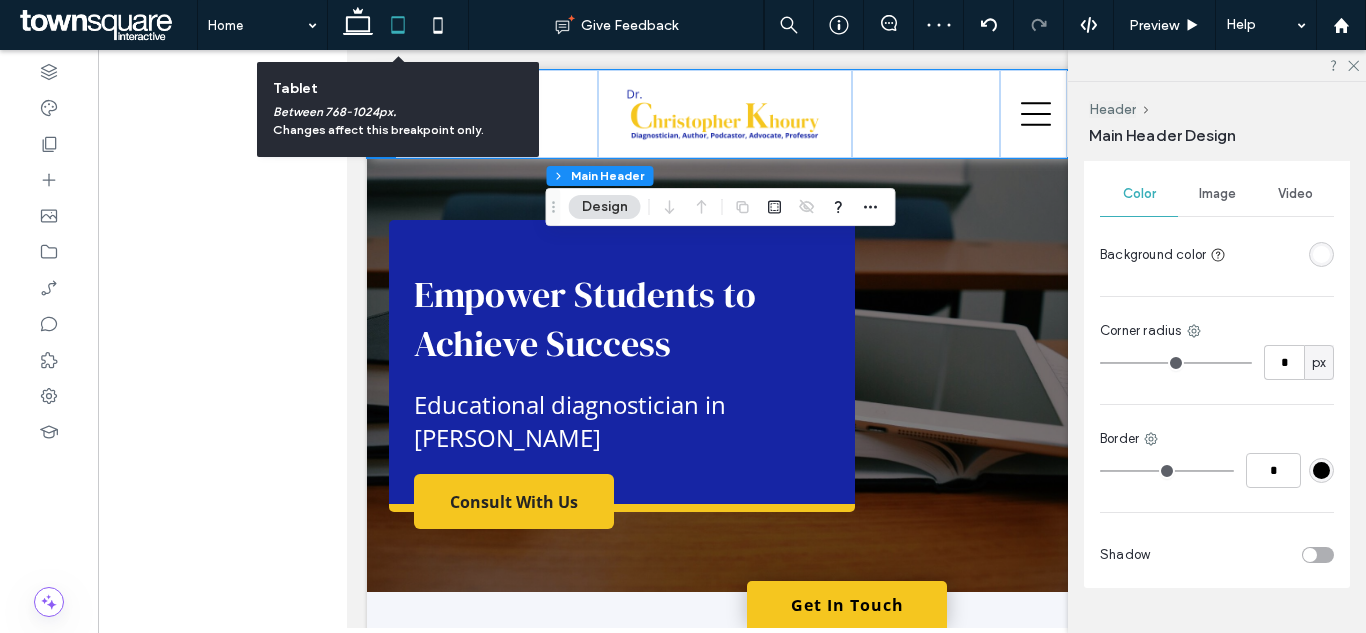 type on "**" 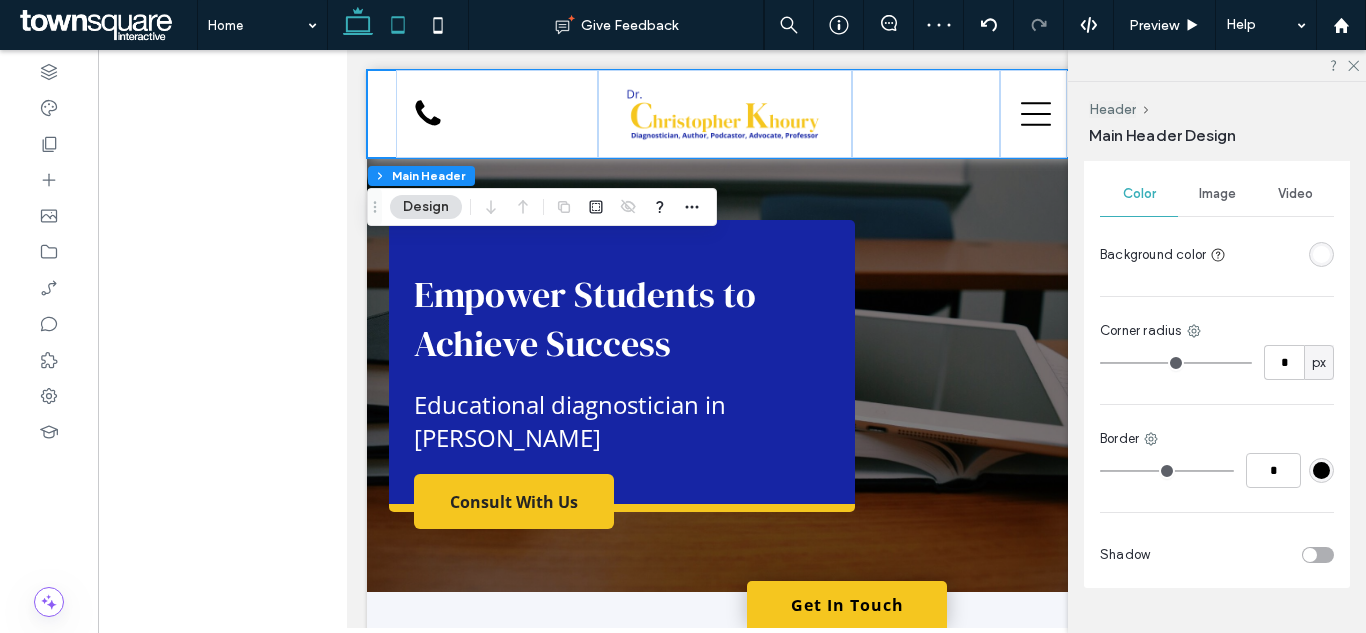 click 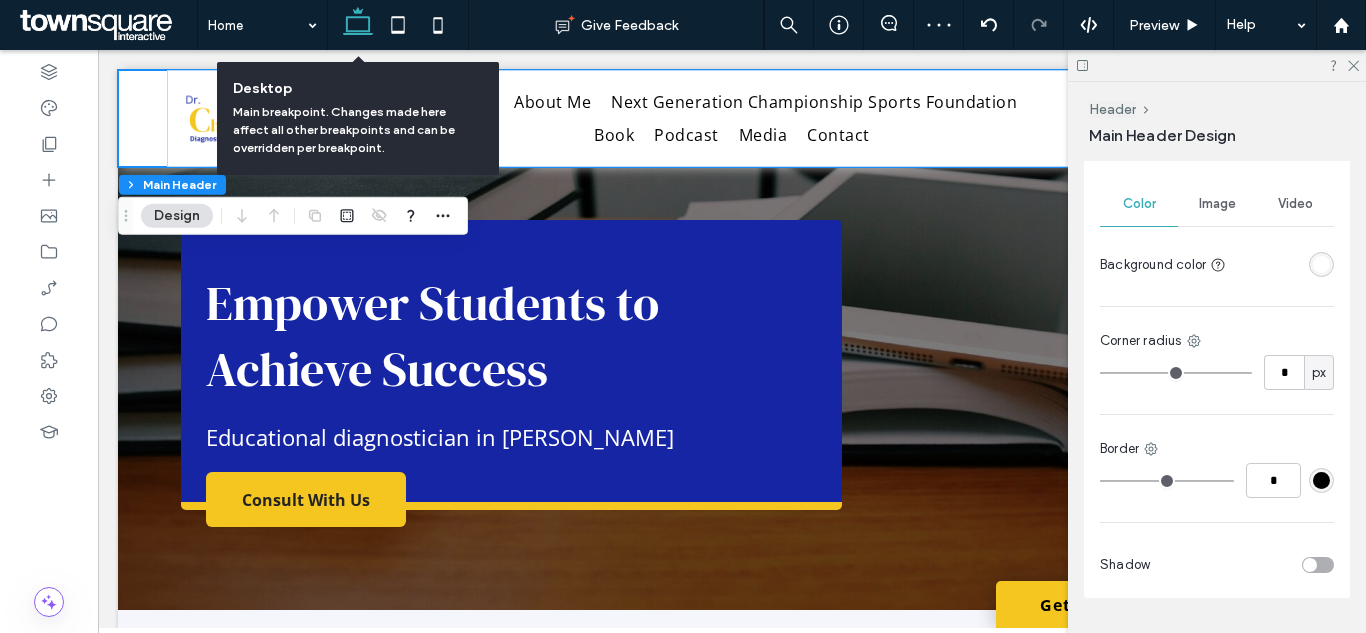scroll, scrollTop: 391, scrollLeft: 0, axis: vertical 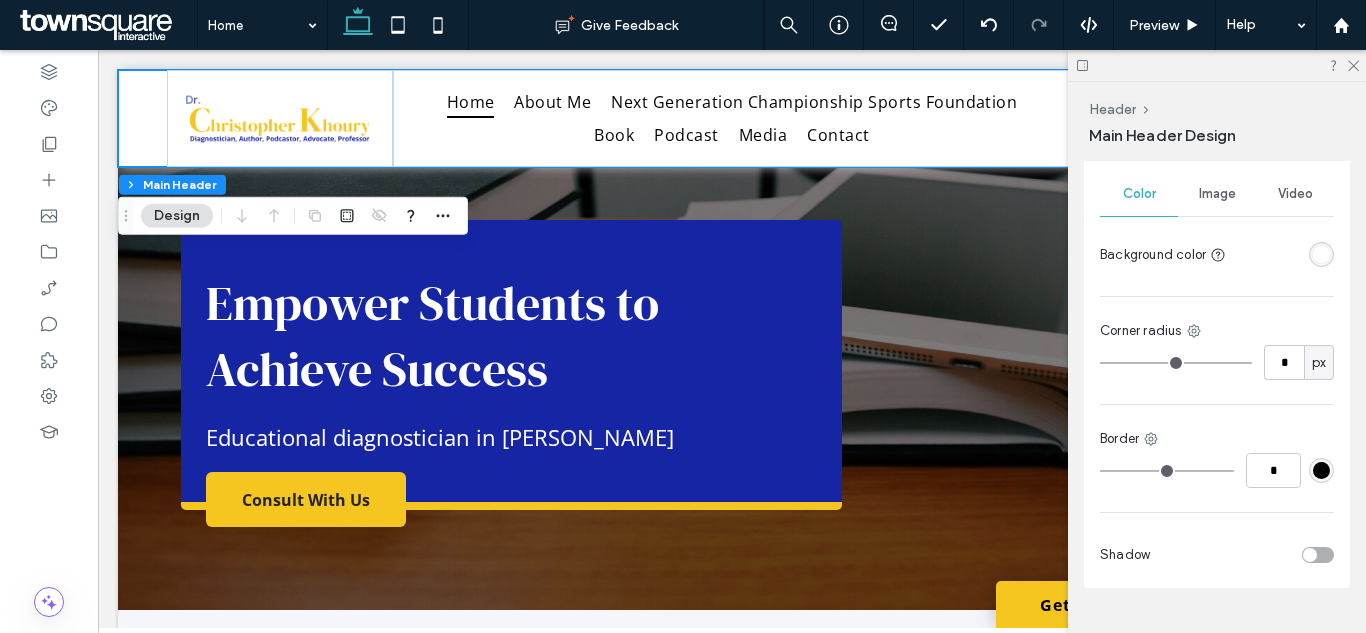 click at bounding box center [1321, 254] 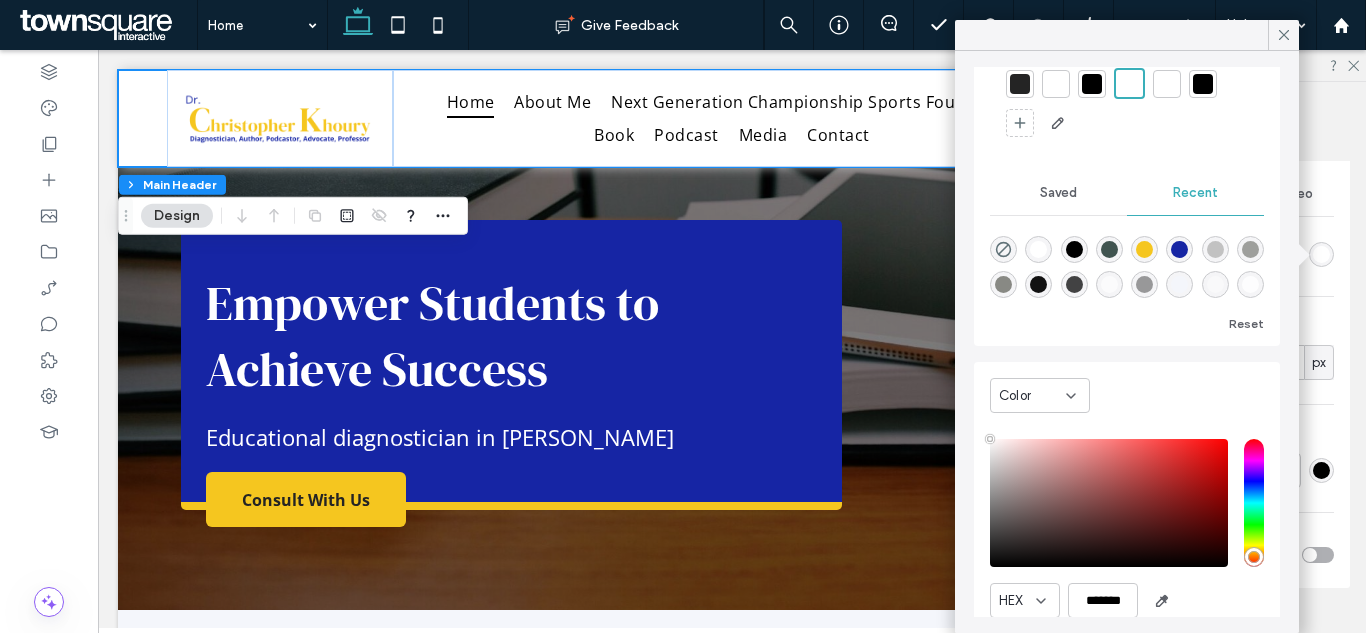 scroll, scrollTop: 192, scrollLeft: 0, axis: vertical 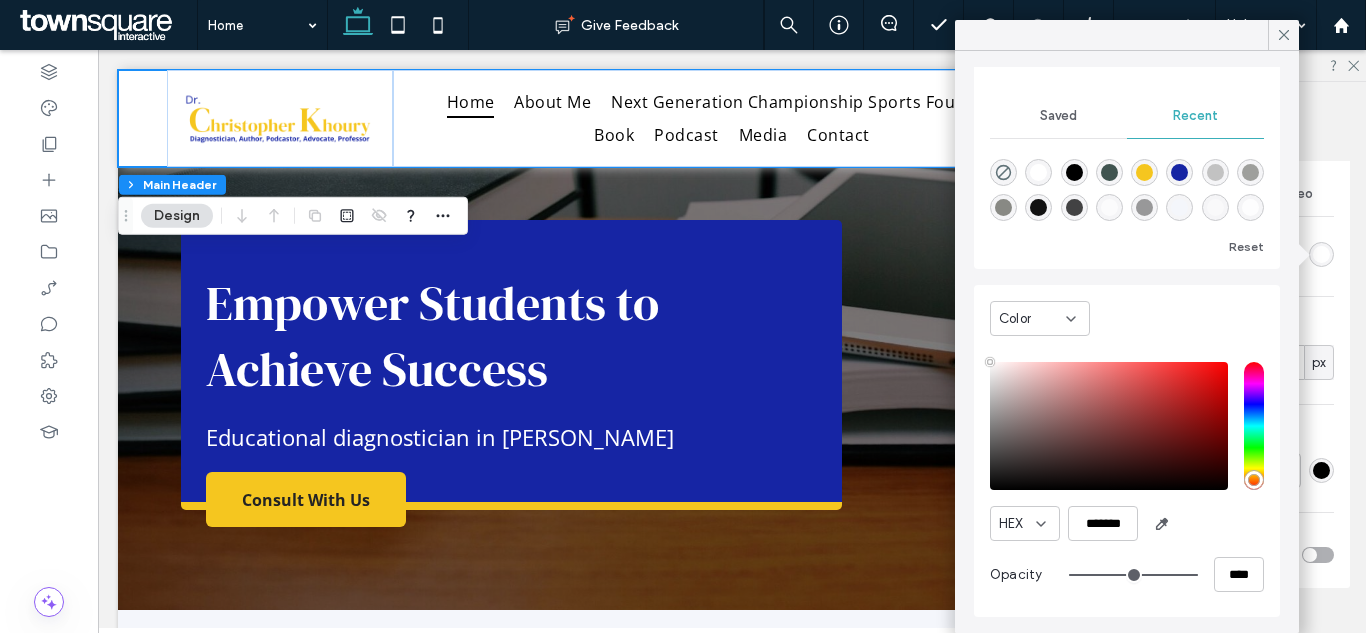 type on "**" 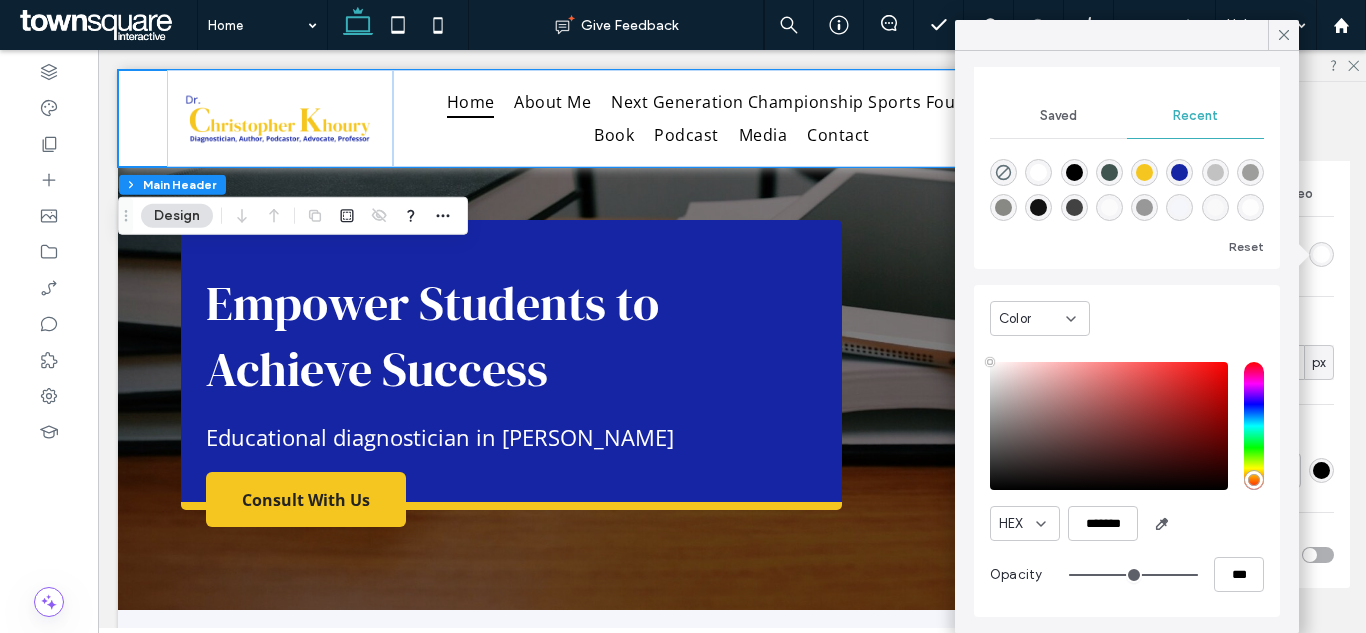 type on "**" 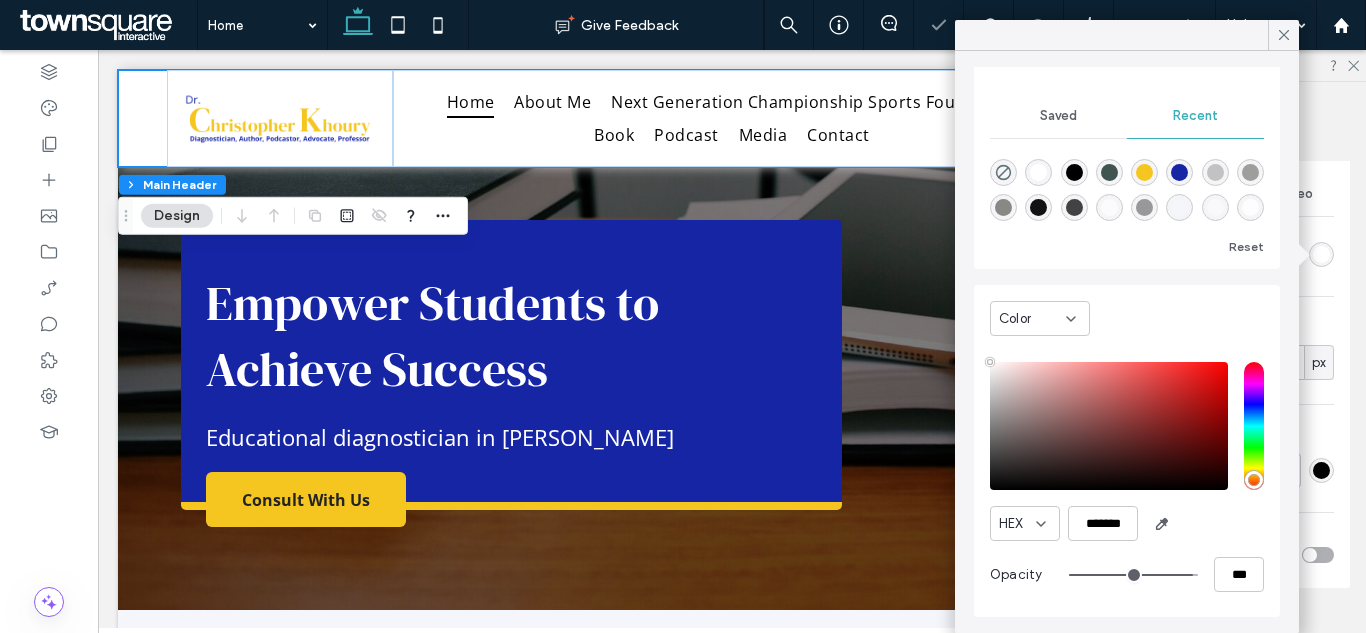 type on "**" 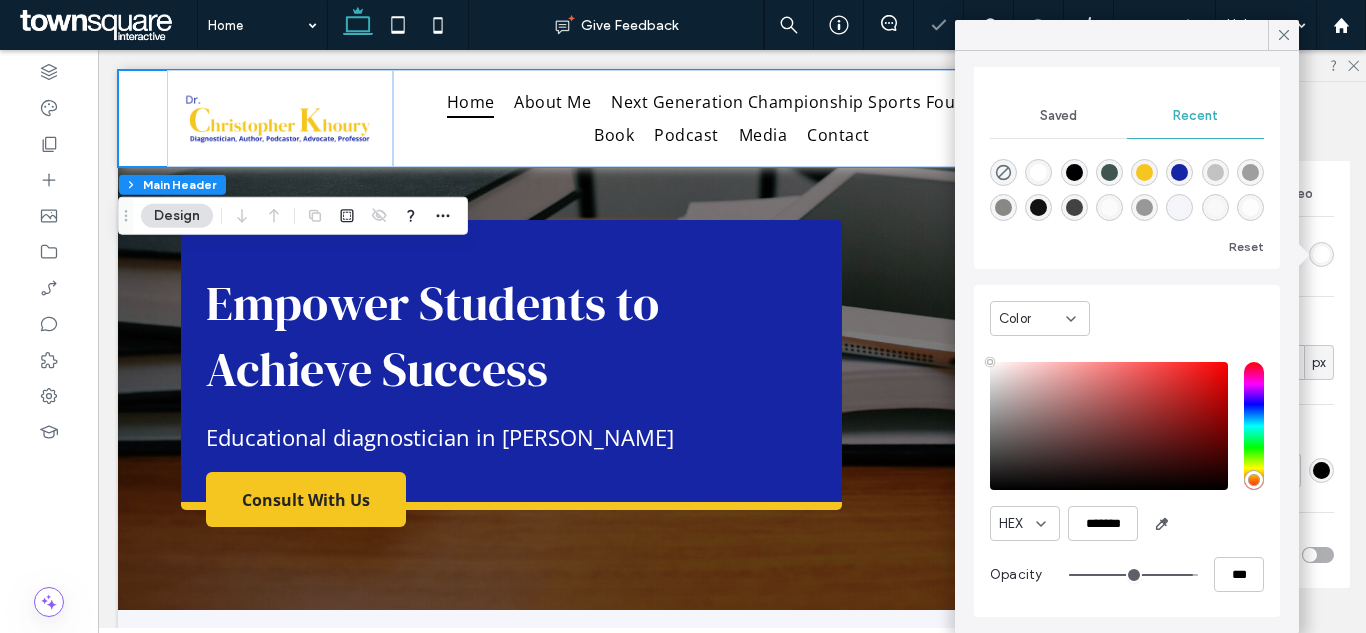 type on "***" 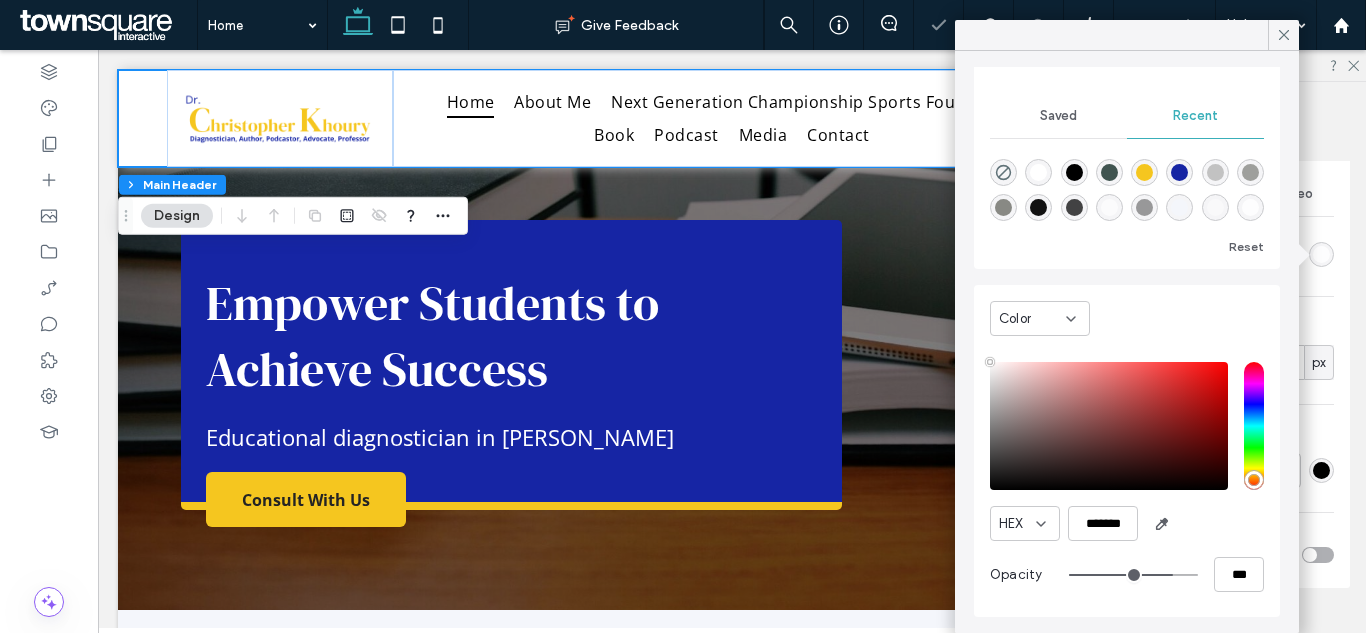type on "**" 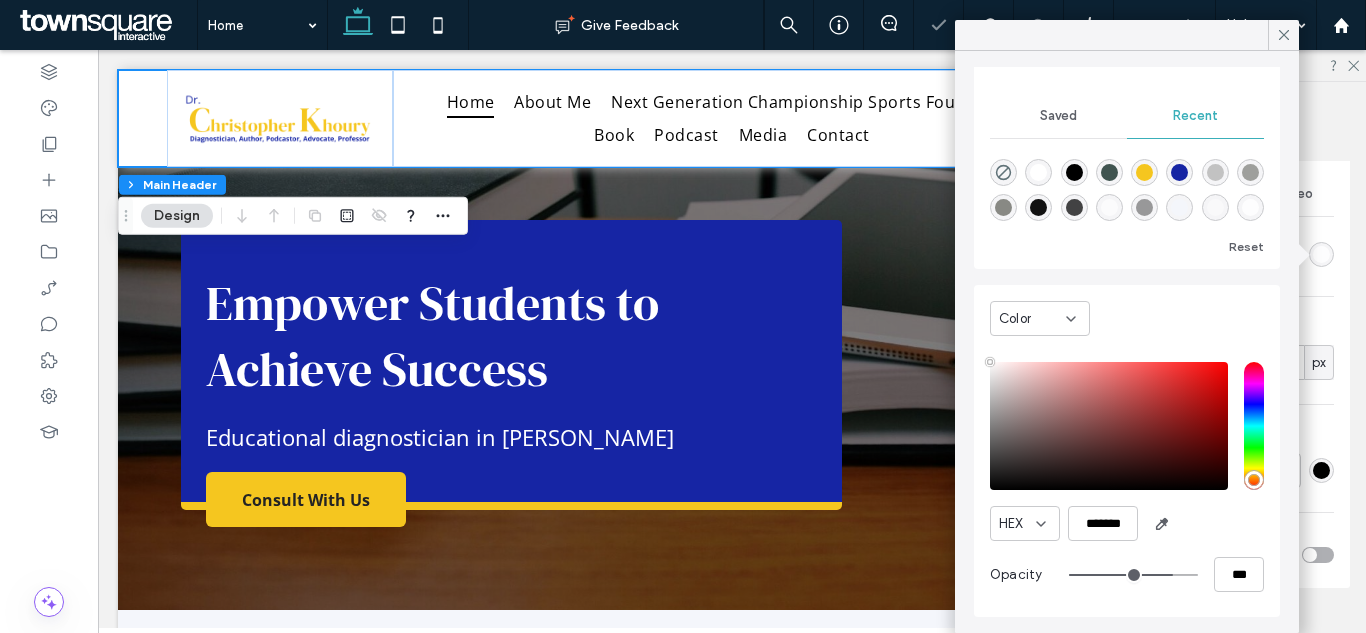 type on "***" 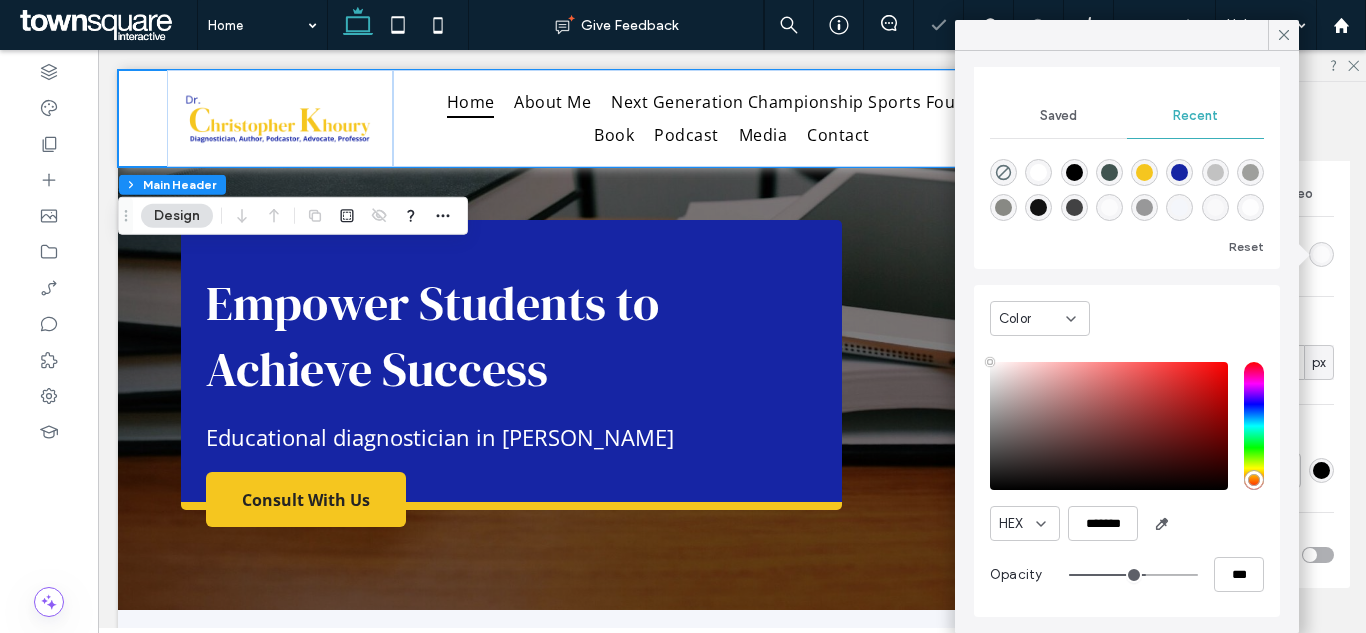 type on "**" 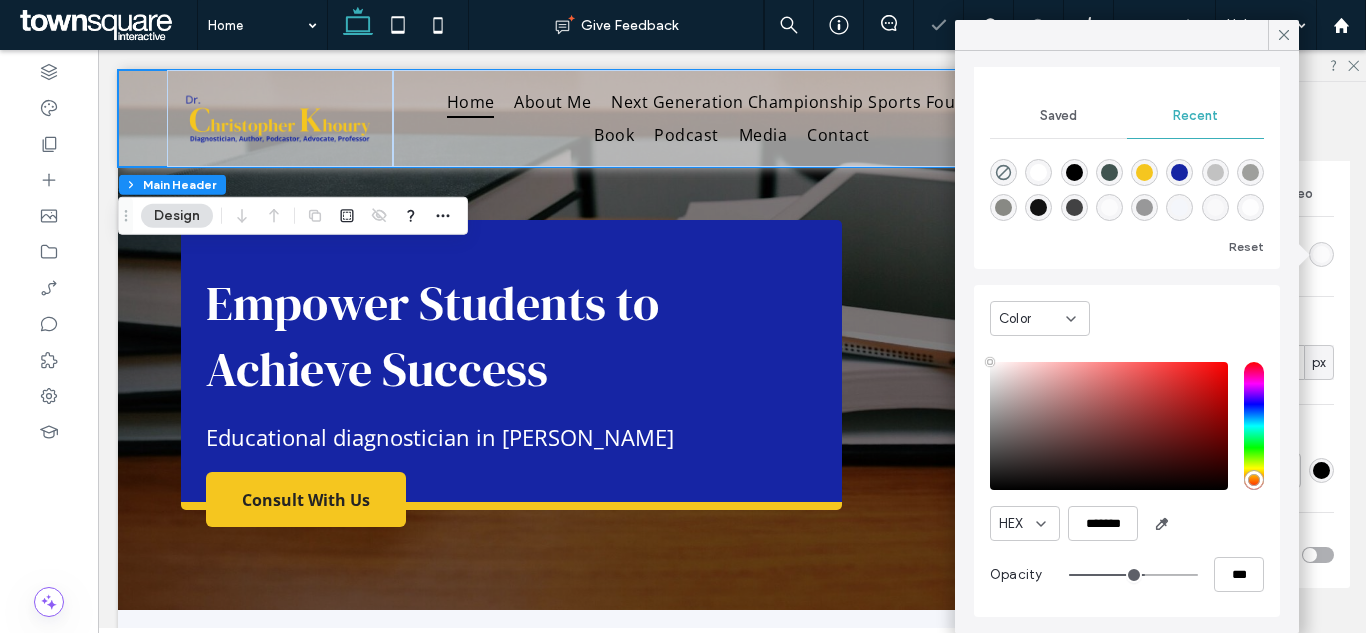 type on "**" 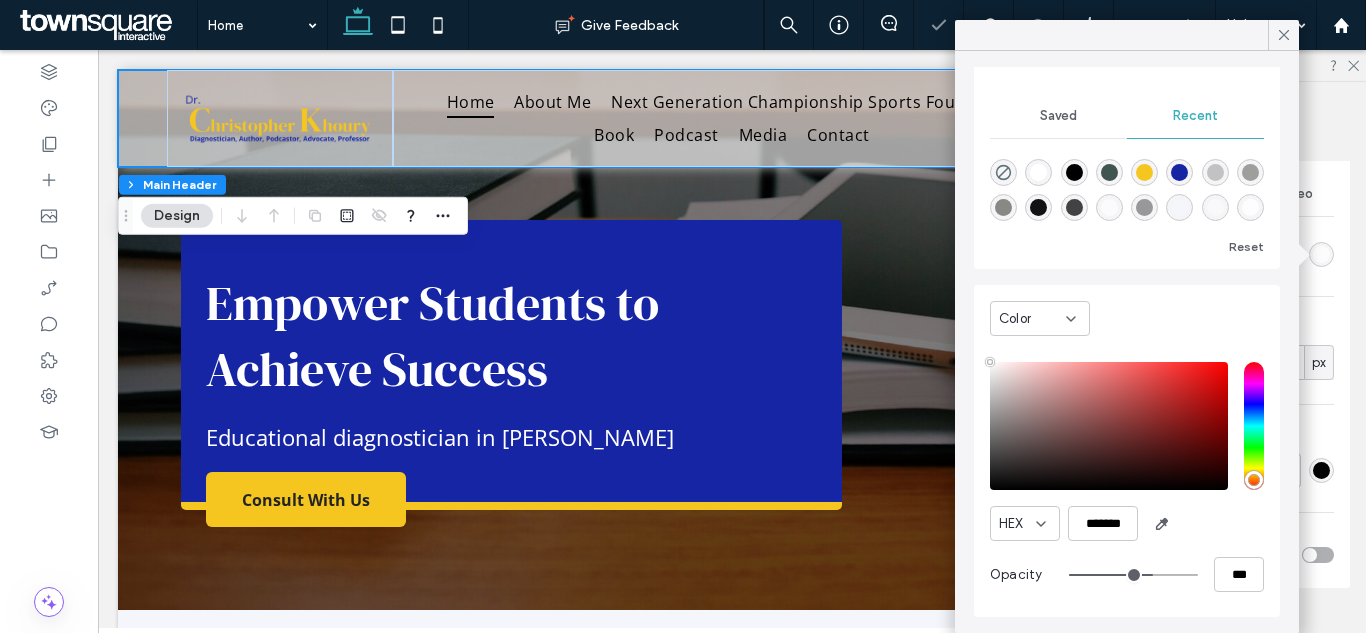 type on "**" 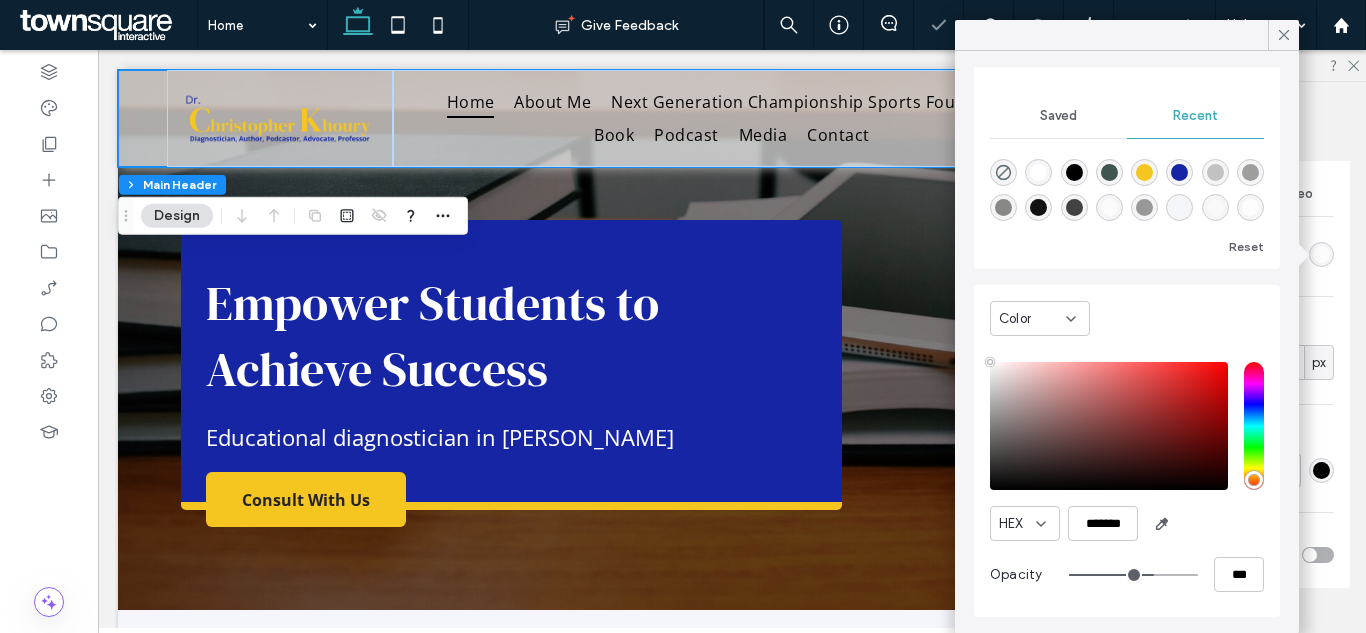 type on "**" 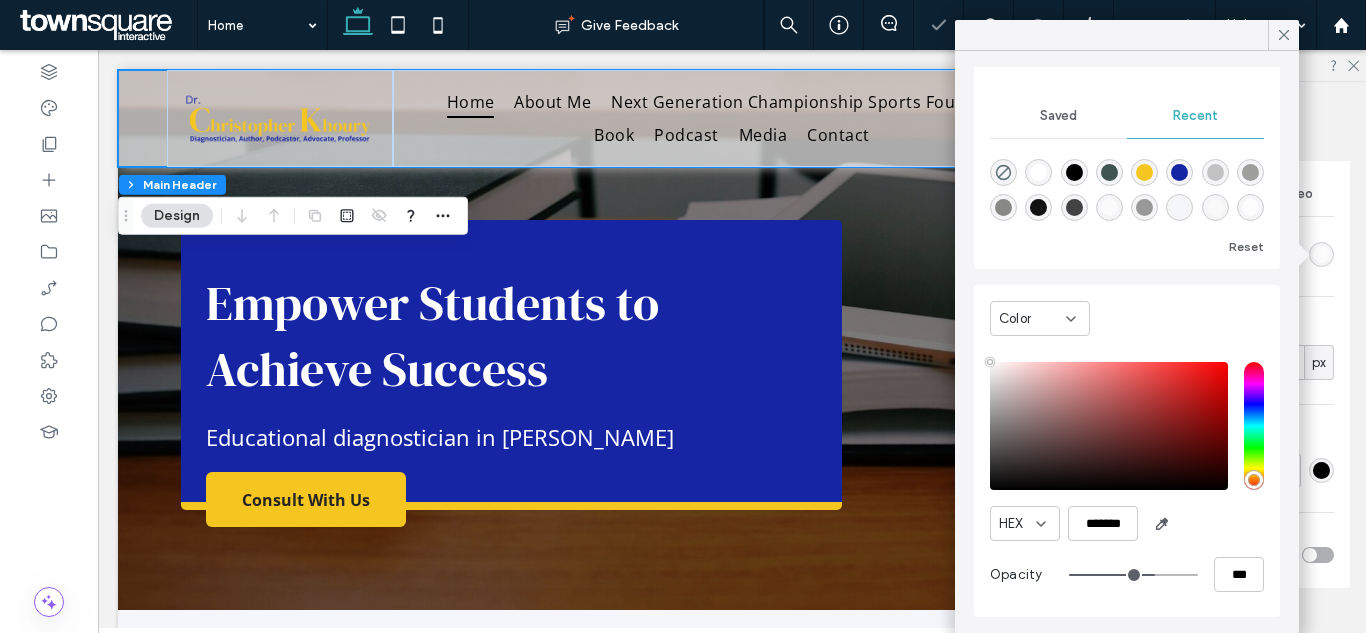 type on "**" 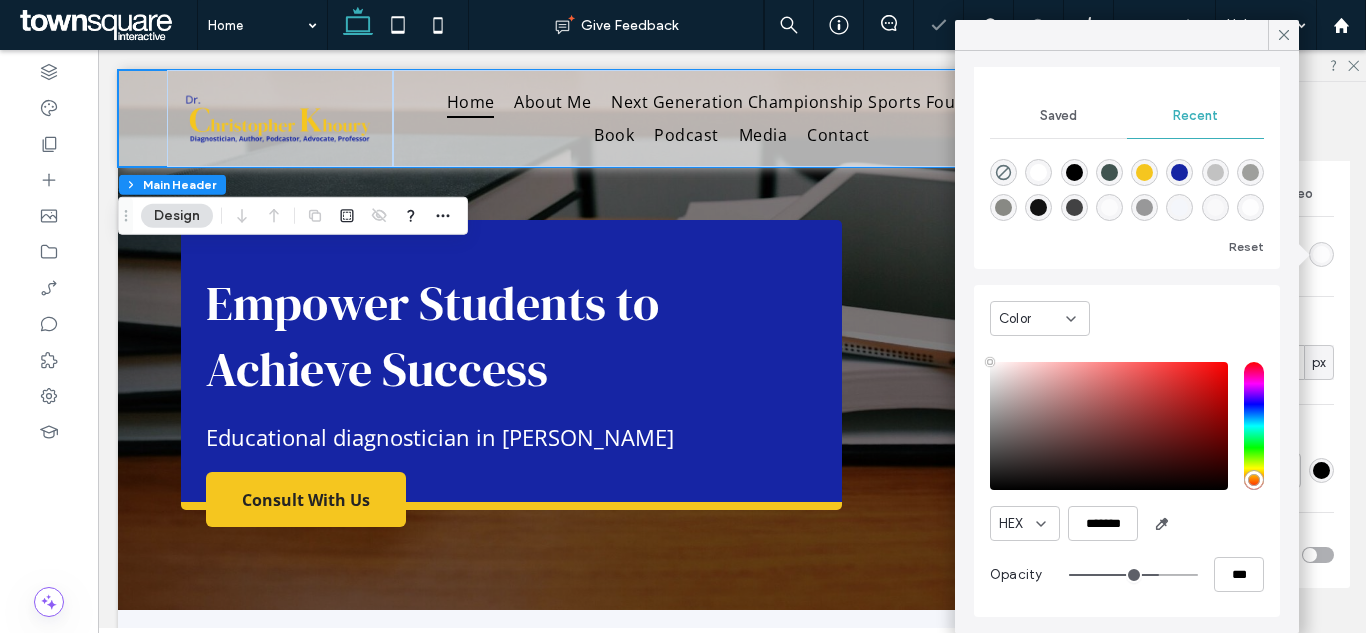 type on "**" 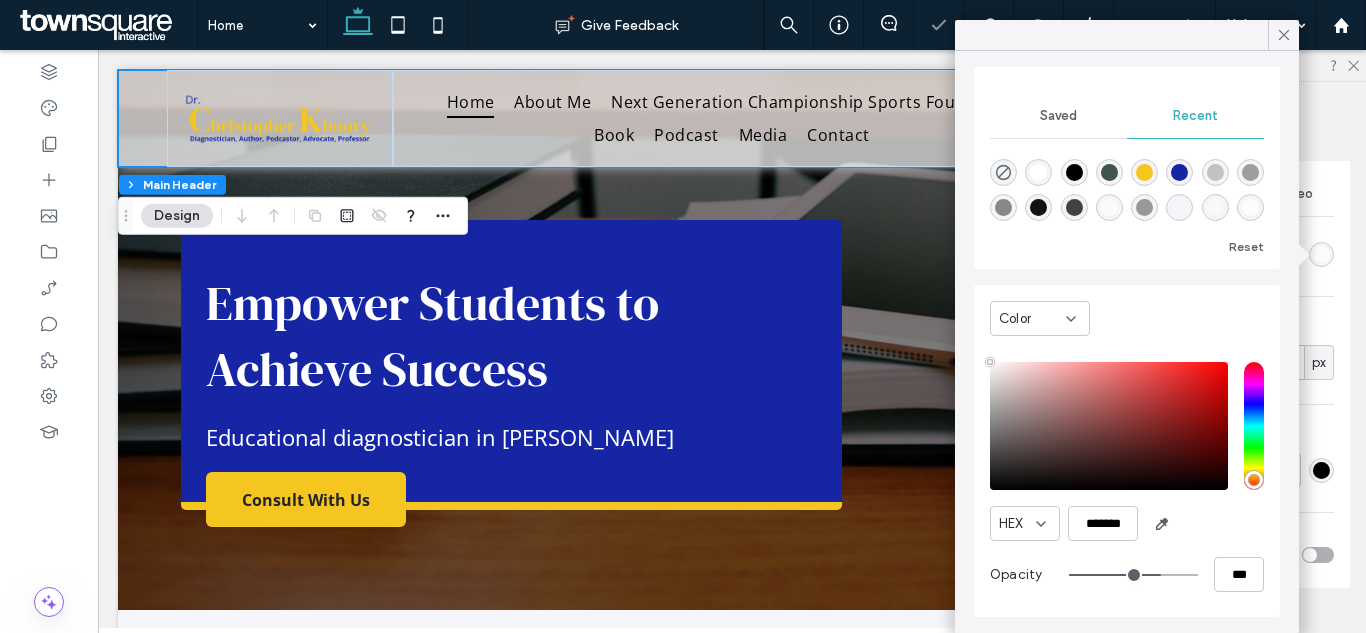 type on "**" 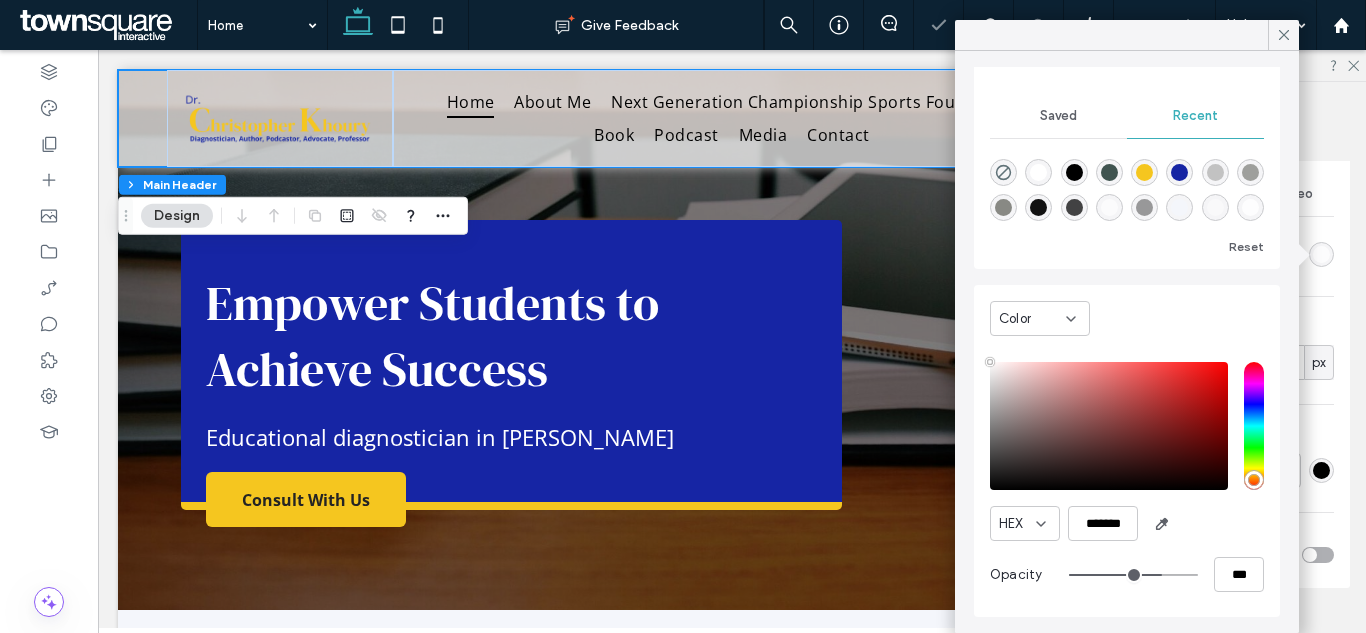 type on "**" 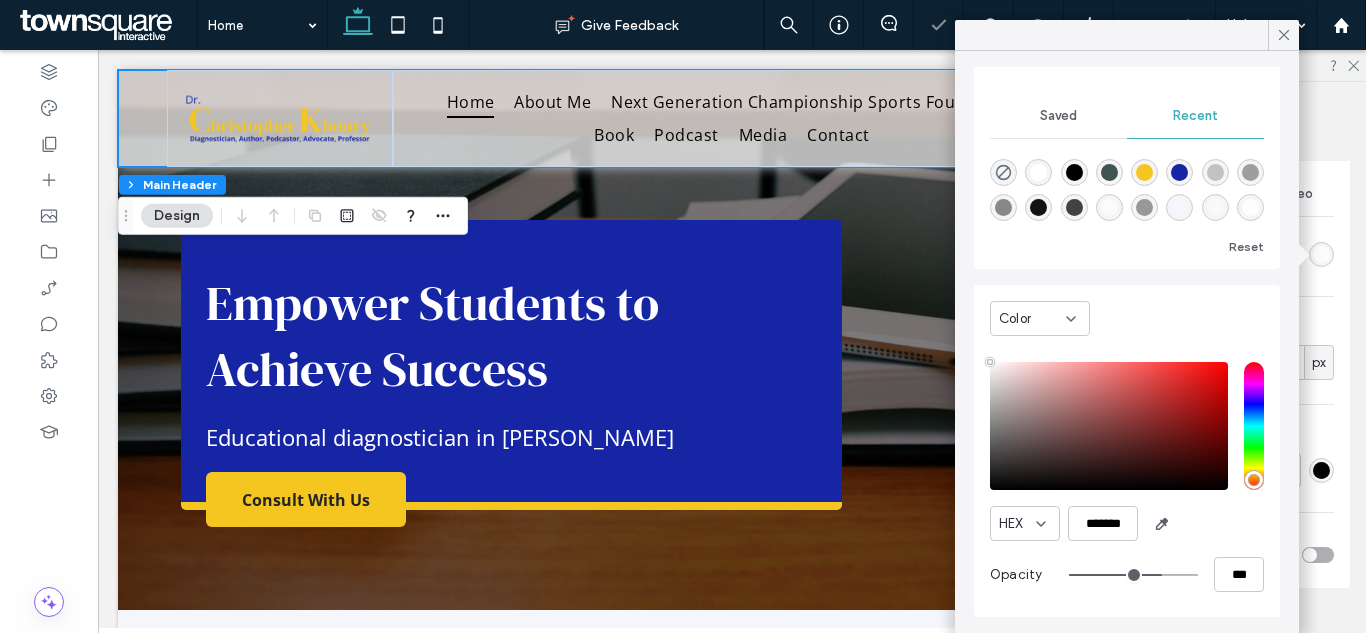 type on "***" 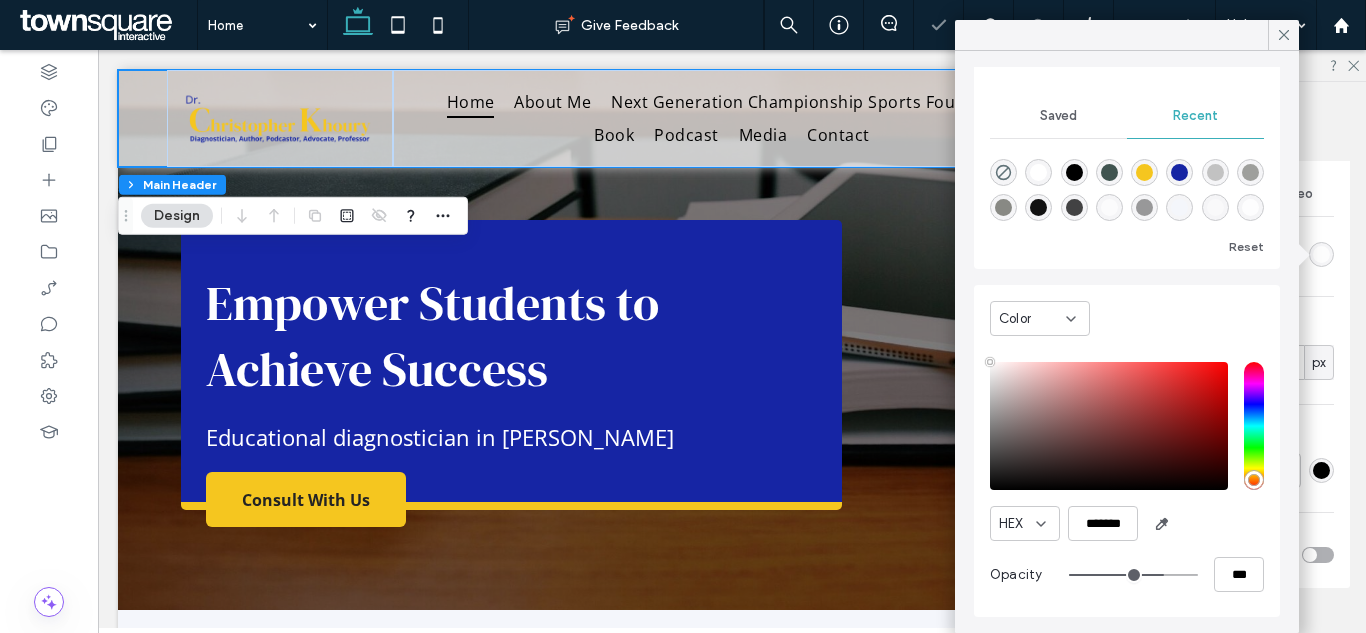type on "**" 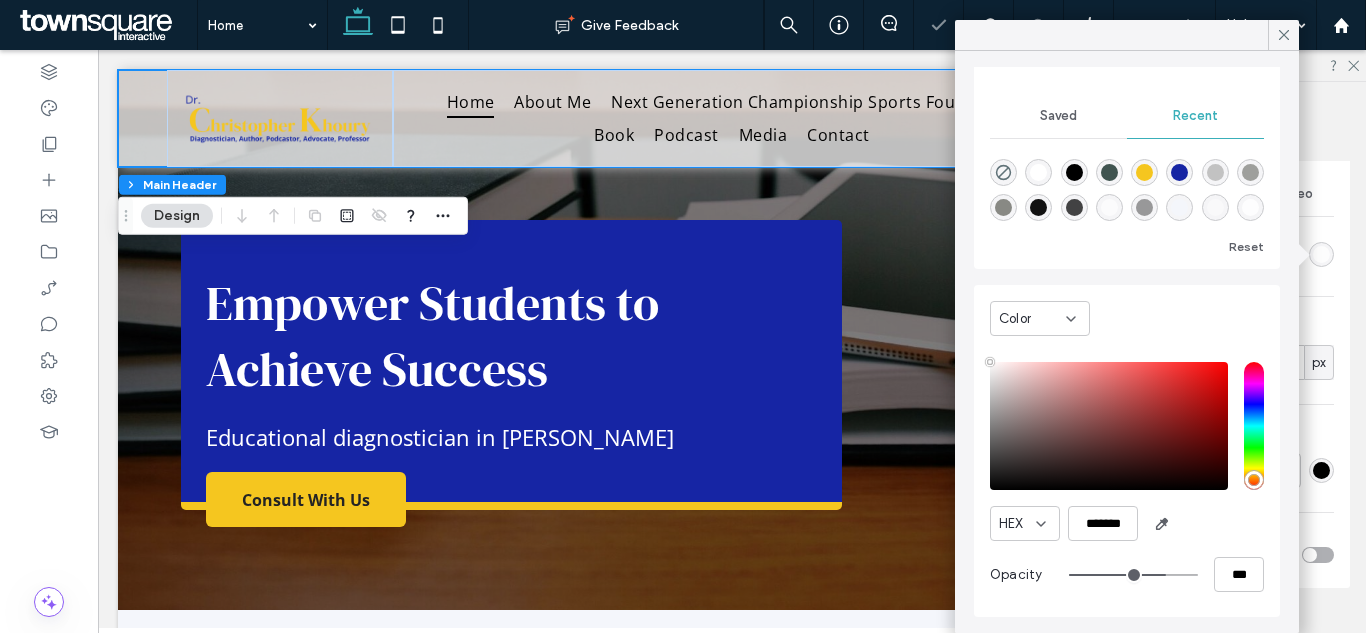 type on "**" 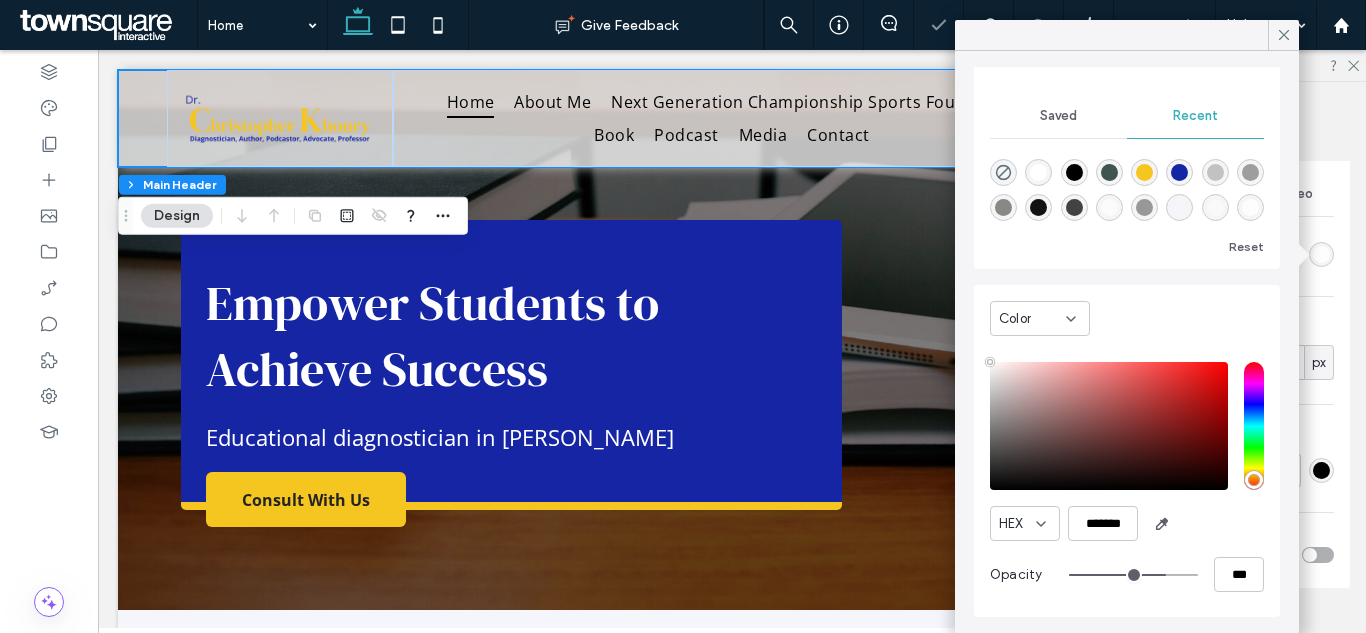 type on "***" 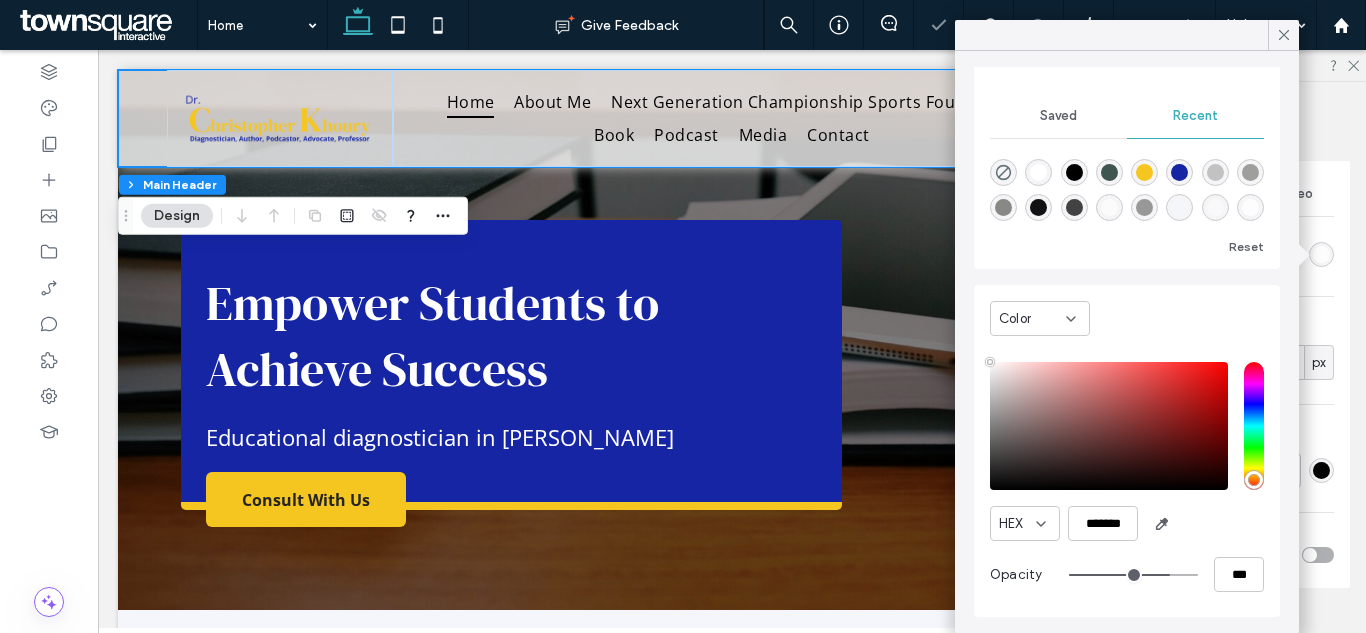 type on "**" 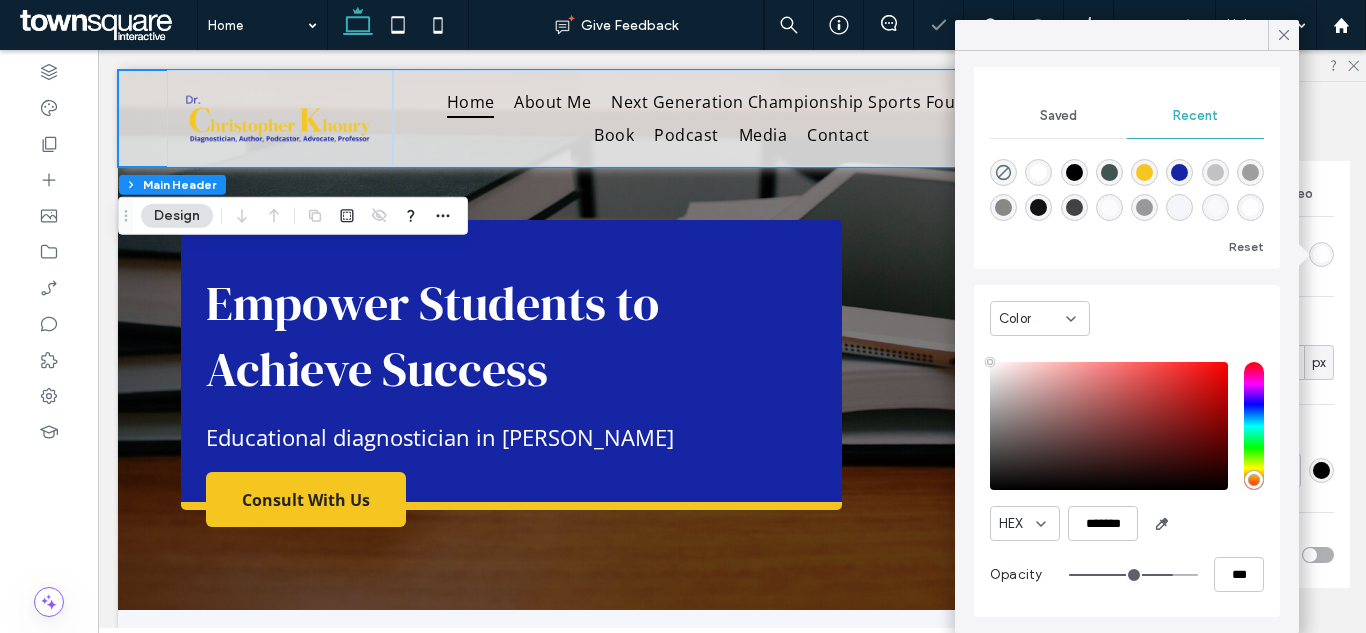type on "**" 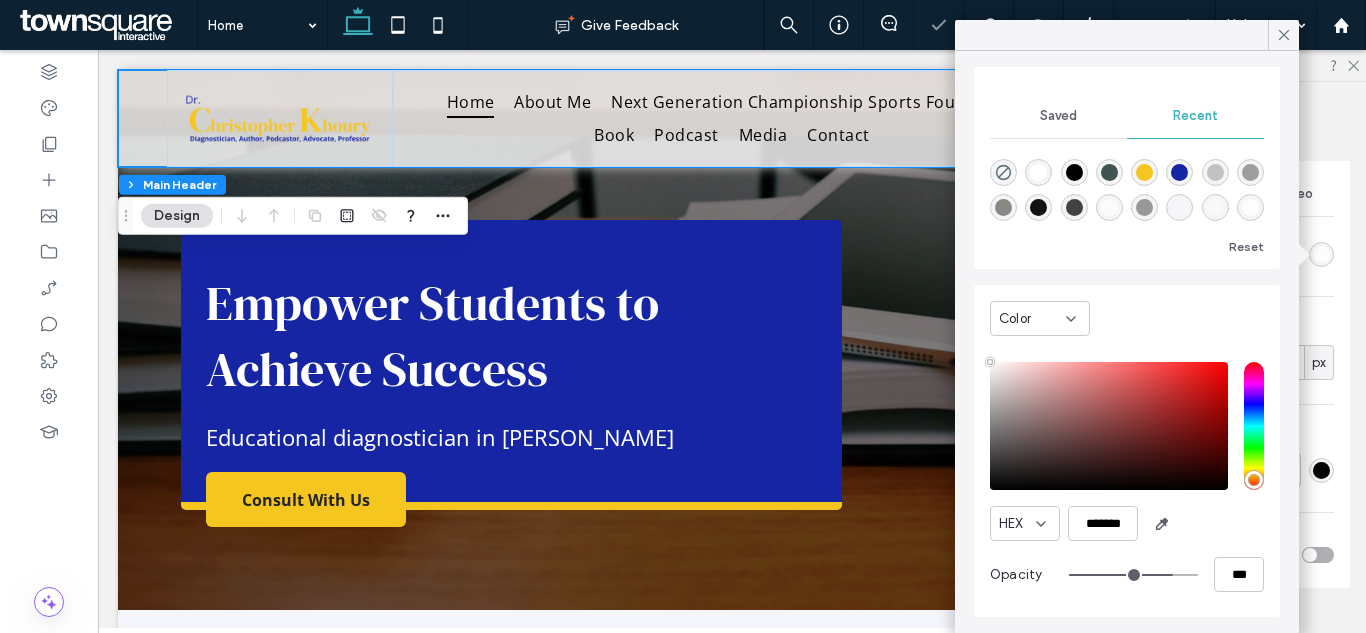type on "***" 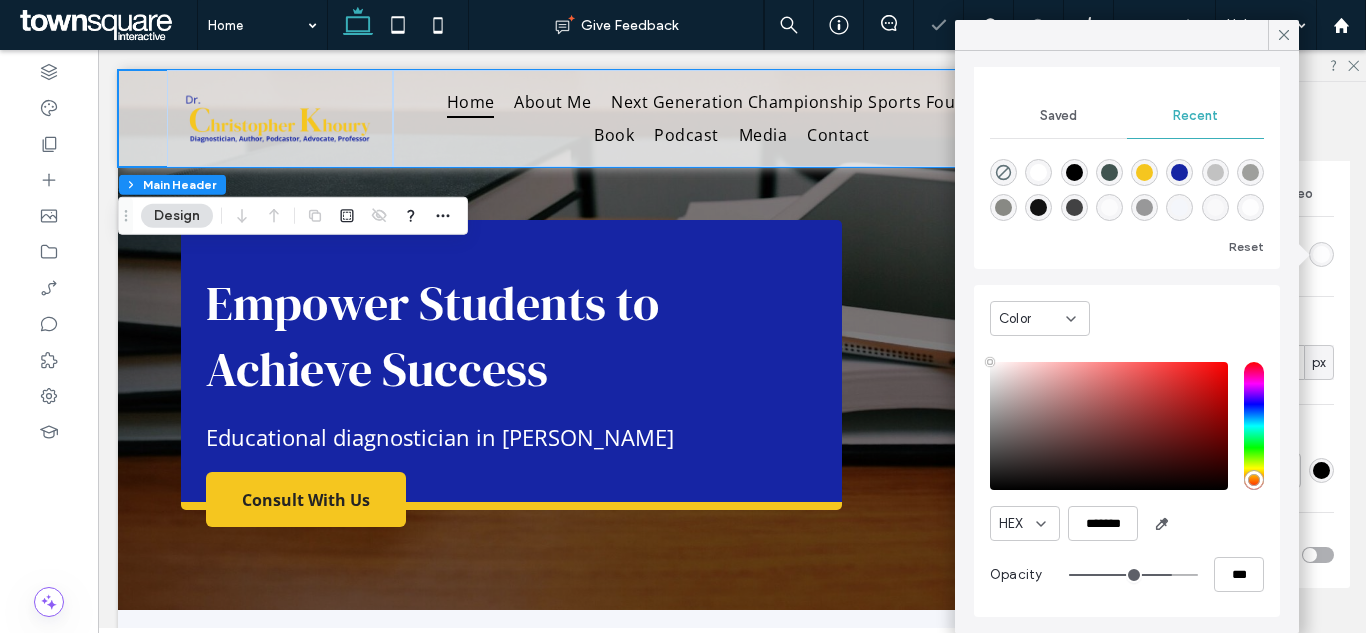 drag, startPoint x: 1174, startPoint y: 571, endPoint x: 1152, endPoint y: 575, distance: 22.36068 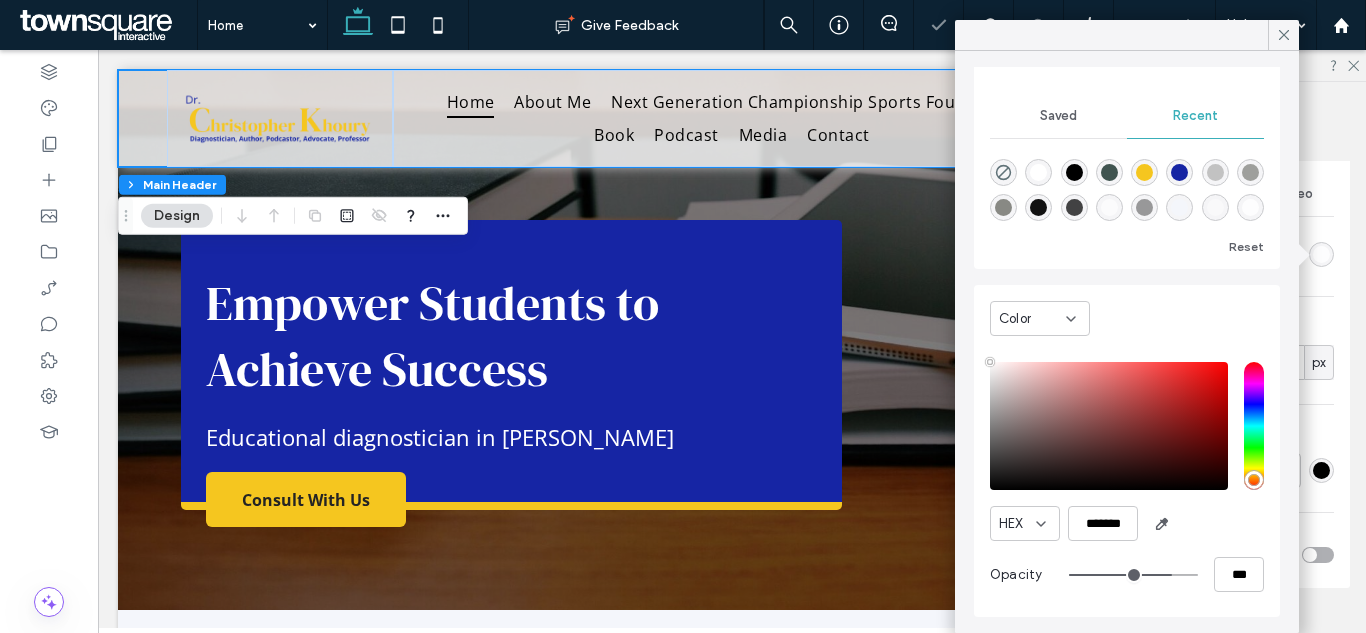 type on "**" 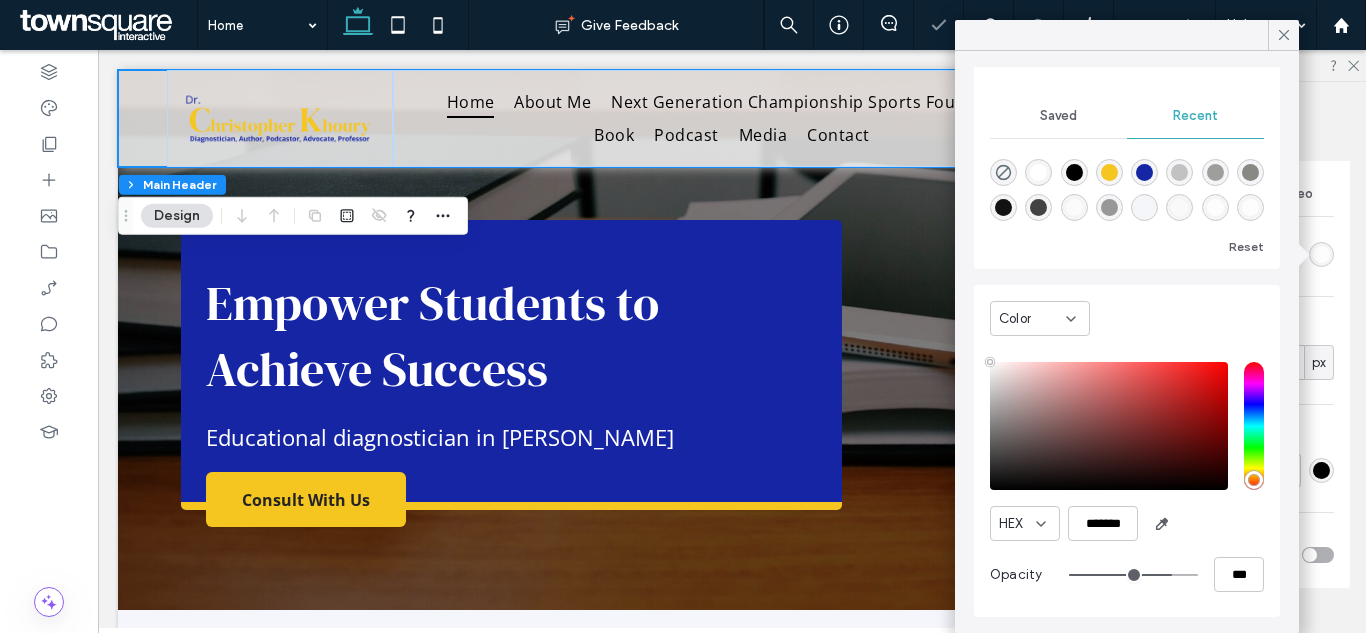 click at bounding box center (1074, 172) 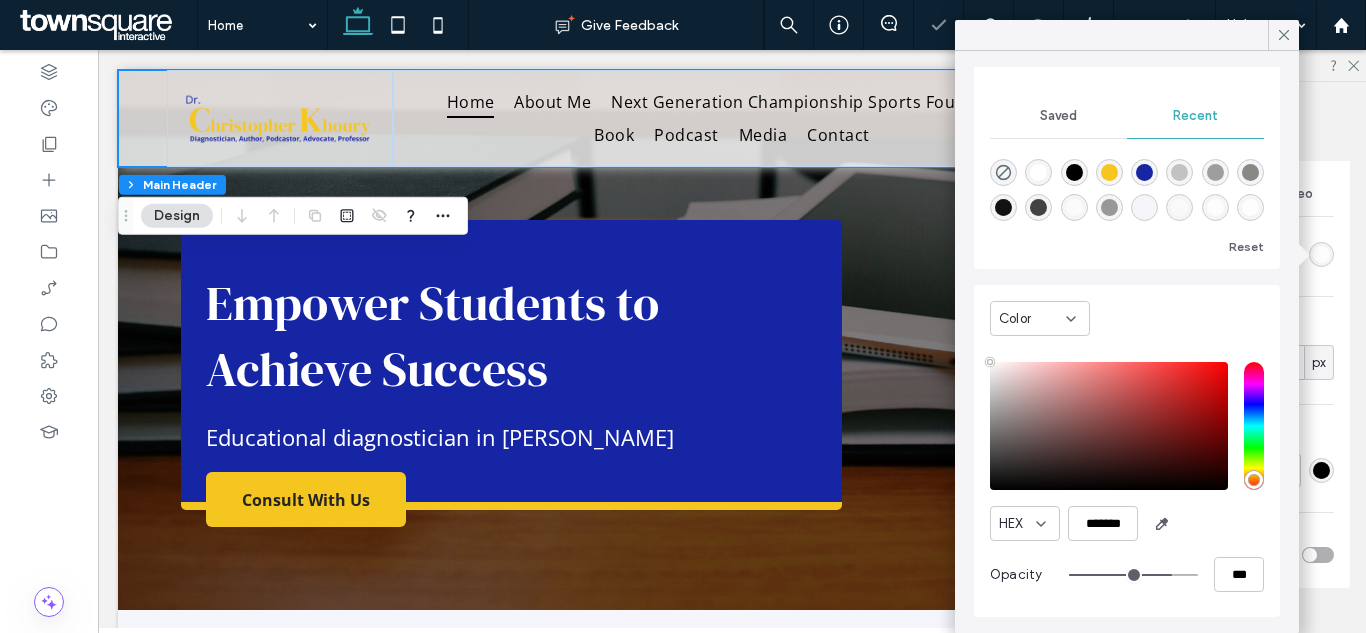 type on "*******" 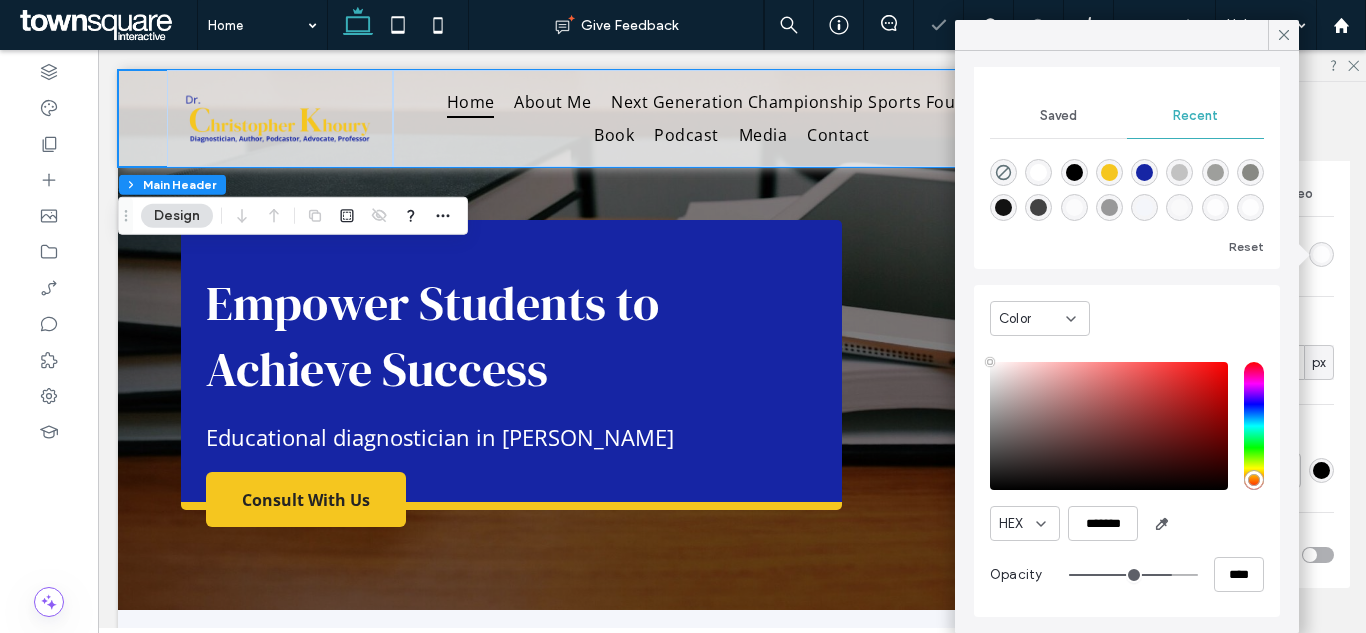 scroll, scrollTop: 189, scrollLeft: 0, axis: vertical 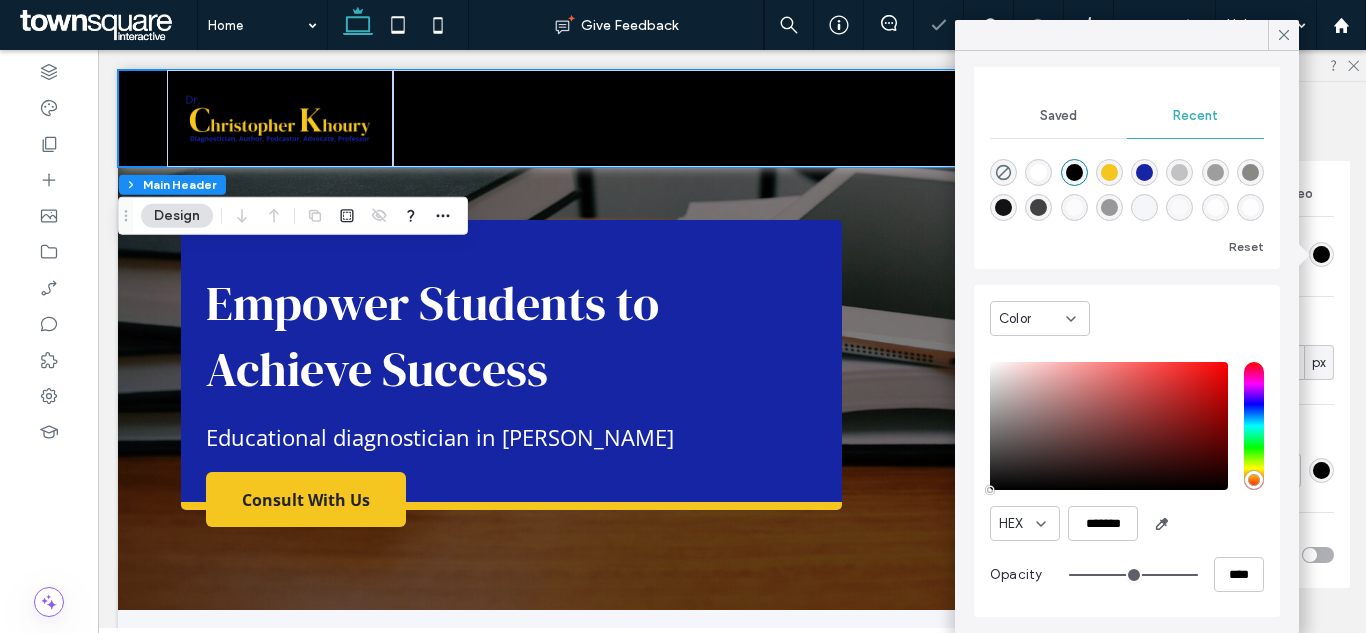 click at bounding box center [1038, 172] 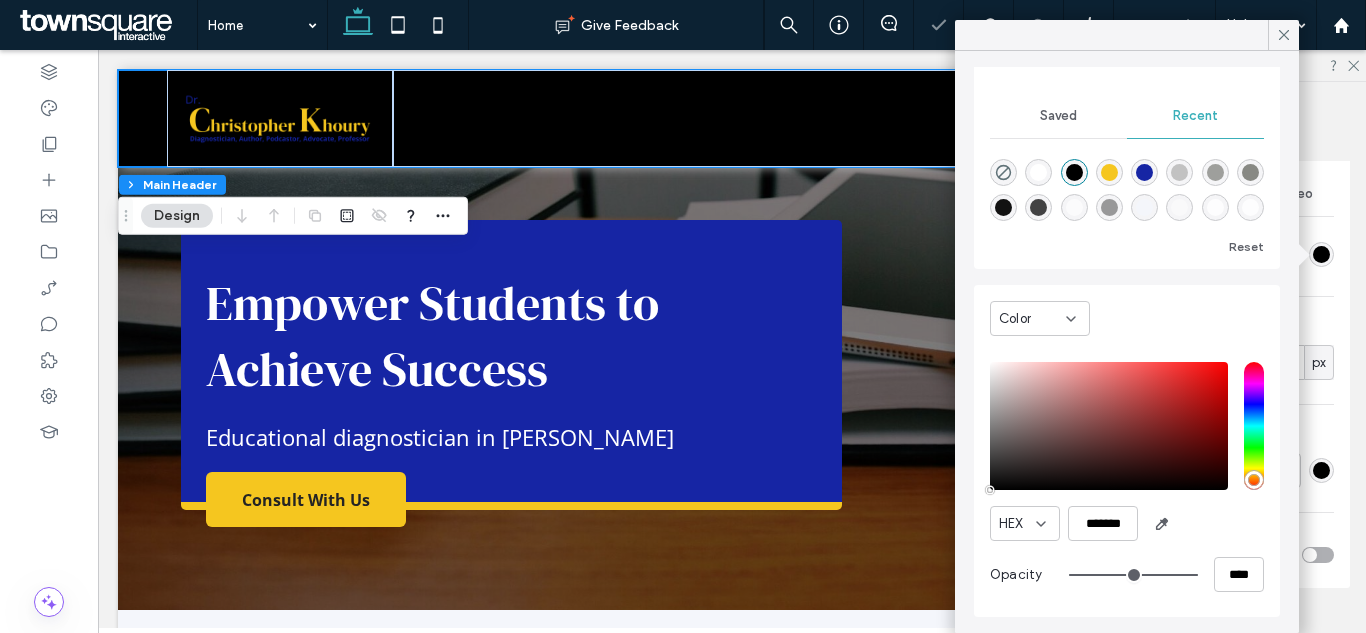 type on "*******" 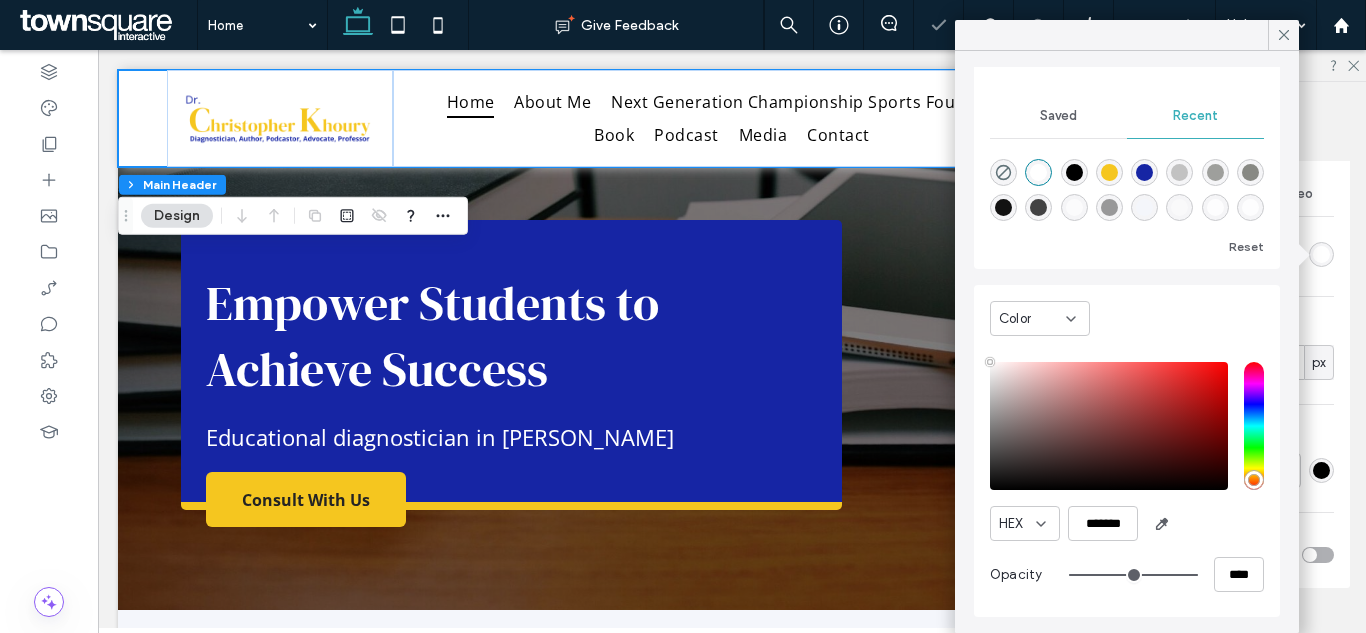 type on "**" 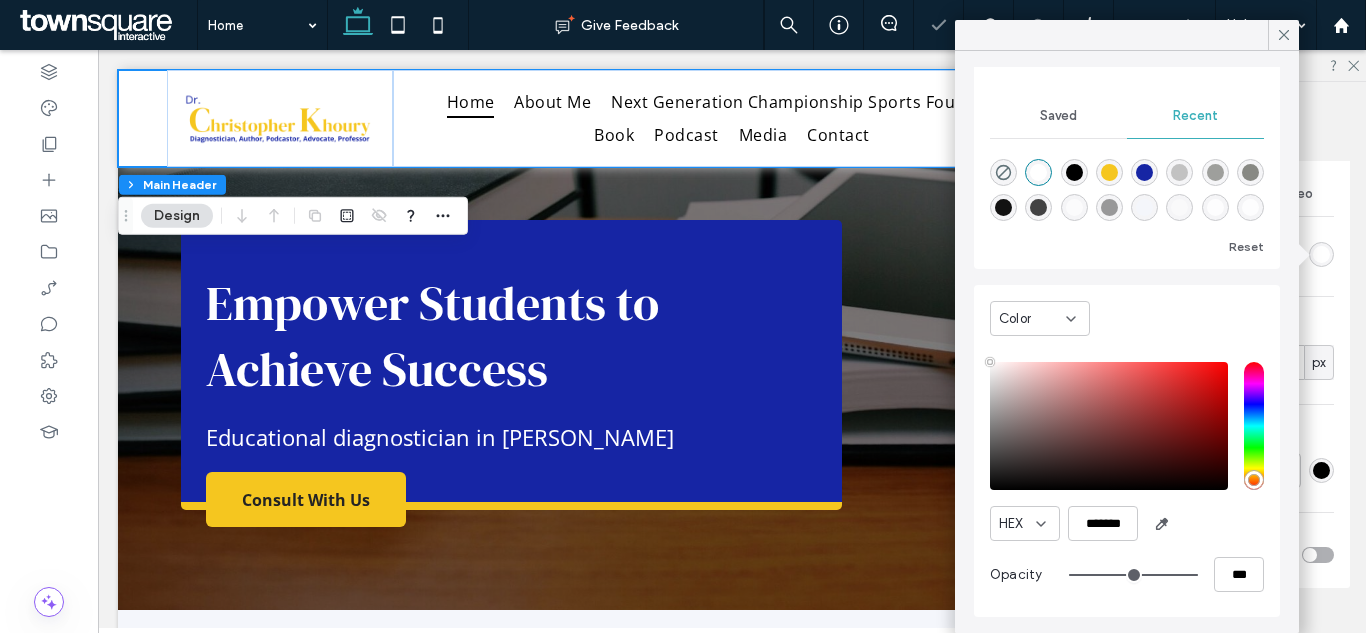 type on "**" 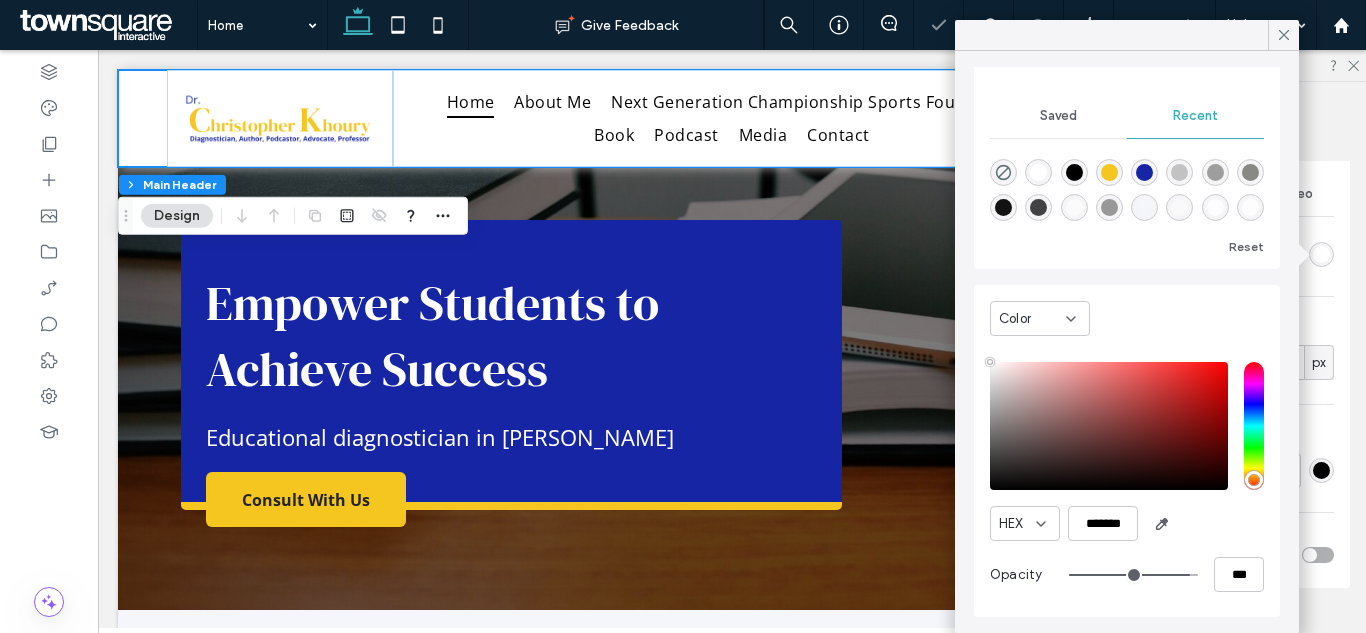 type on "**" 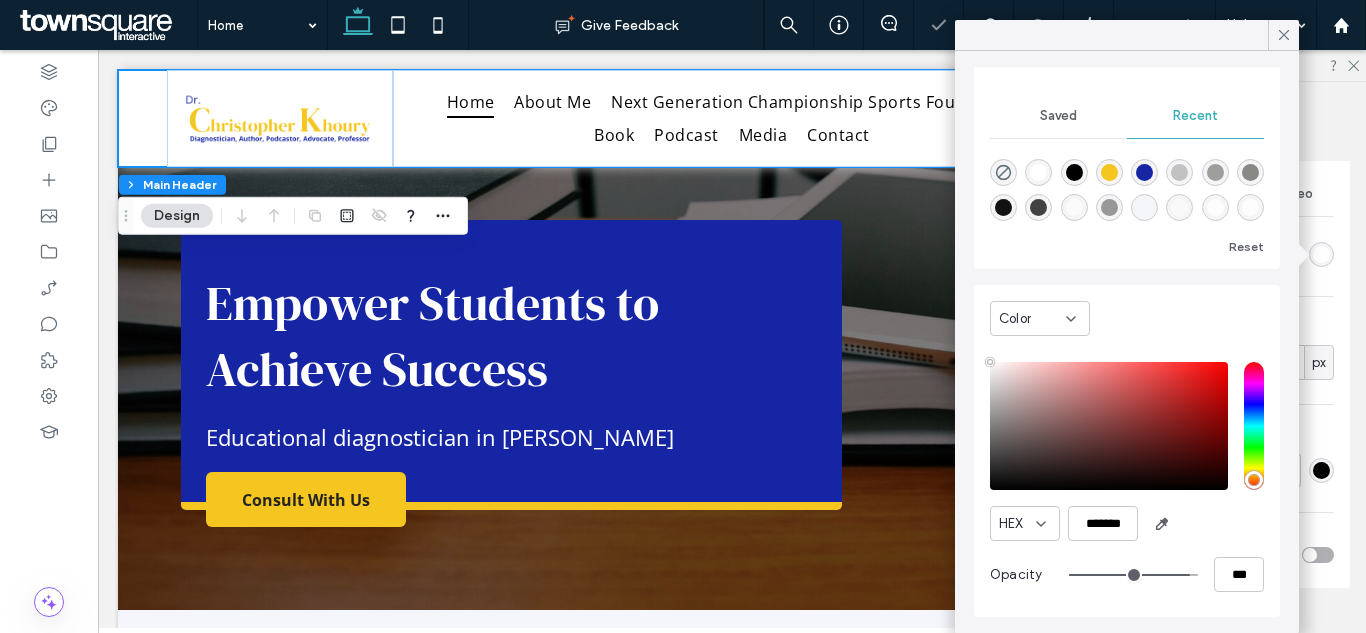 type on "***" 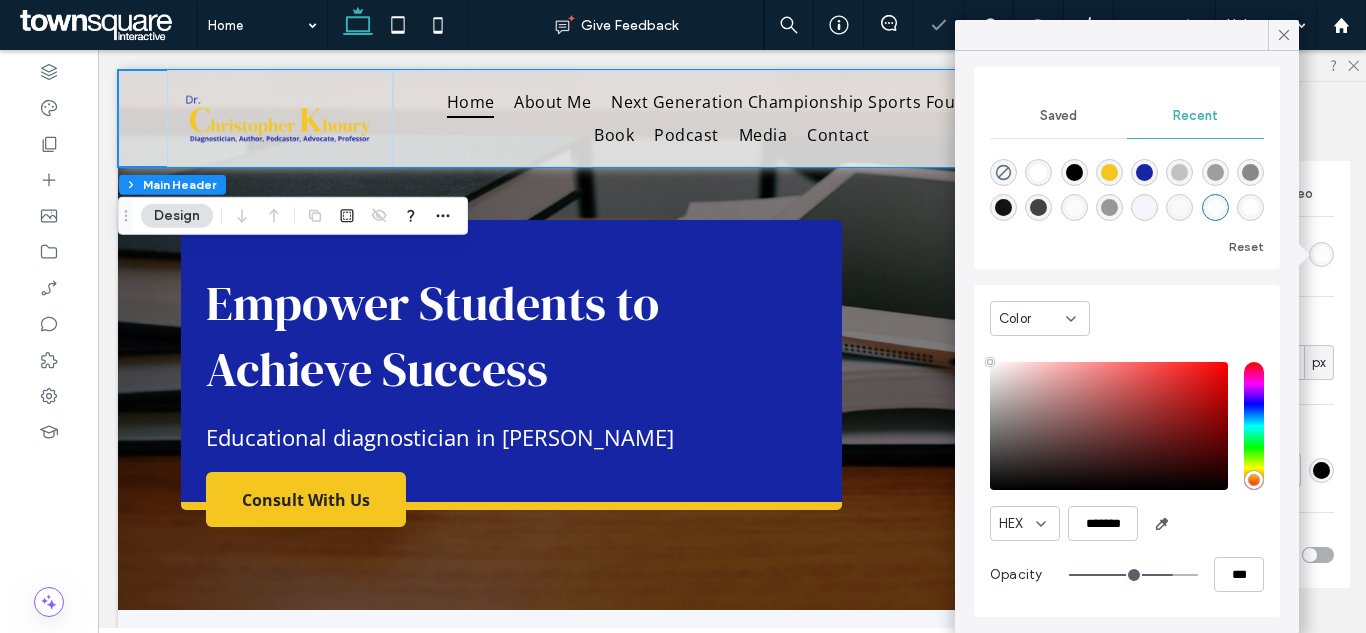 drag, startPoint x: 1176, startPoint y: 574, endPoint x: 1154, endPoint y: 579, distance: 22.561028 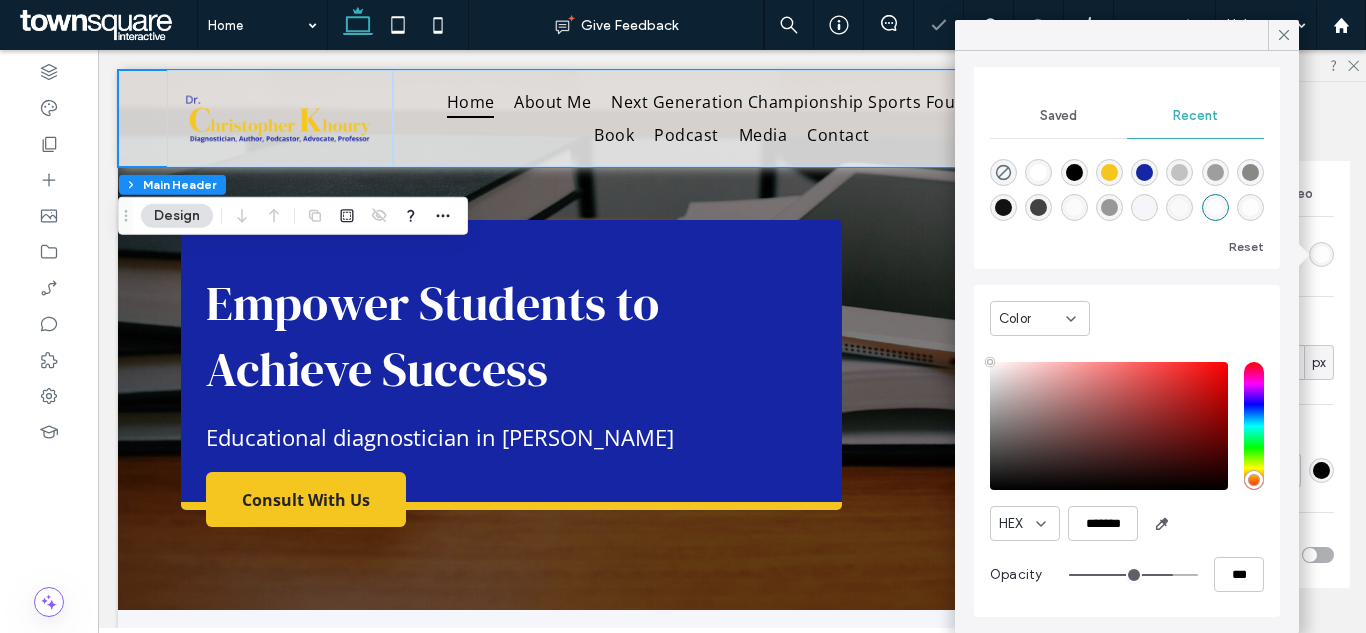 click at bounding box center [1133, 575] 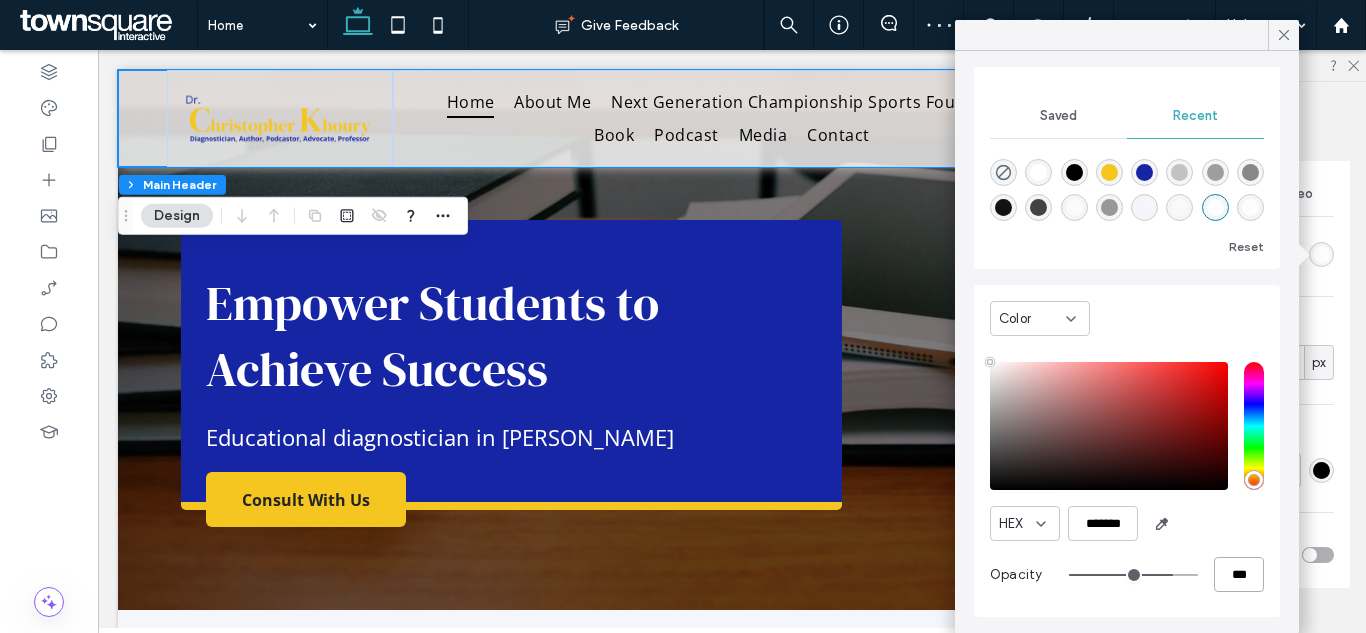 drag, startPoint x: 1227, startPoint y: 575, endPoint x: 1216, endPoint y: 575, distance: 11 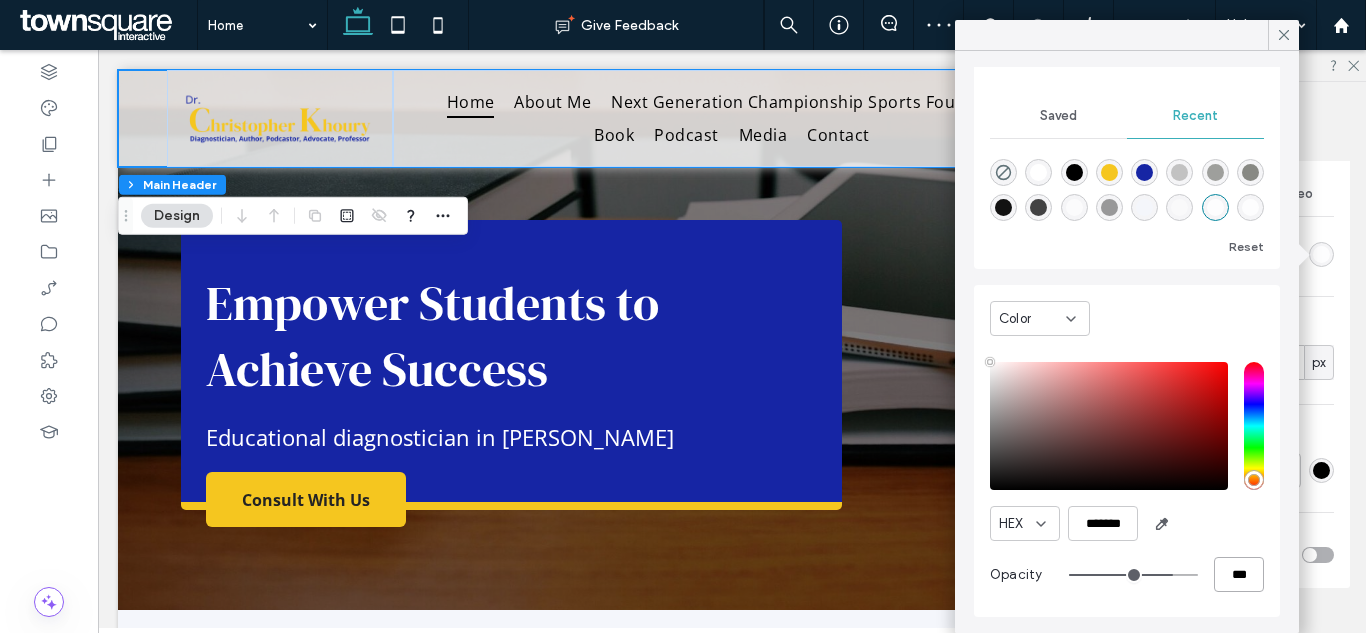 click on "***" at bounding box center [1239, 574] 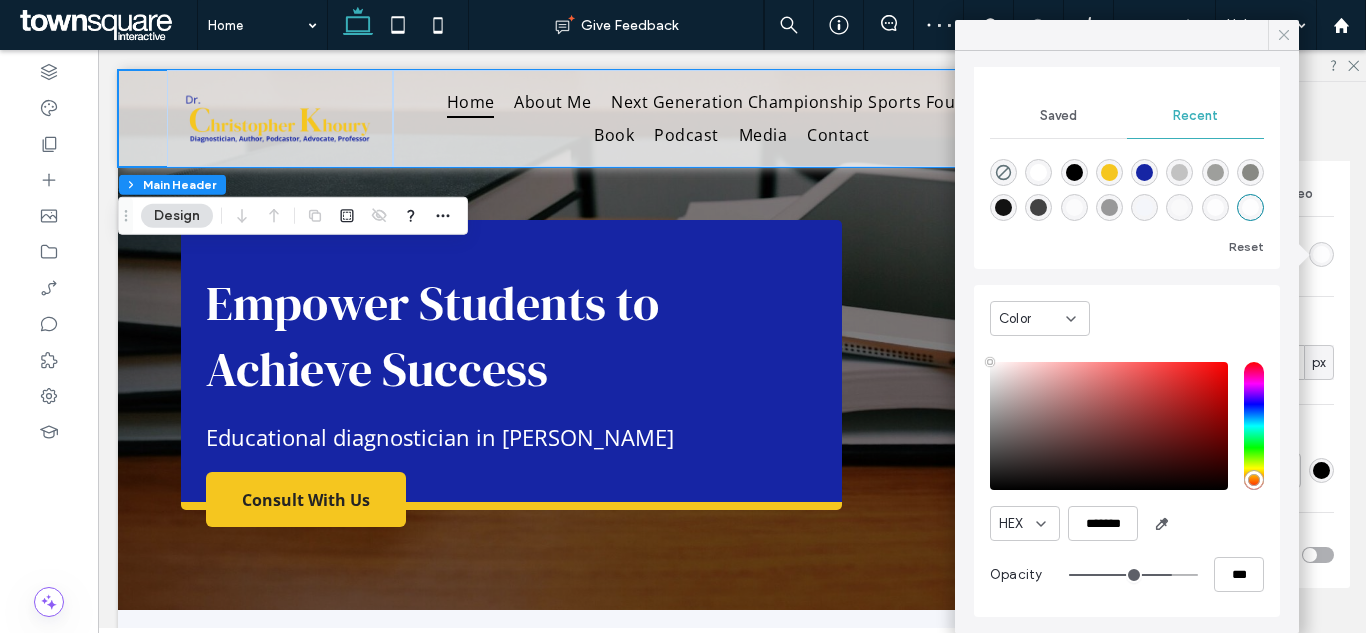 click 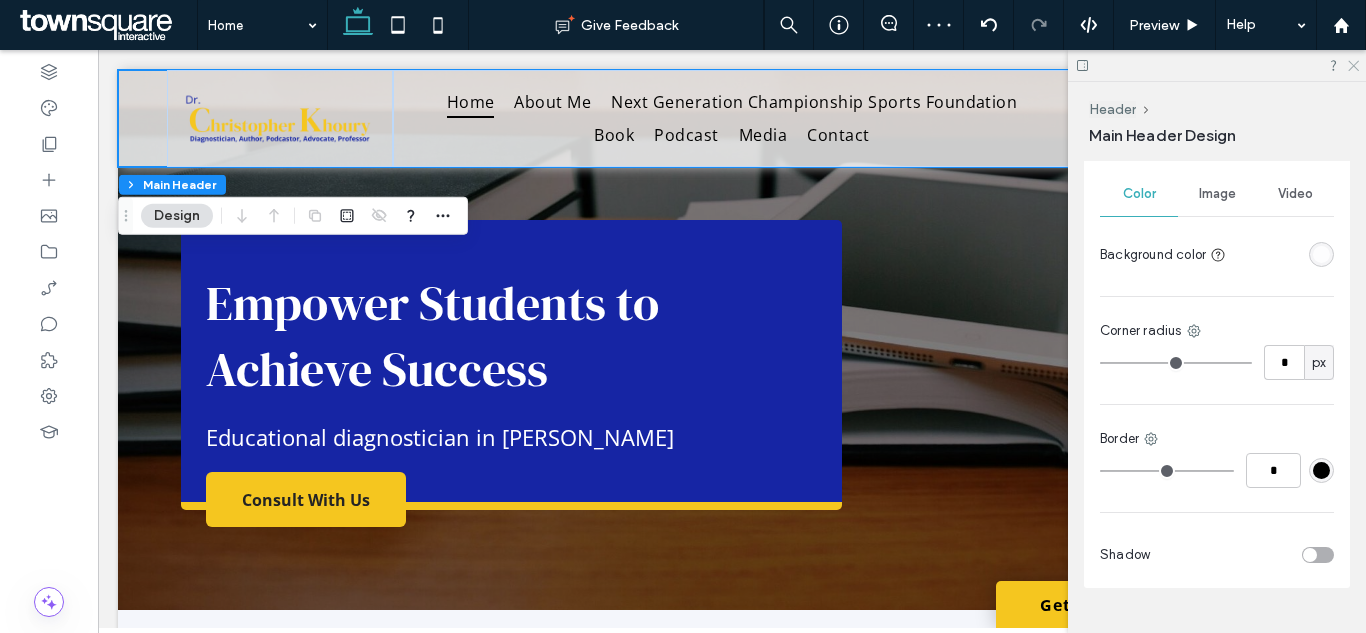 click 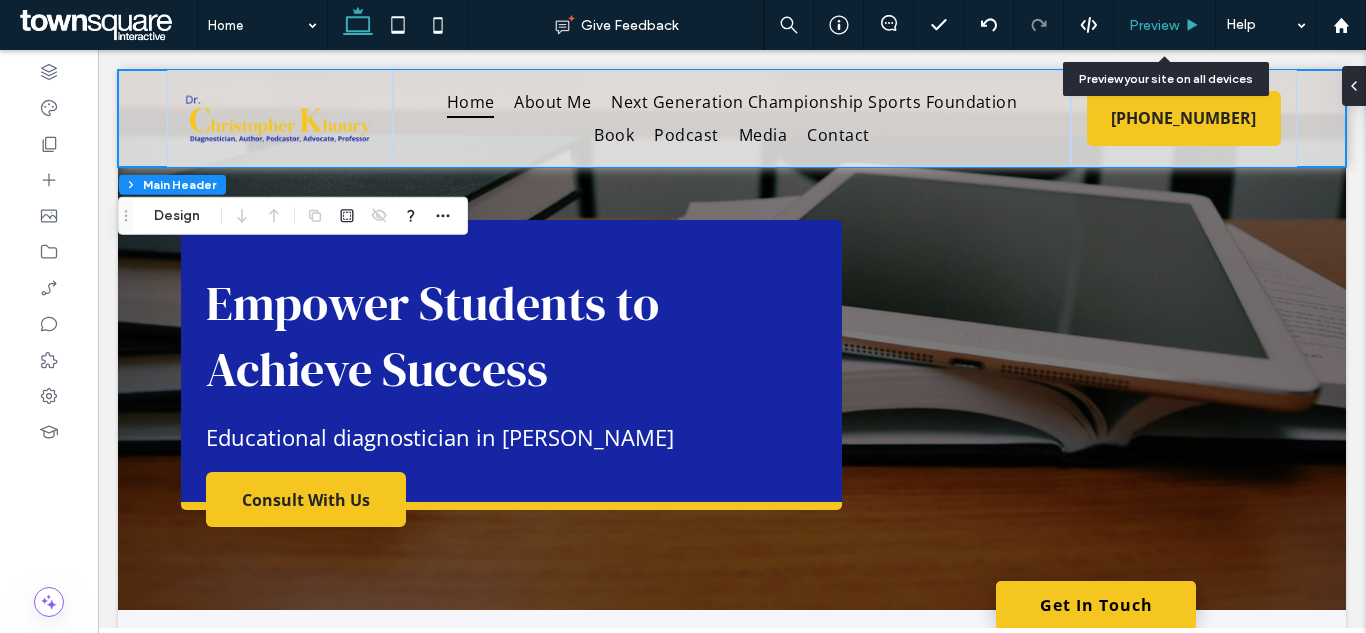 click on "Preview" at bounding box center (1165, 25) 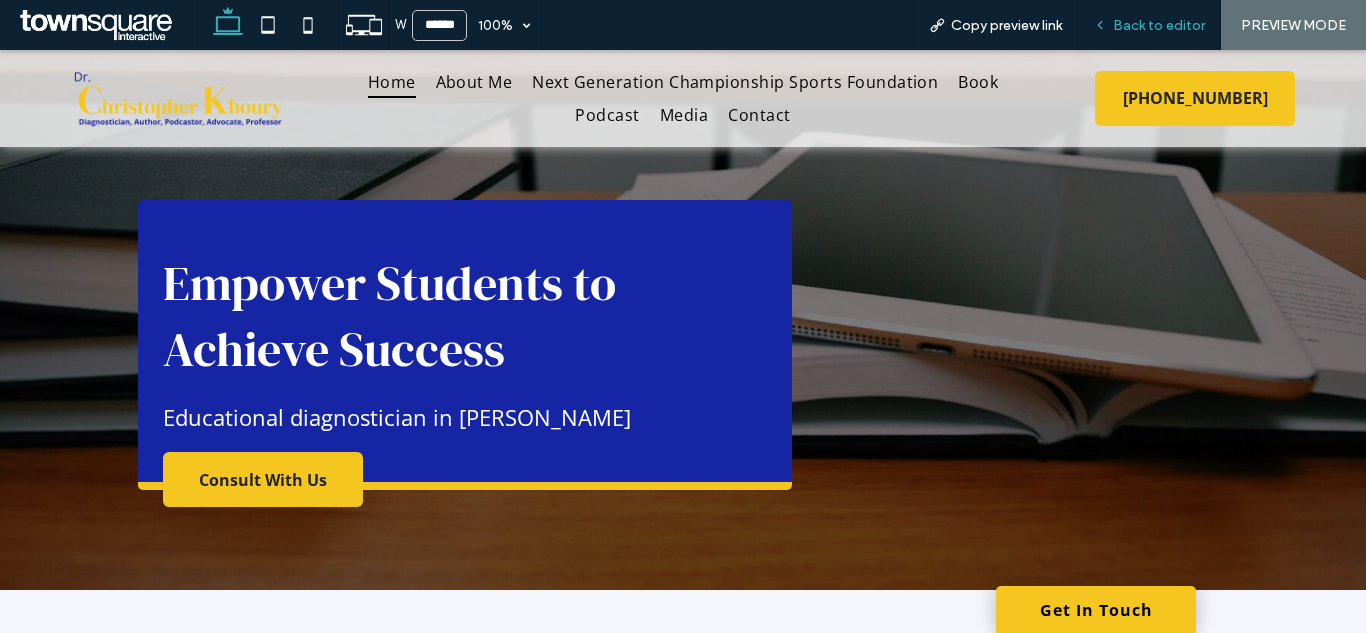 click on "Back to editor" at bounding box center (1159, 25) 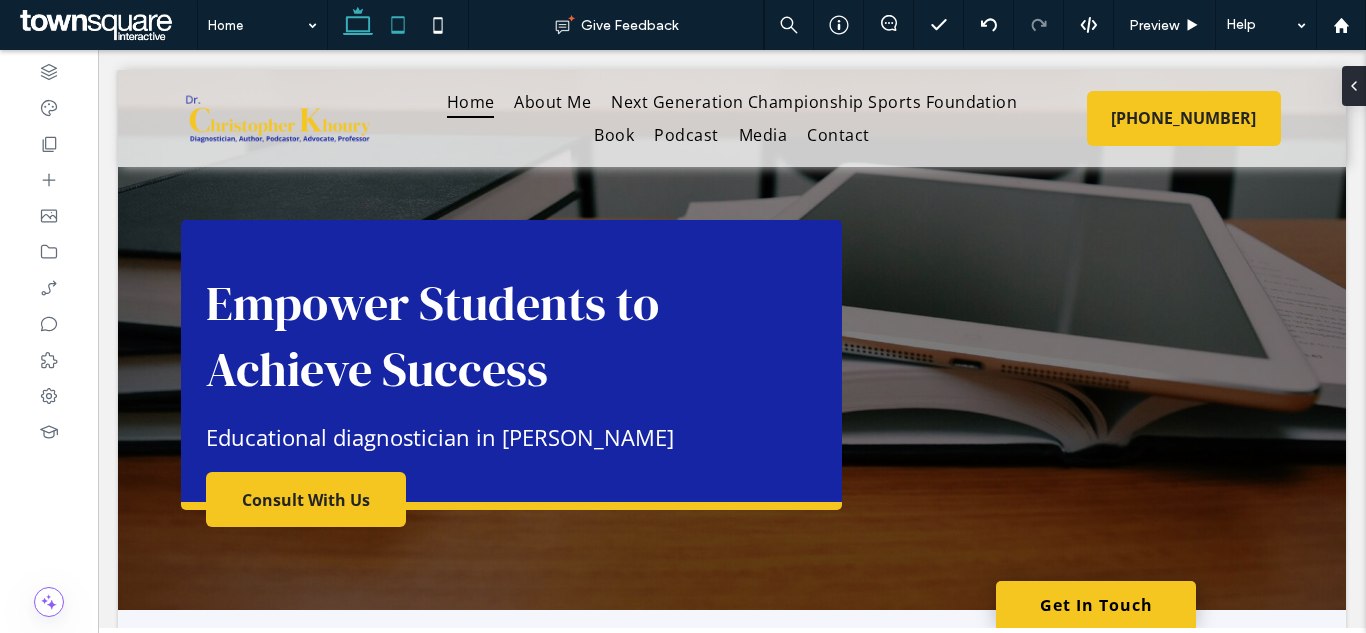 click 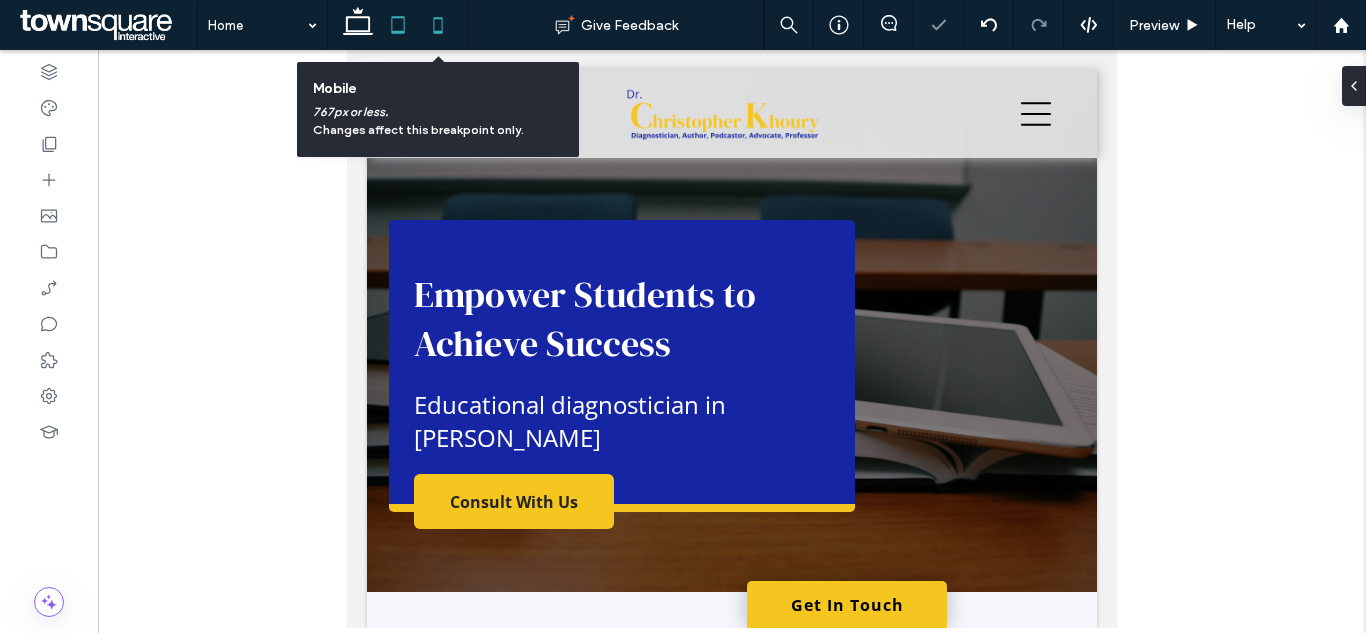 click 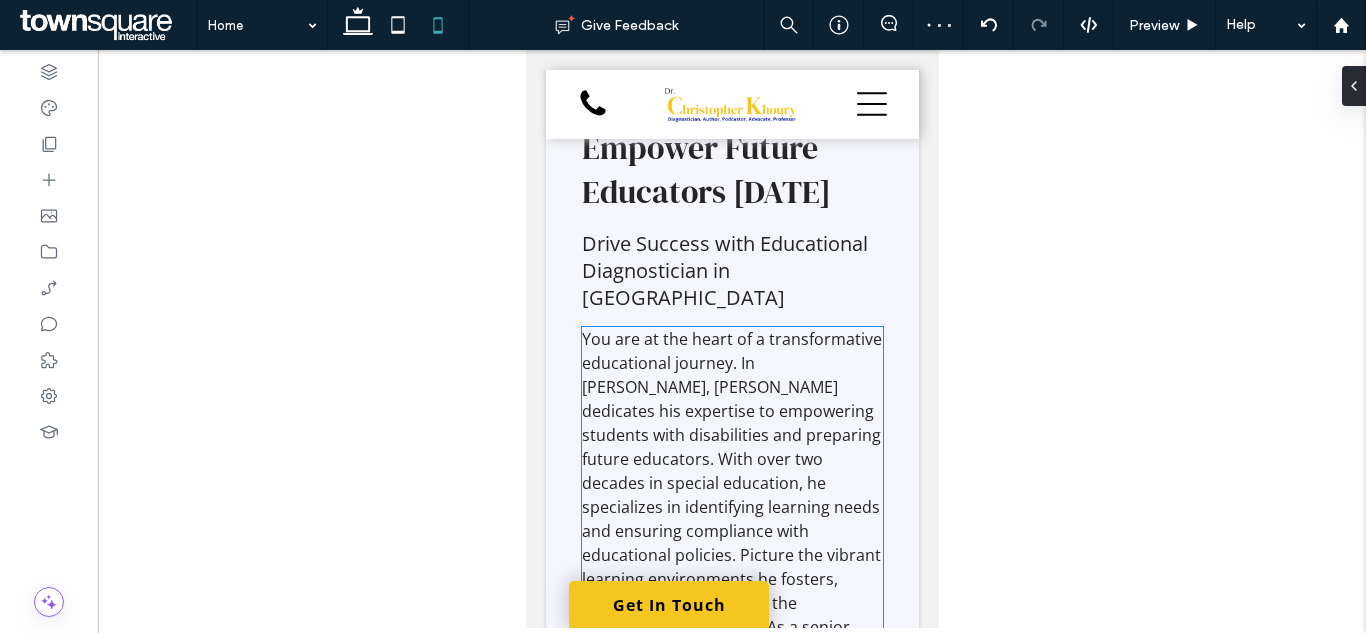 scroll, scrollTop: 0, scrollLeft: 0, axis: both 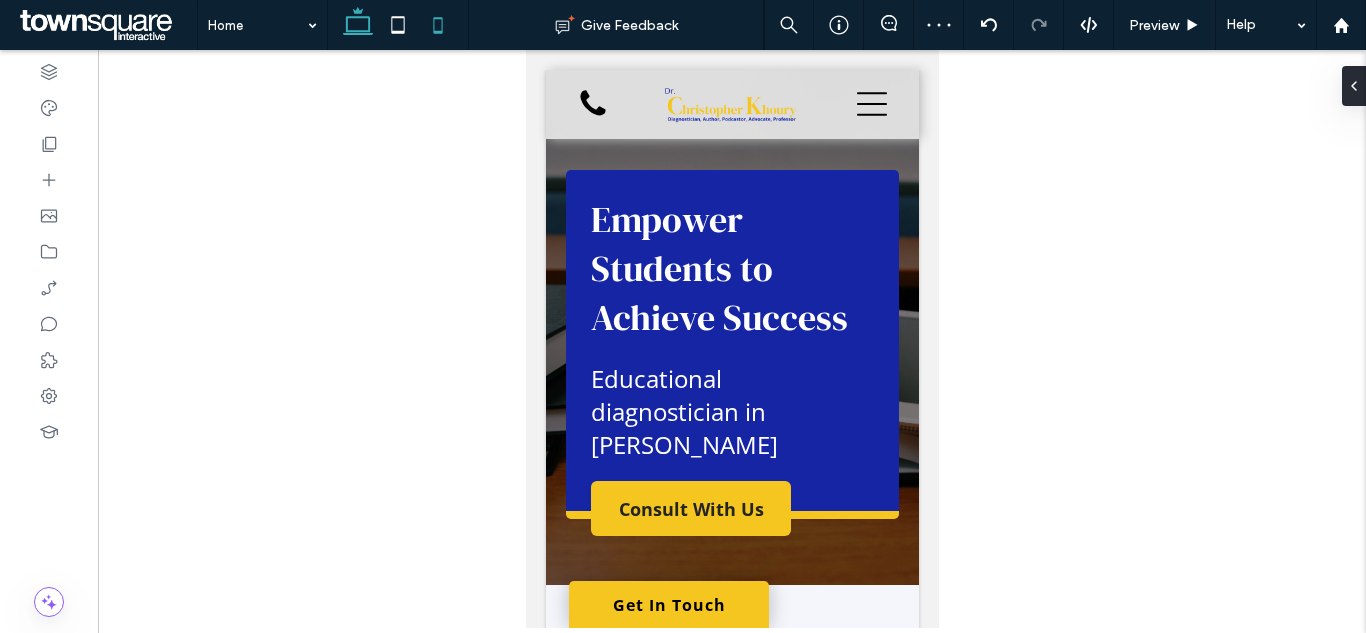 click 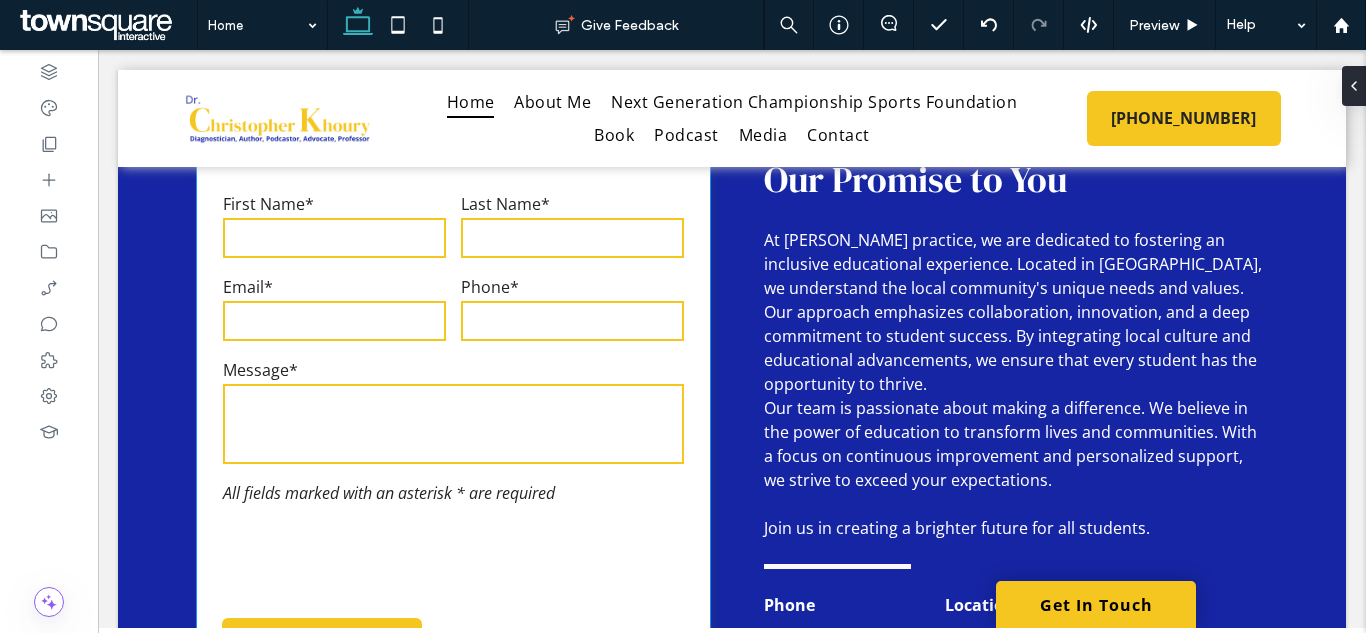 scroll, scrollTop: 2800, scrollLeft: 0, axis: vertical 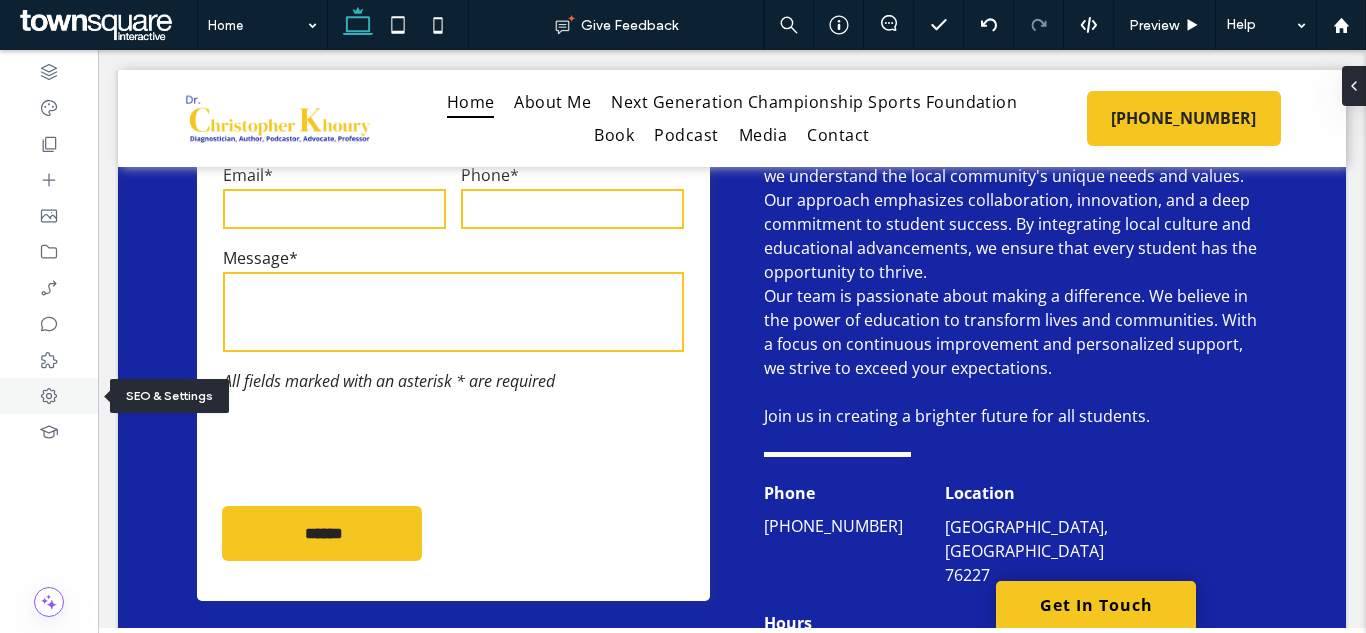 click 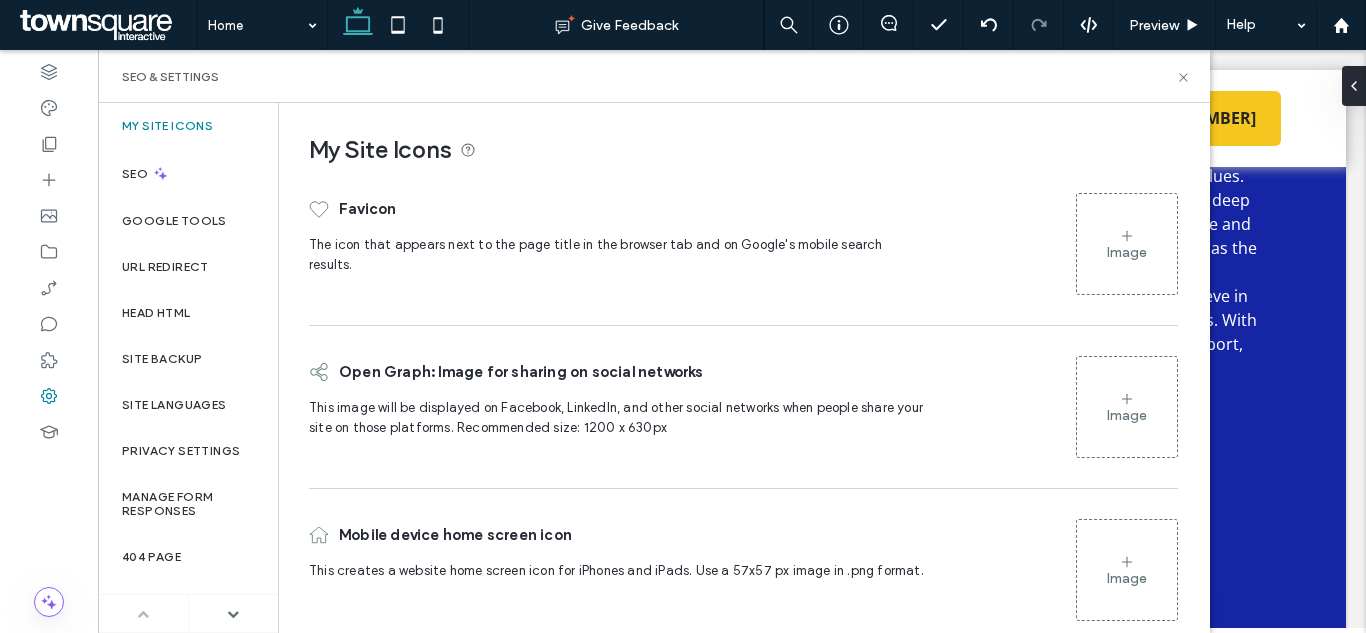 click on "Image" at bounding box center (1127, 252) 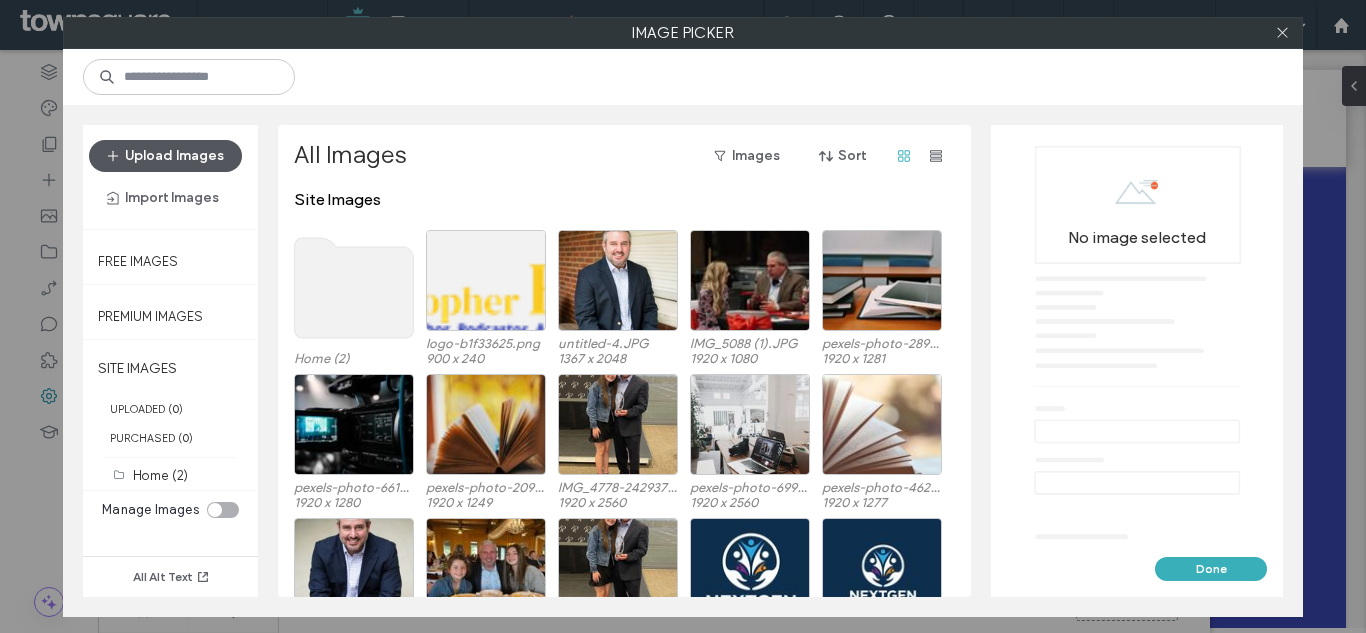 click on "Upload Images" at bounding box center [165, 156] 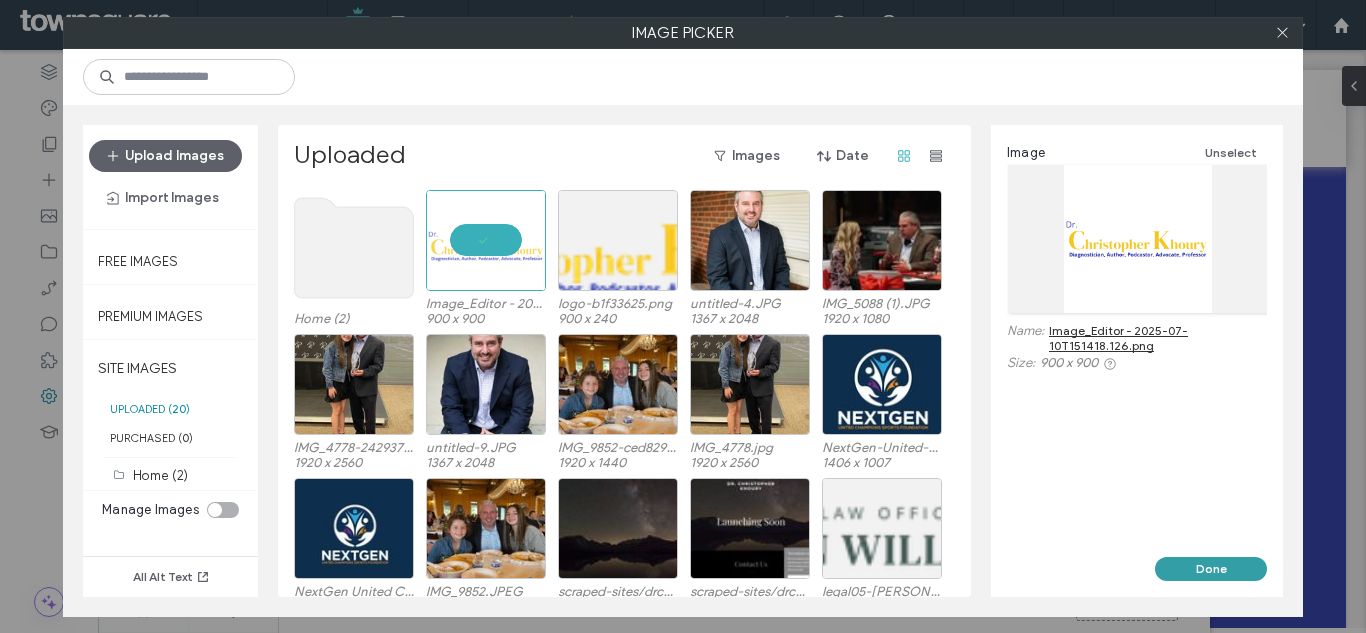 click on "Done" at bounding box center (1211, 569) 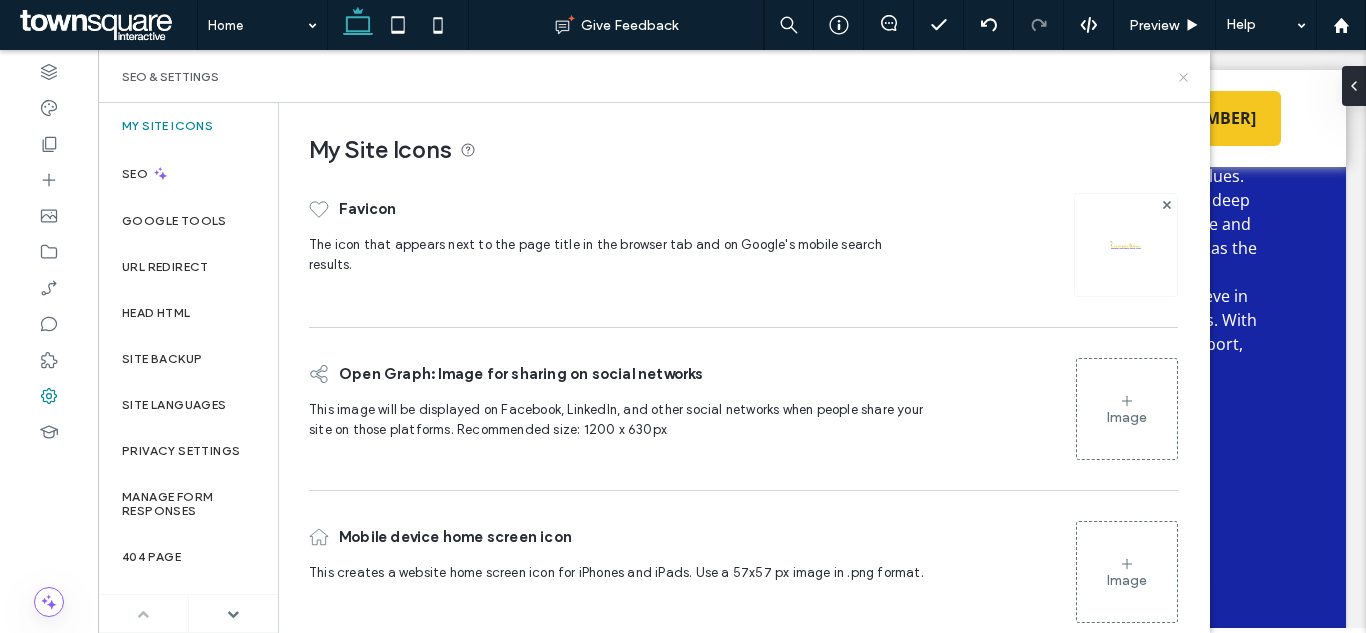 drag, startPoint x: 1180, startPoint y: 76, endPoint x: 1082, endPoint y: 34, distance: 106.62083 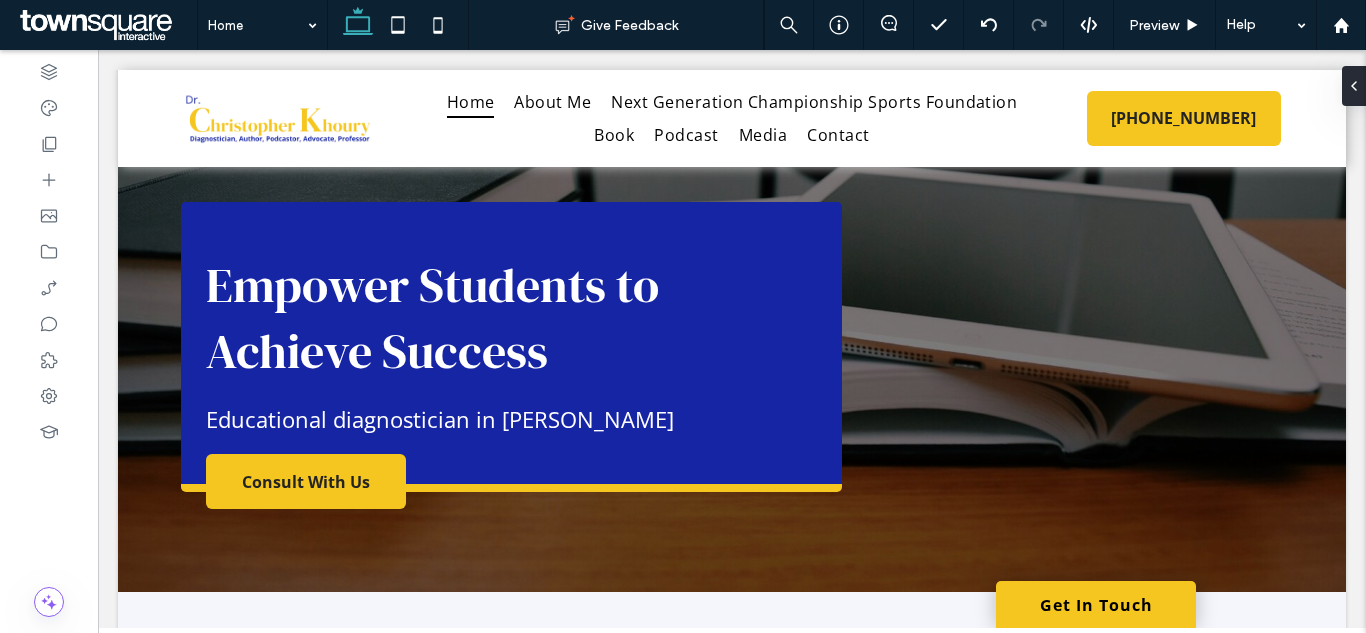 scroll, scrollTop: 0, scrollLeft: 0, axis: both 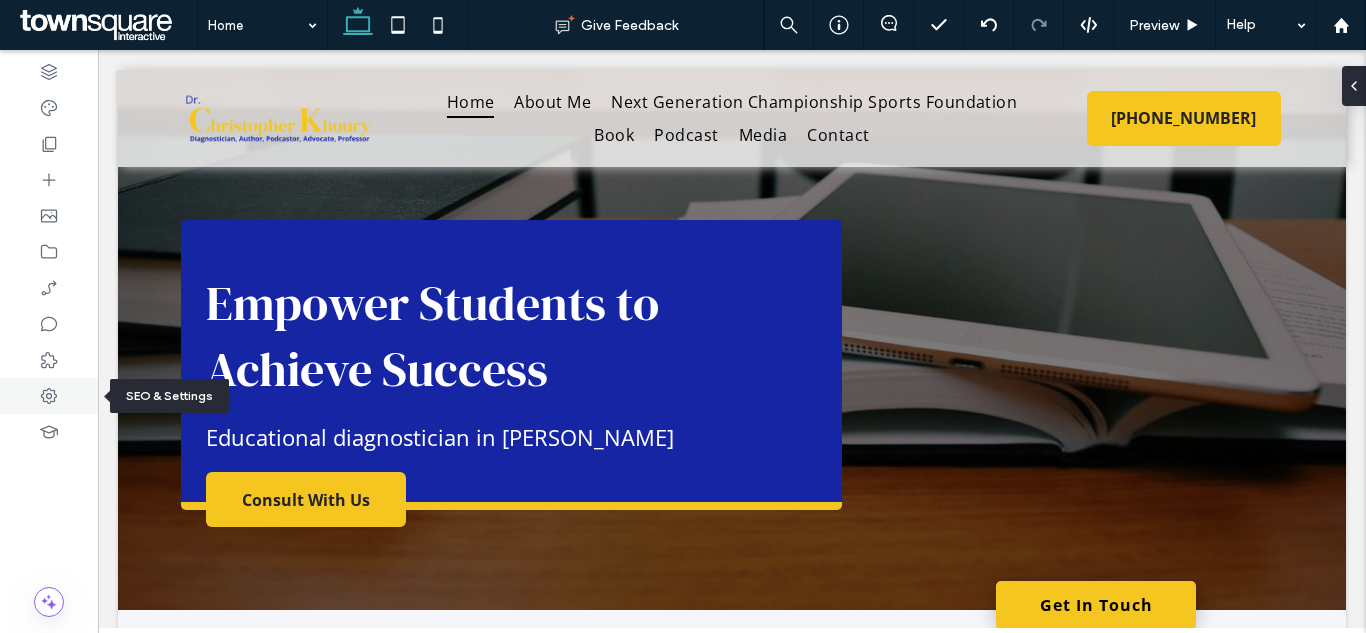 click 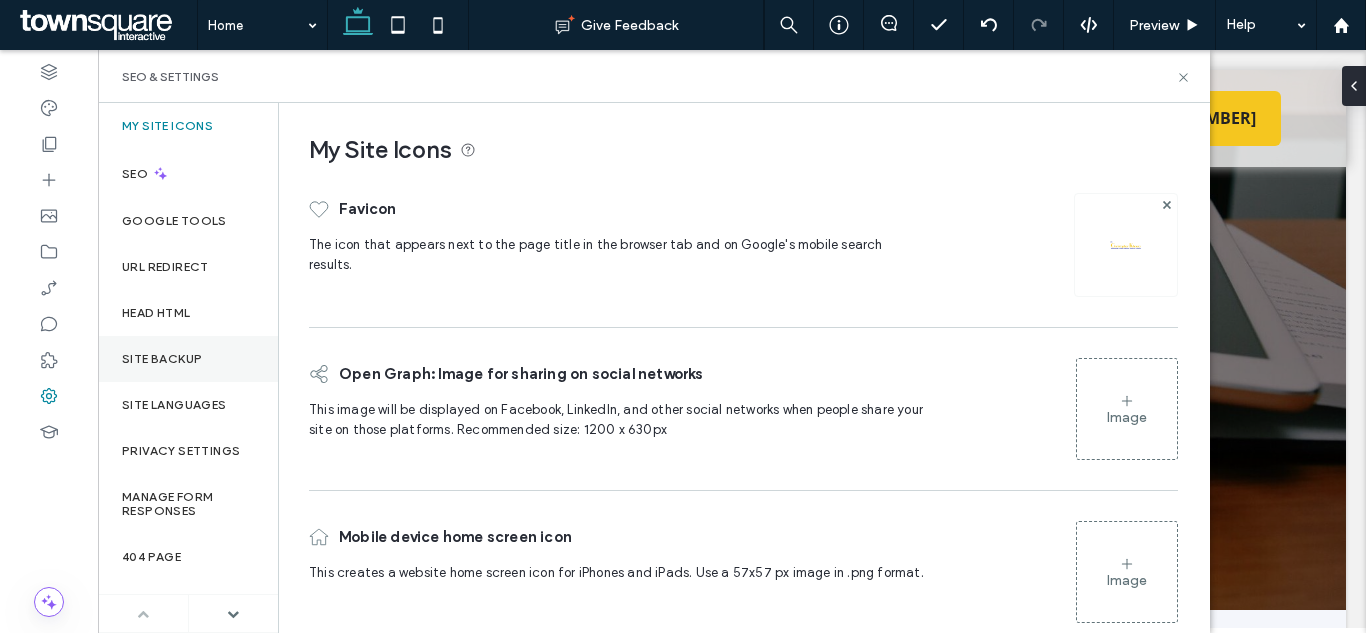click on "Site Backup" at bounding box center (162, 359) 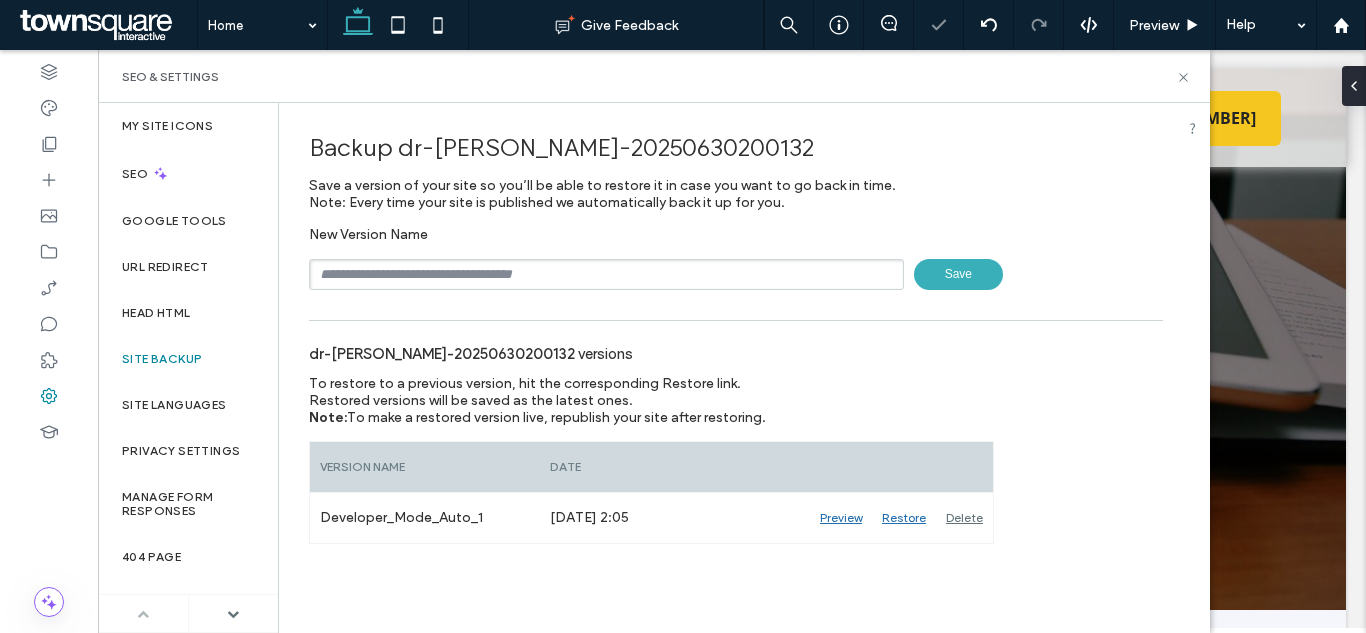 click at bounding box center (606, 274) 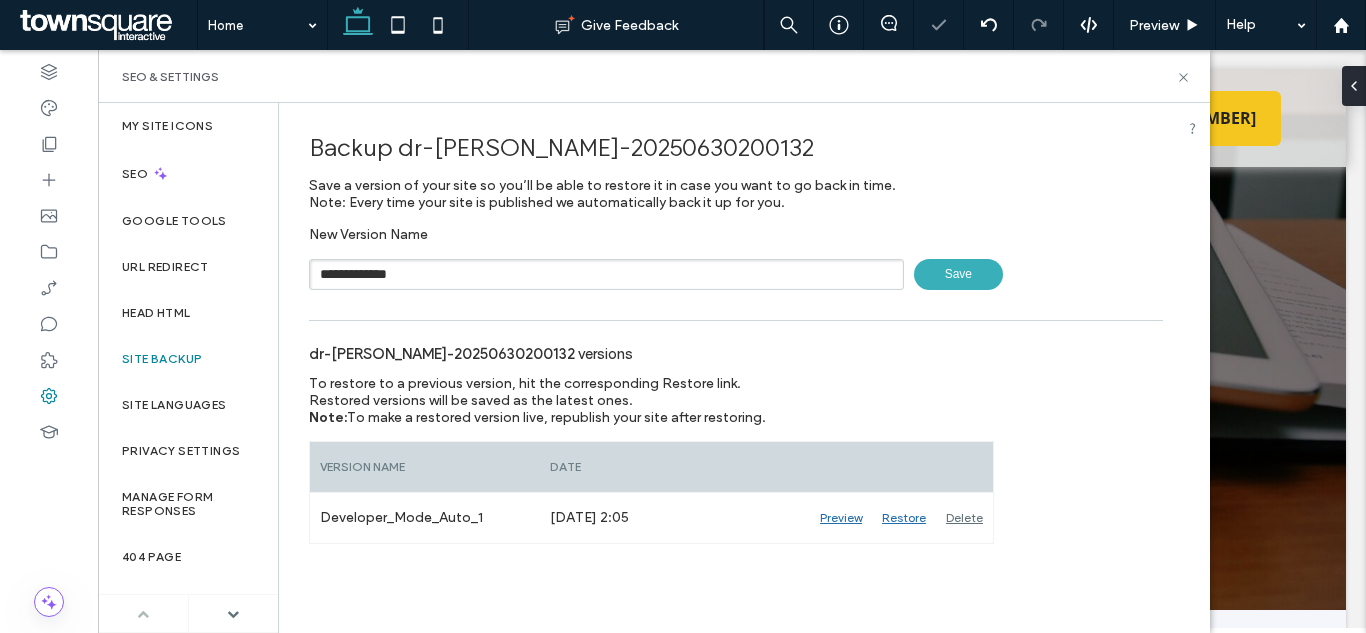 click on "Save" at bounding box center [958, 274] 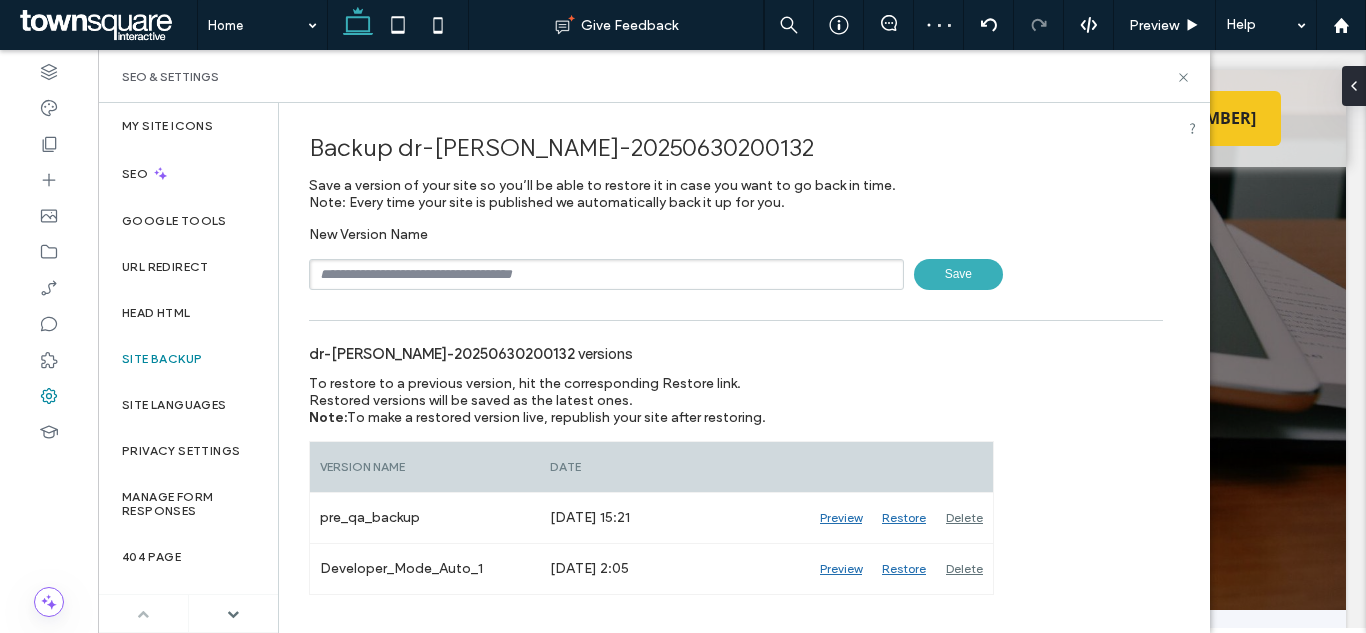 click on "SEO & Settings" at bounding box center (654, 76) 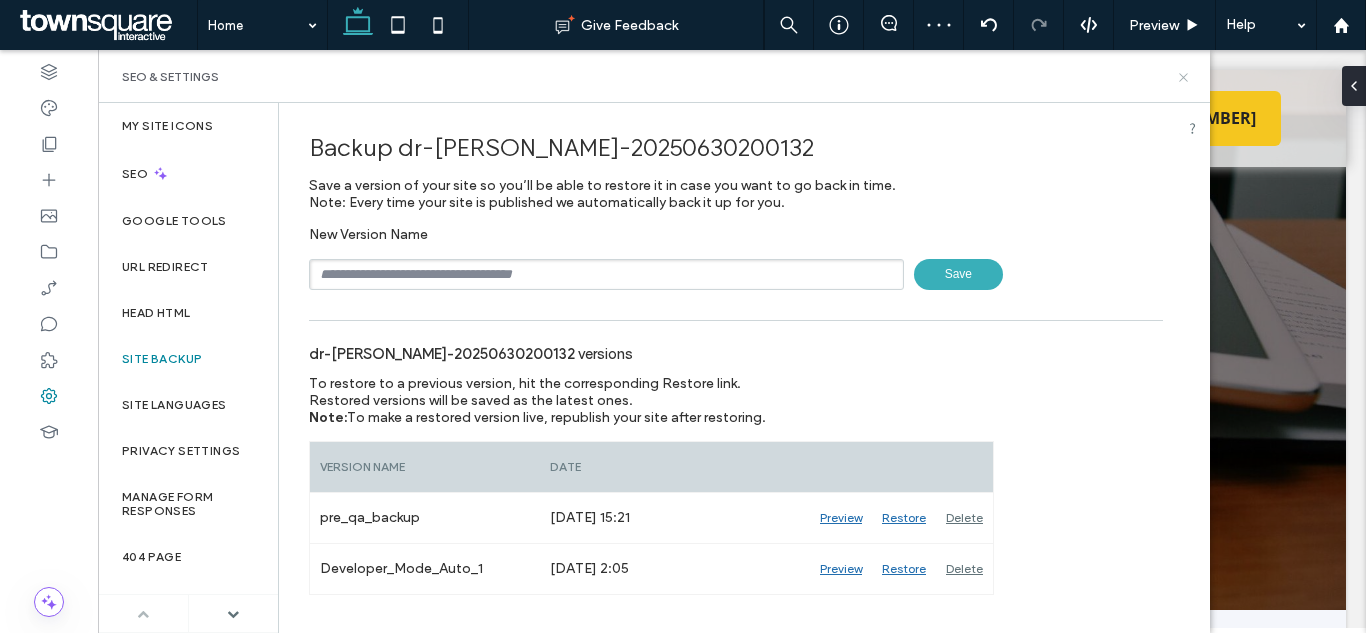 drag, startPoint x: 1179, startPoint y: 79, endPoint x: 1081, endPoint y: 33, distance: 108.25895 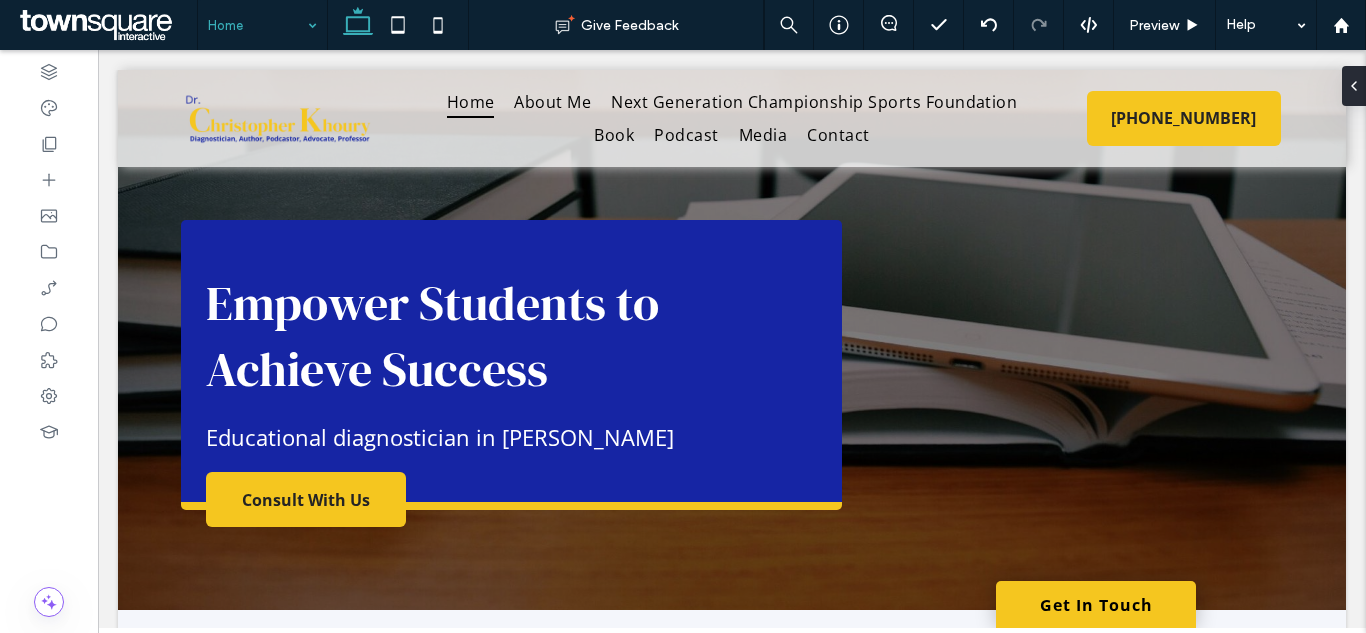 click at bounding box center [257, 25] 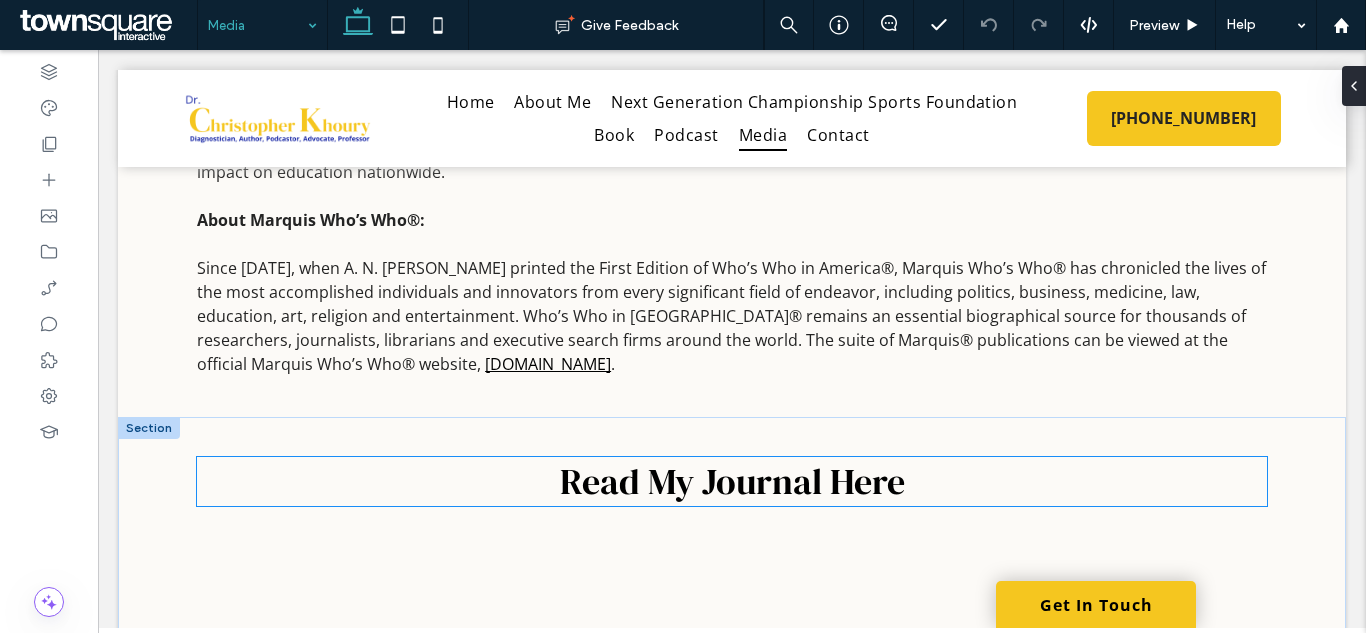 scroll, scrollTop: 5200, scrollLeft: 0, axis: vertical 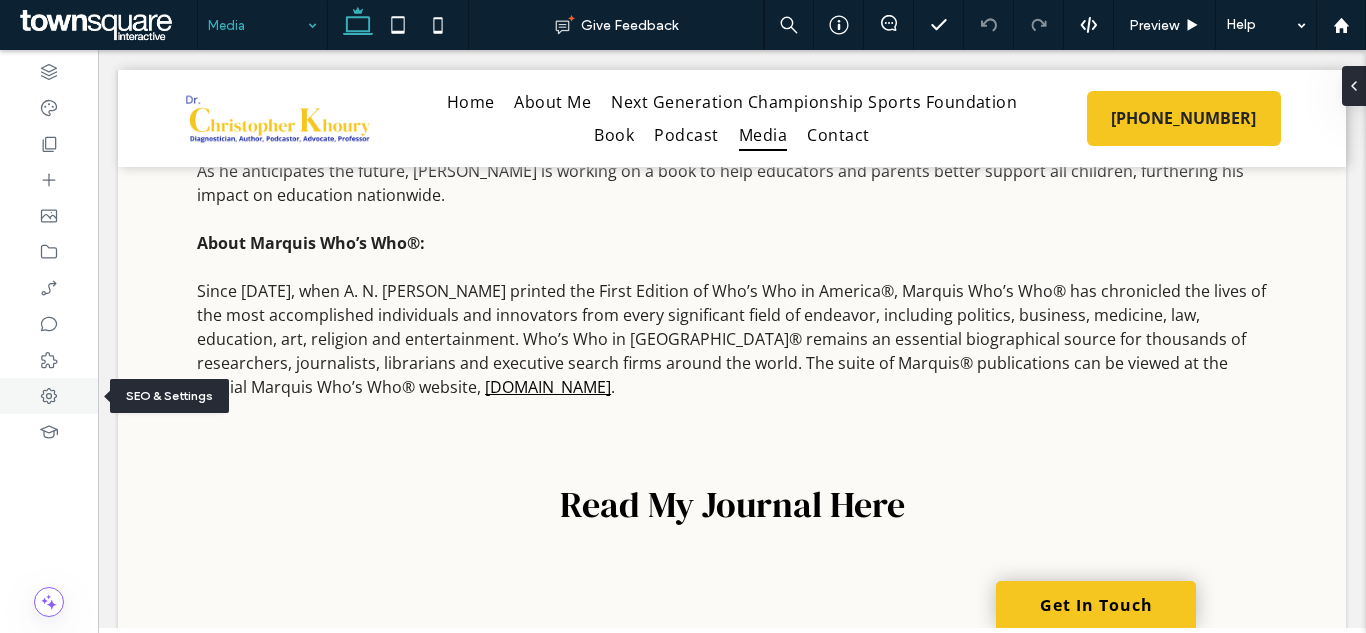 click 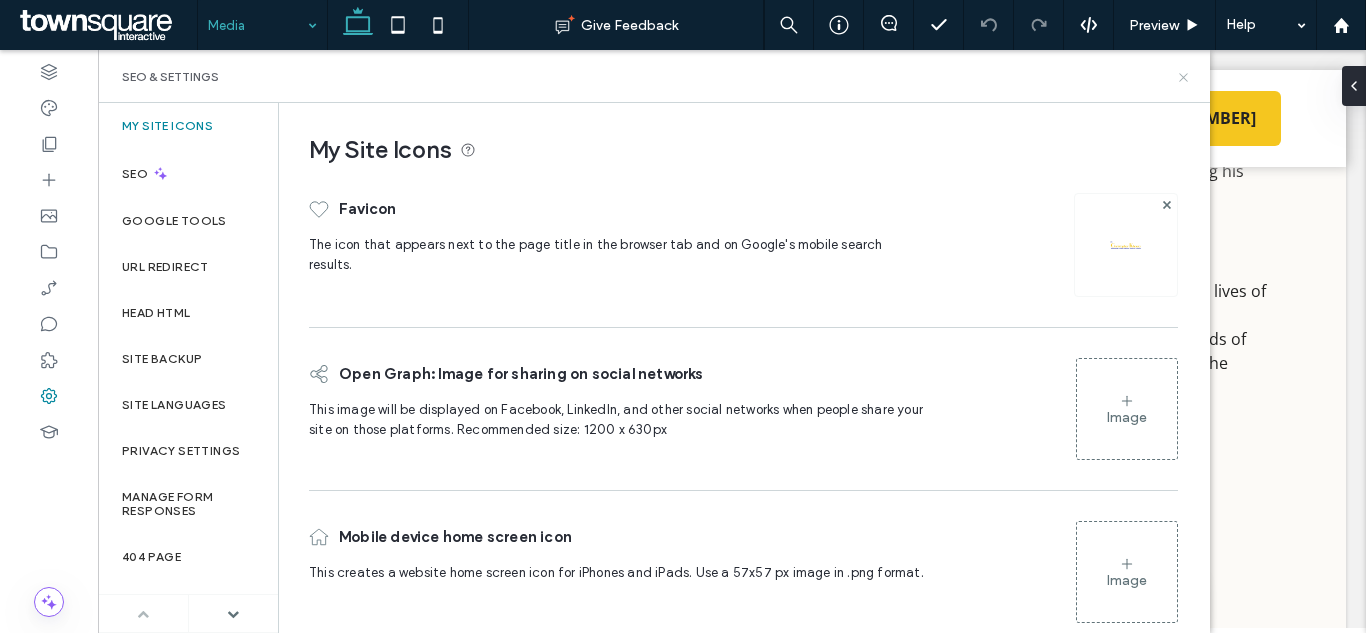 click 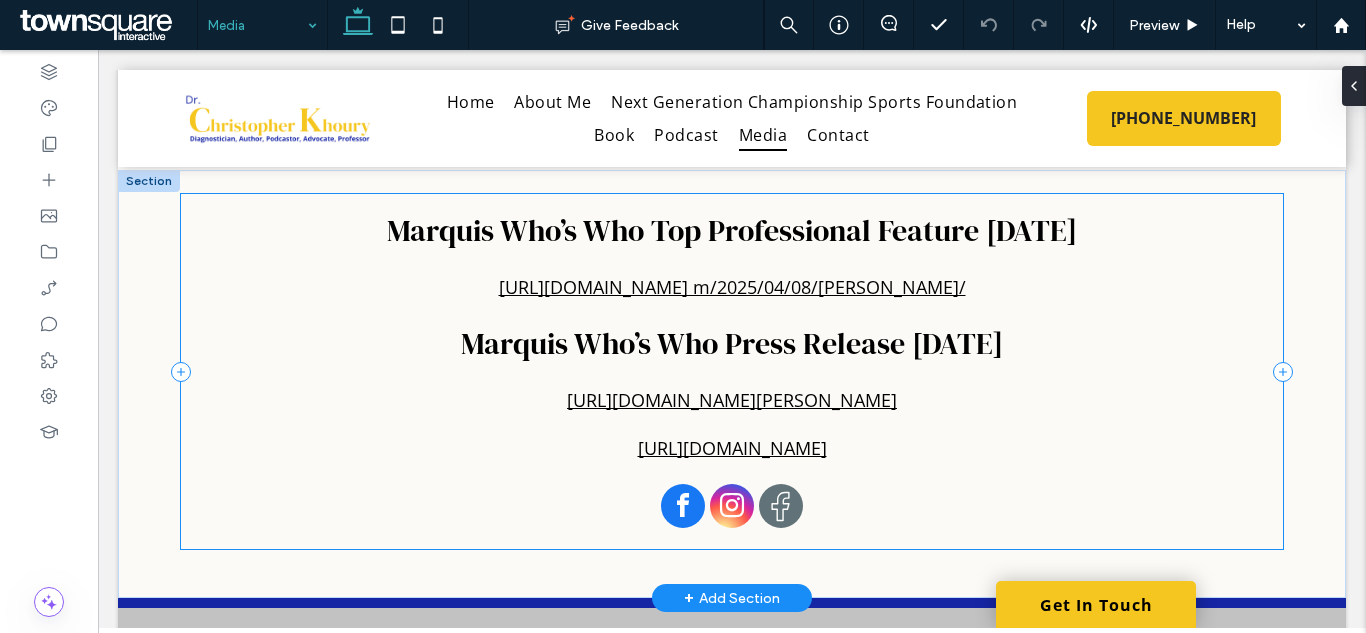 scroll, scrollTop: 6000, scrollLeft: 0, axis: vertical 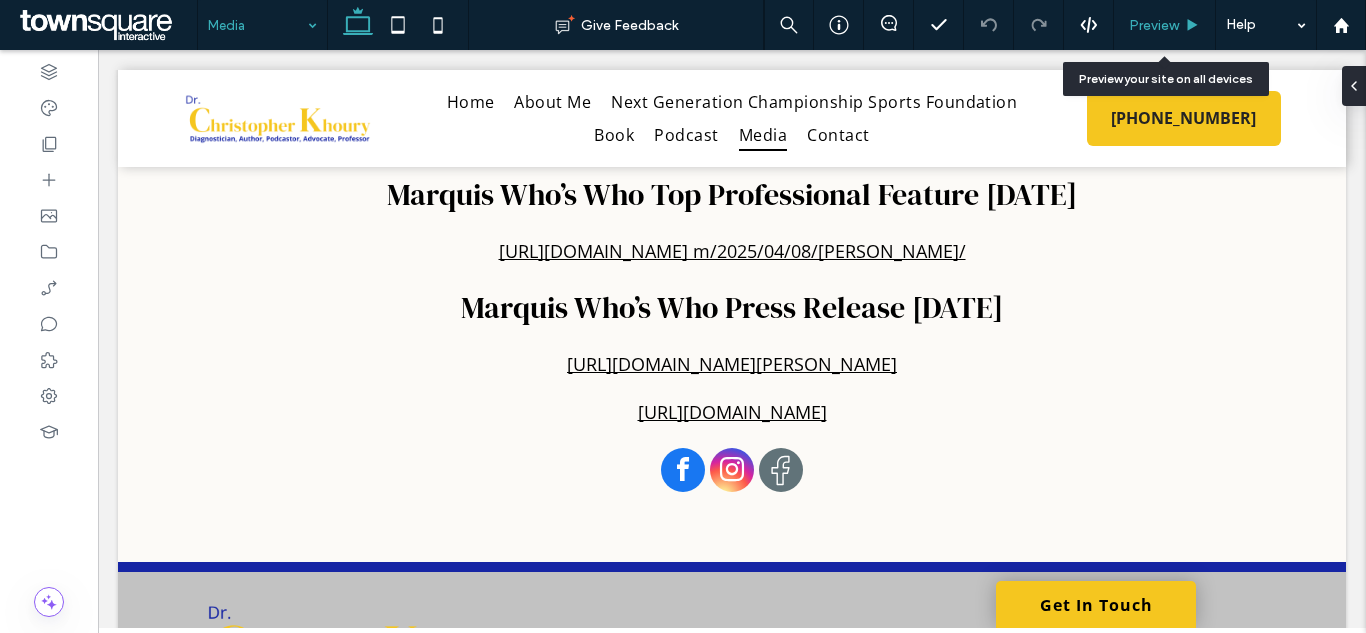 click on "Preview" at bounding box center [1154, 25] 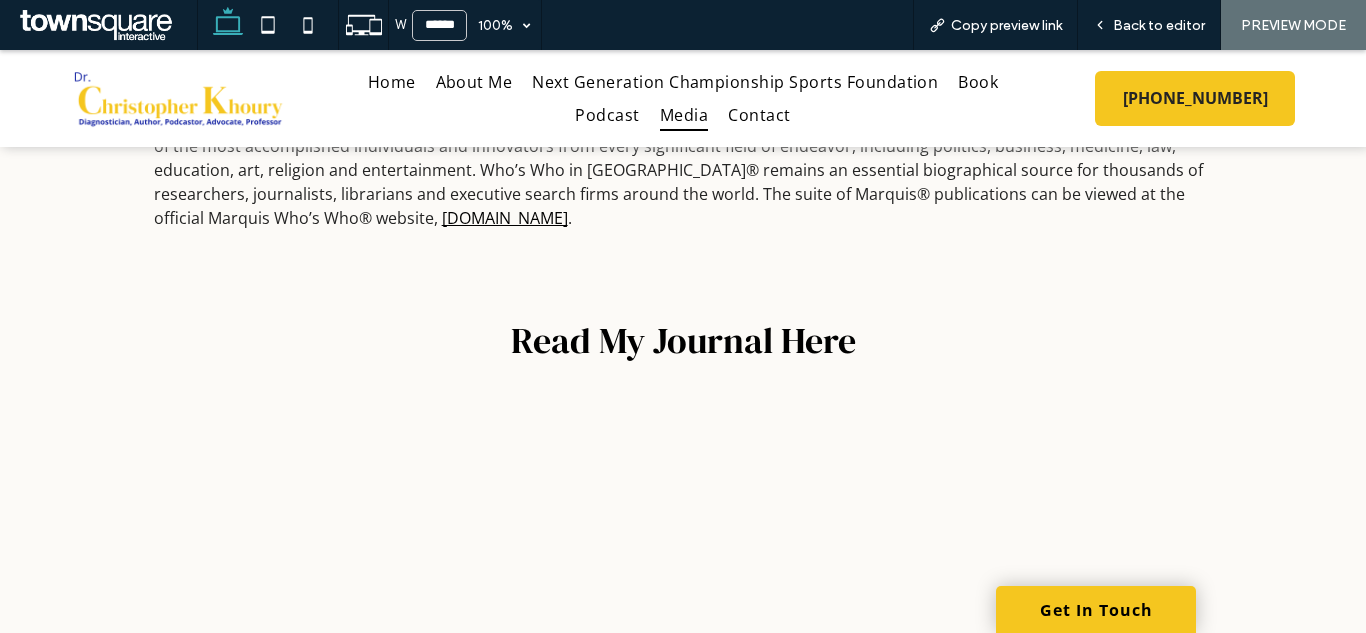scroll, scrollTop: 4866, scrollLeft: 0, axis: vertical 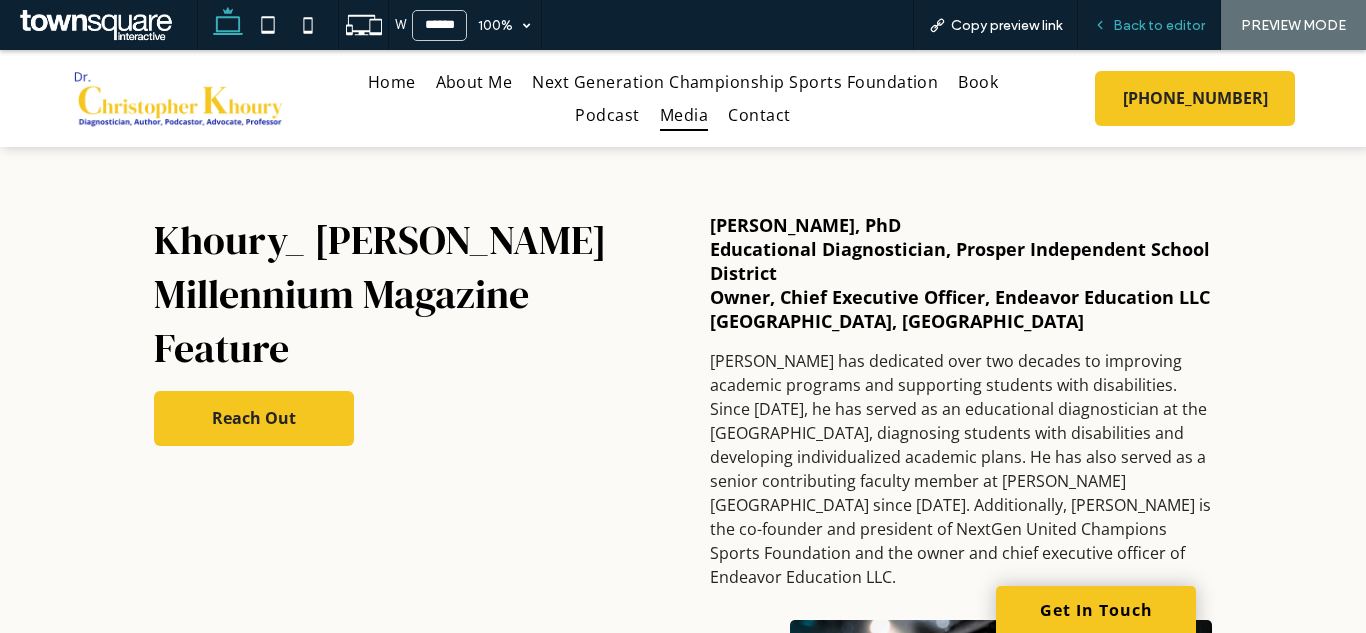 click on "Back to editor" at bounding box center [1149, 25] 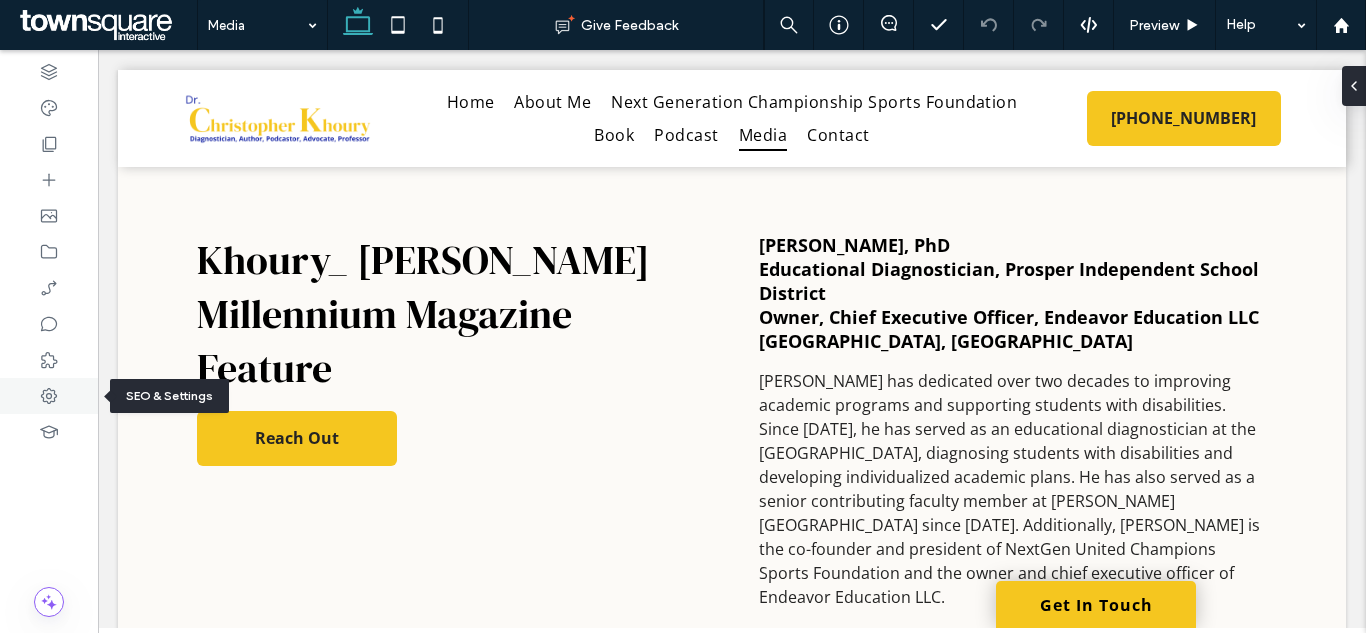 click 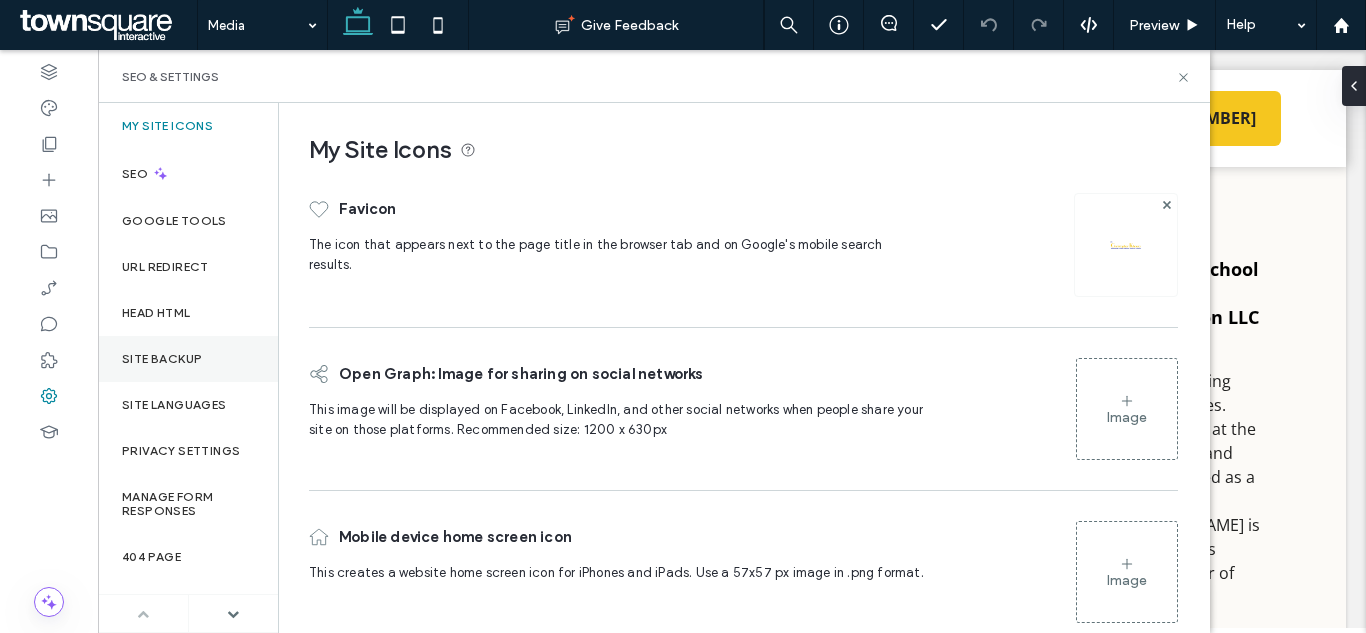 click on "Site Backup" at bounding box center (162, 359) 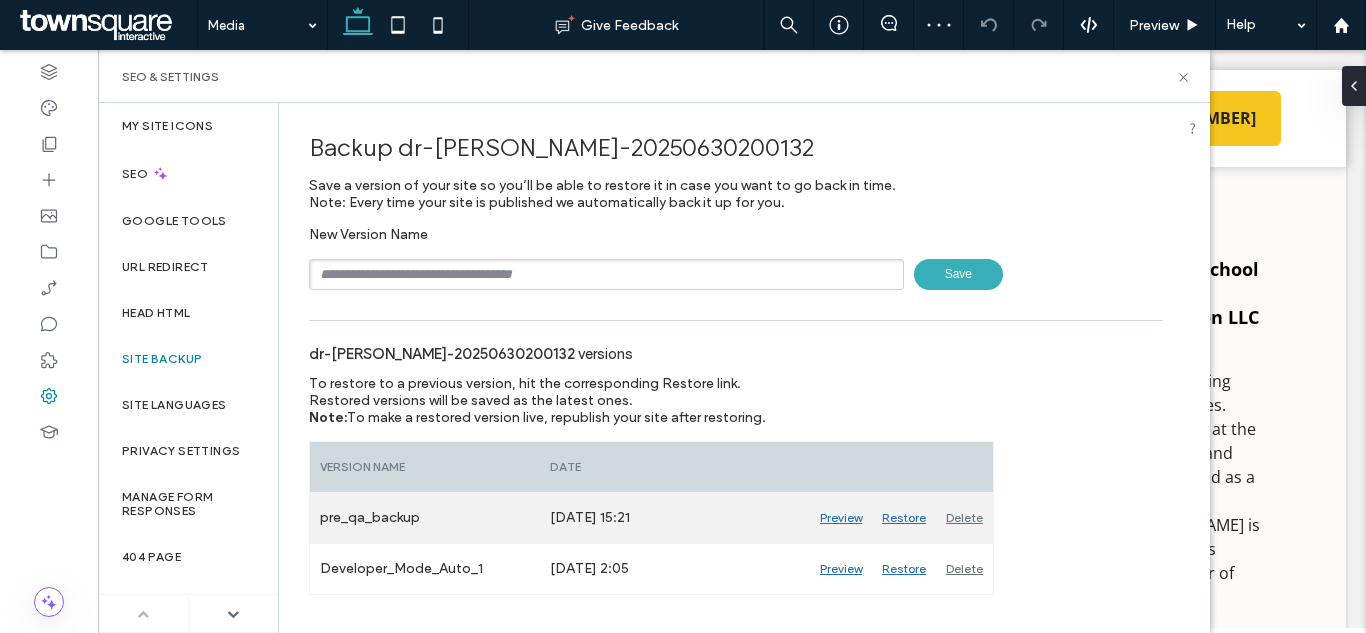 click on "Delete" at bounding box center [964, 518] 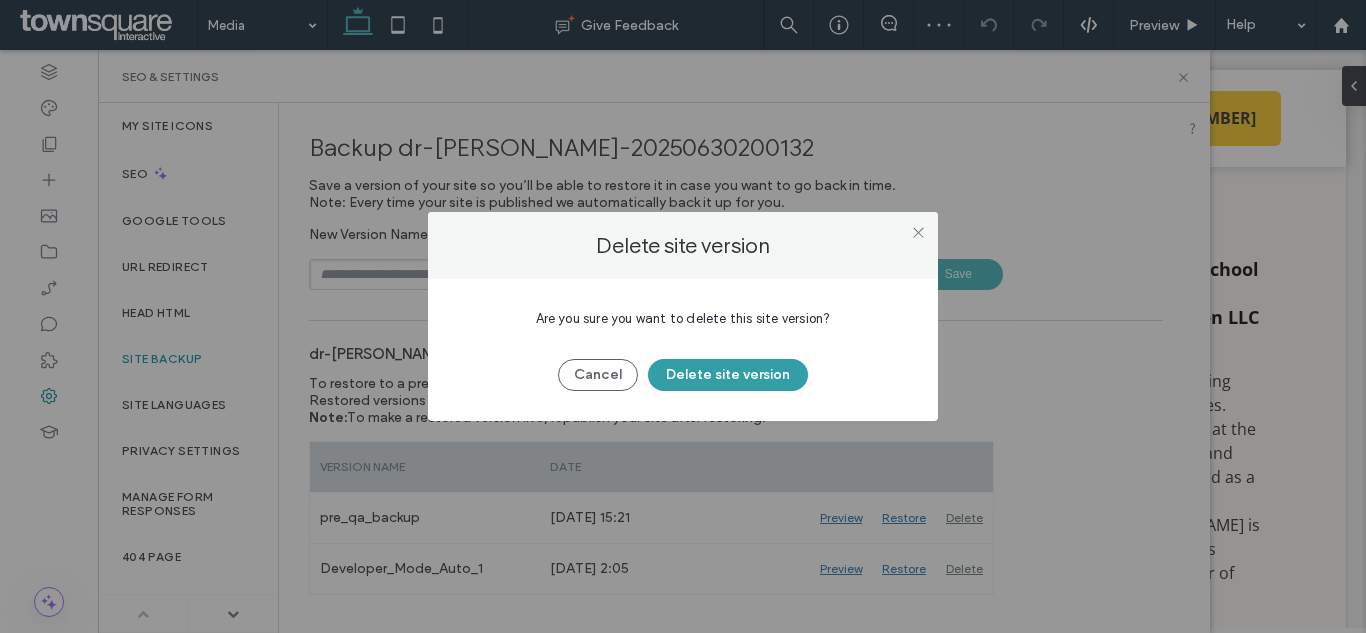 click on "Delete site version" at bounding box center [728, 375] 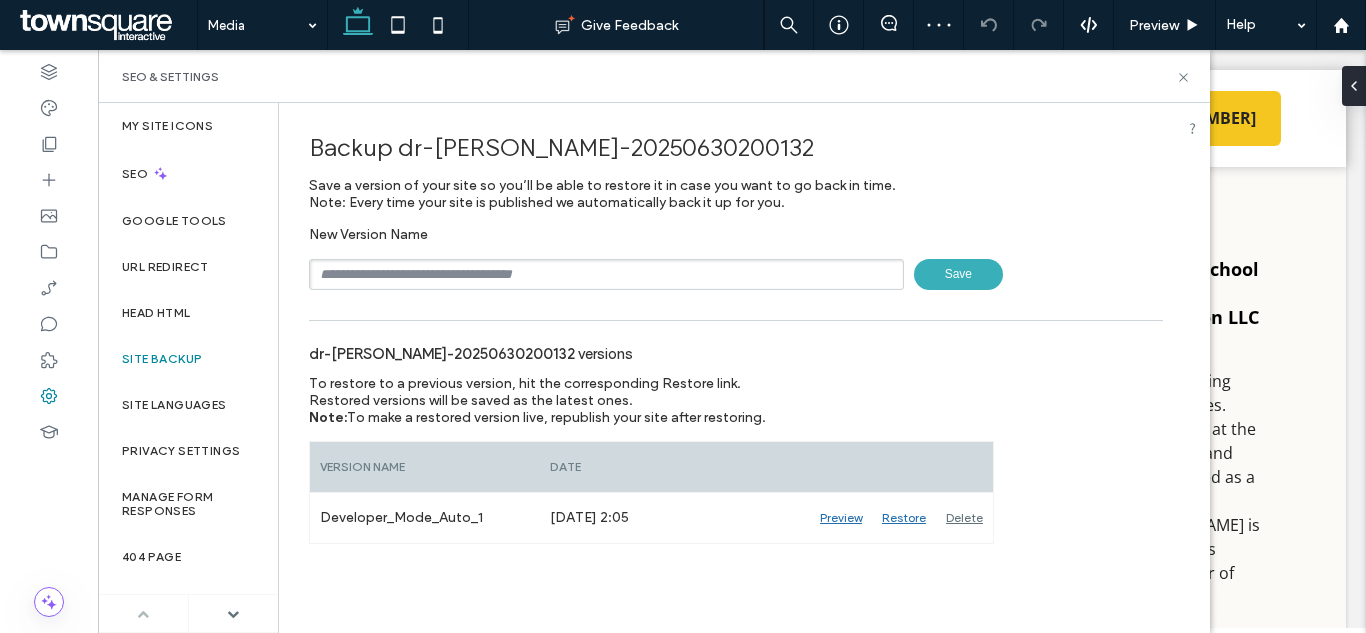 click at bounding box center [606, 274] 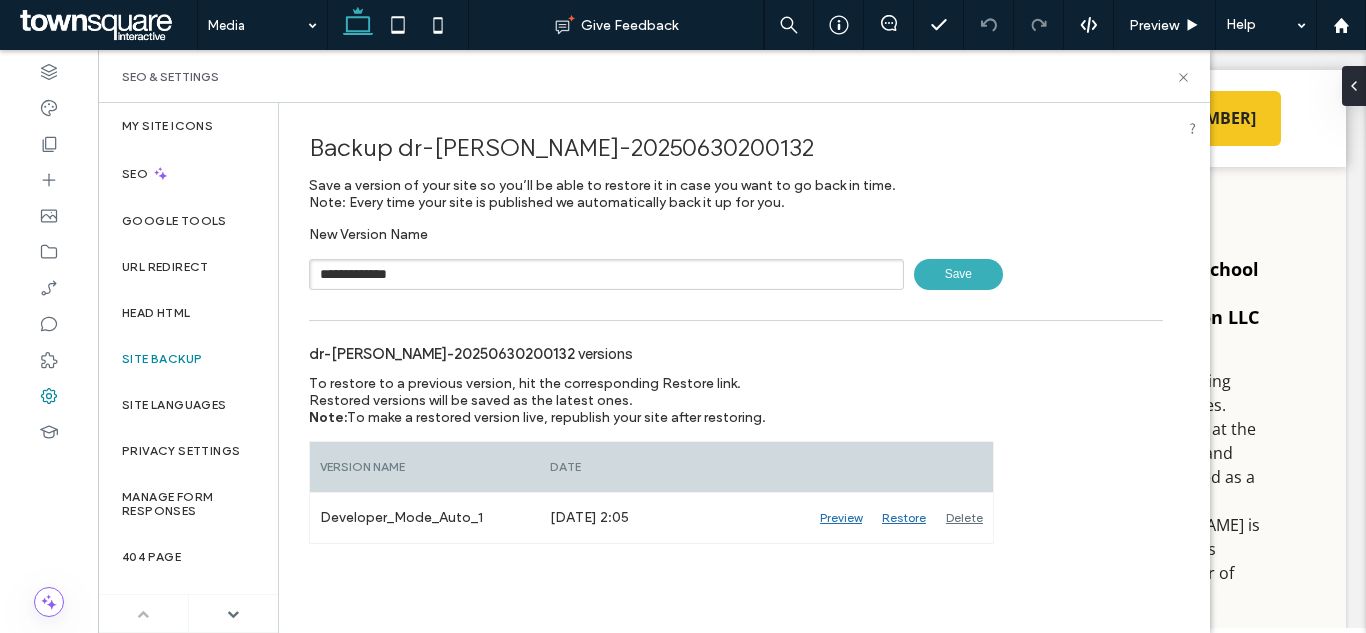 click on "Save" at bounding box center (958, 274) 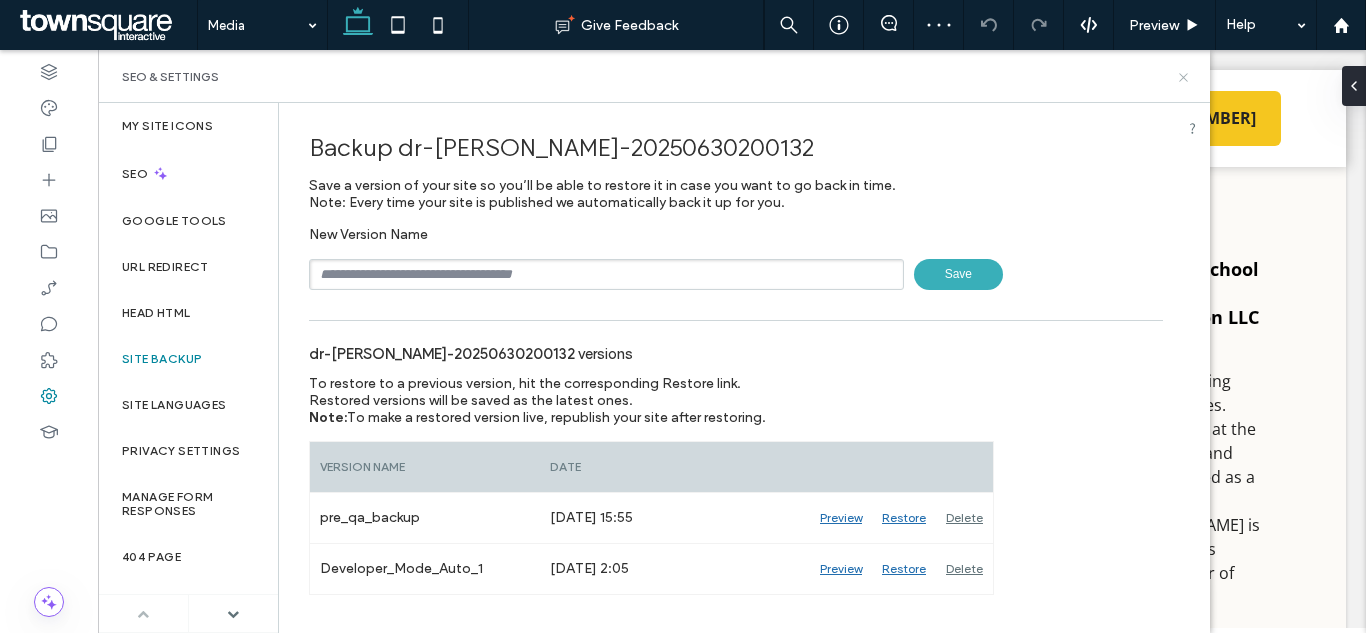 click 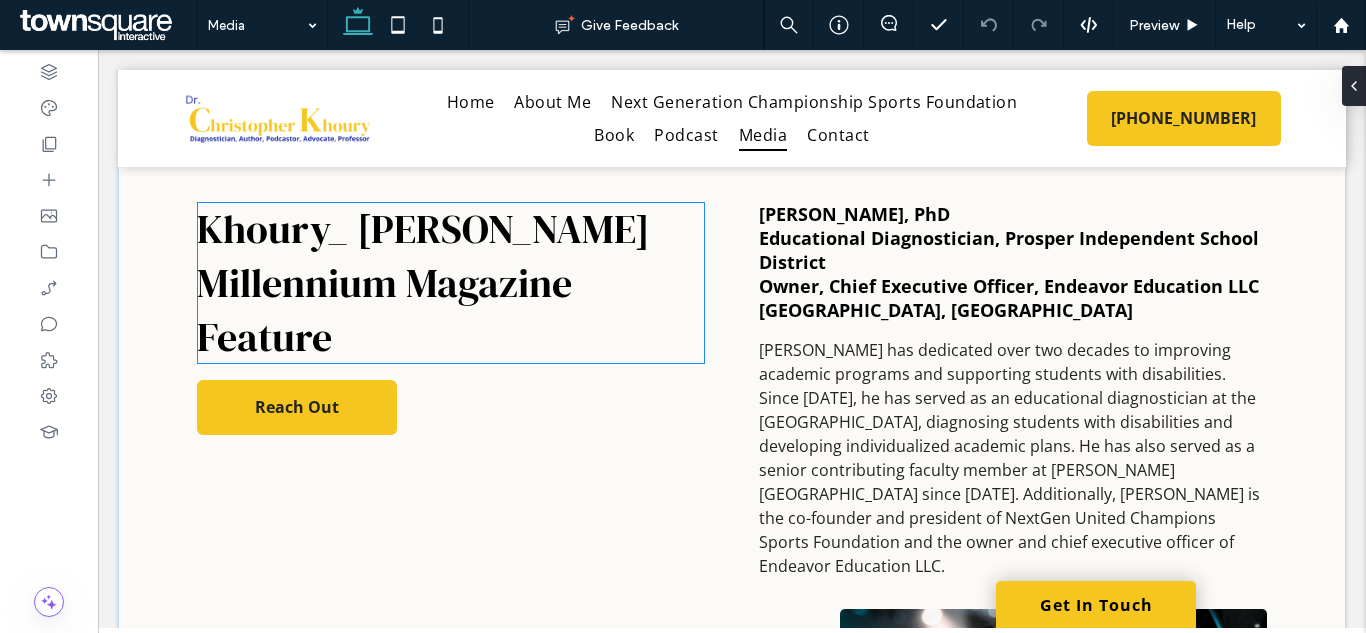 scroll, scrollTop: 0, scrollLeft: 0, axis: both 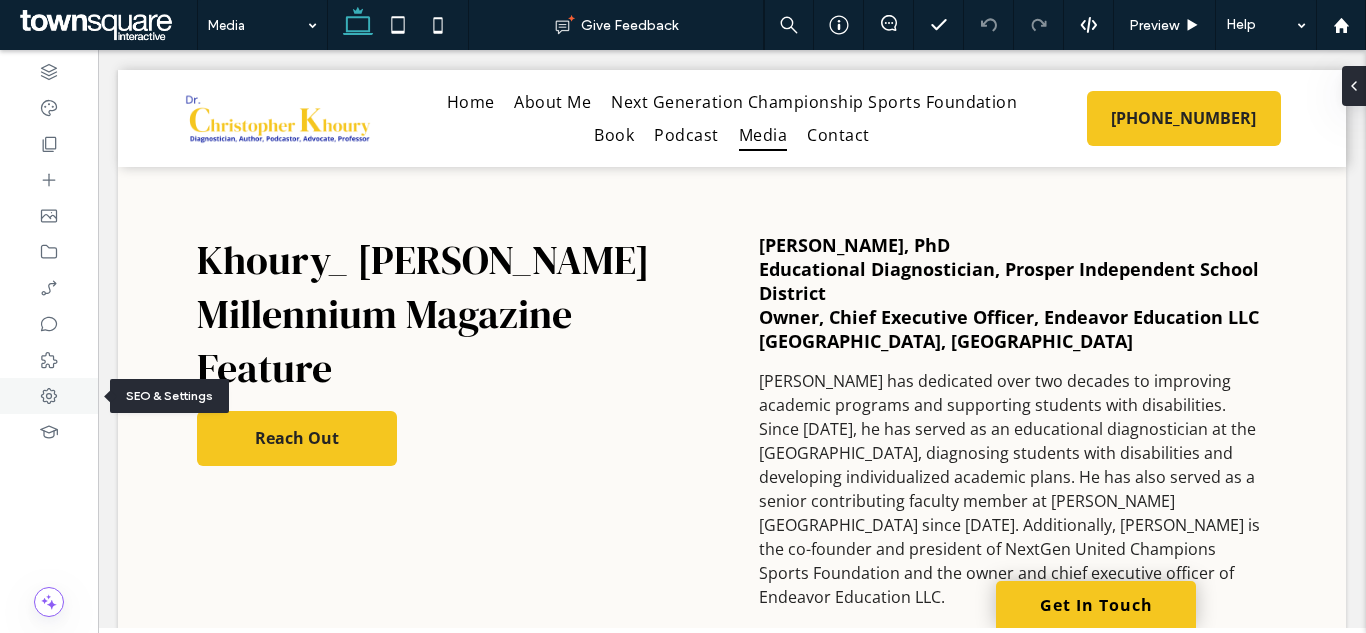 click at bounding box center (49, 396) 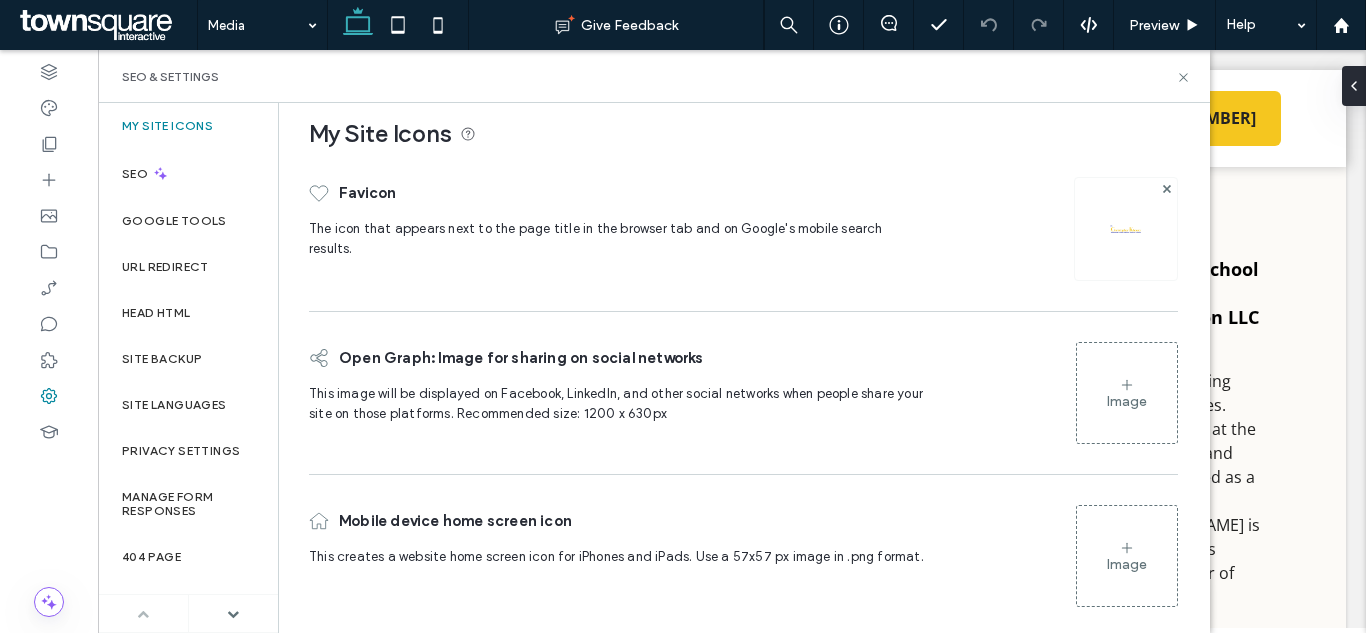 scroll, scrollTop: 0, scrollLeft: 0, axis: both 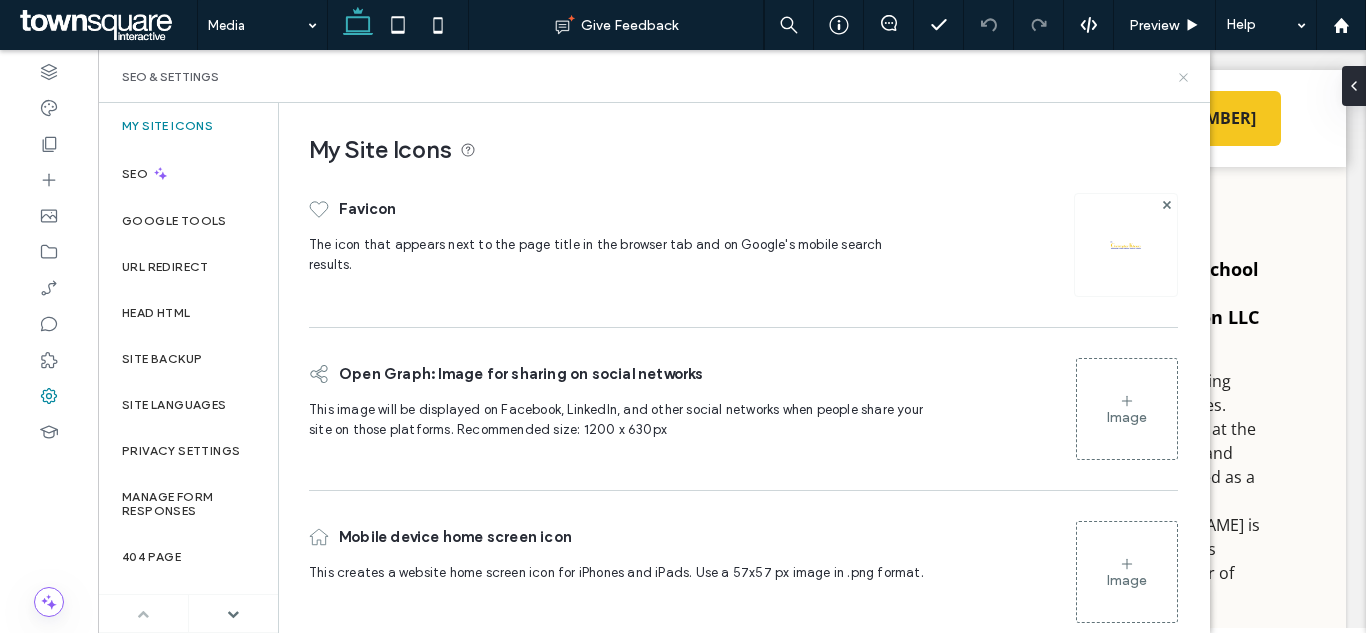 drag, startPoint x: 1186, startPoint y: 78, endPoint x: 1086, endPoint y: 28, distance: 111.8034 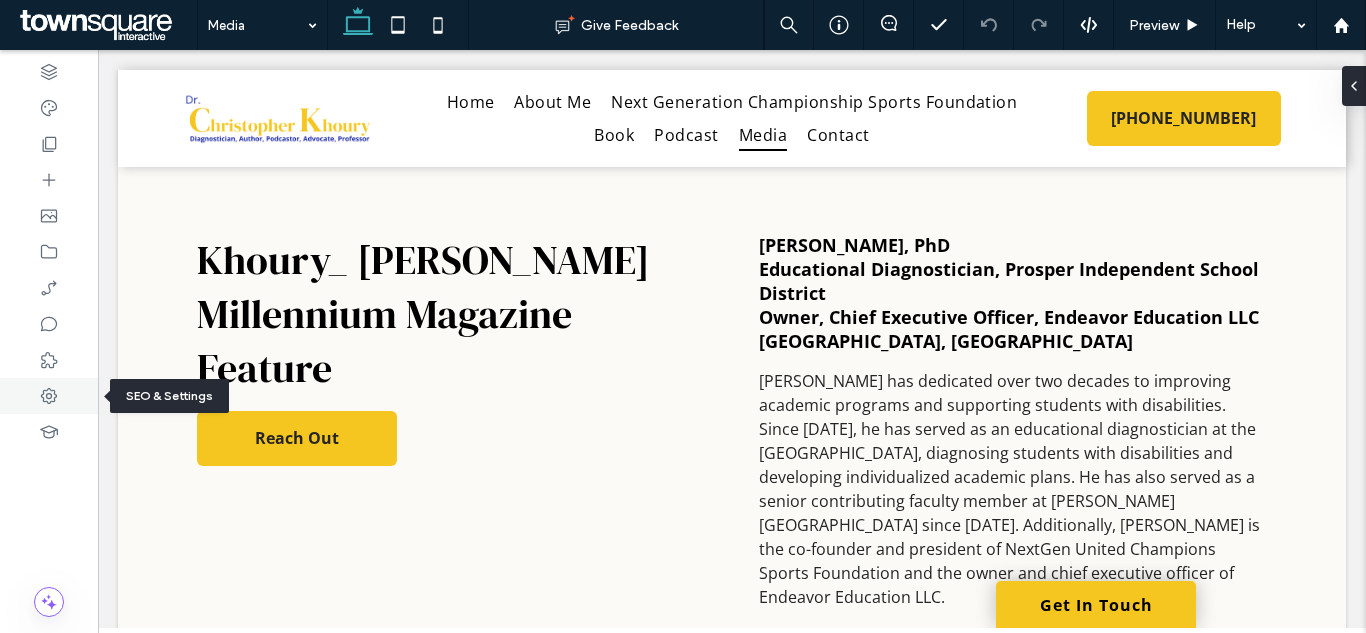 click 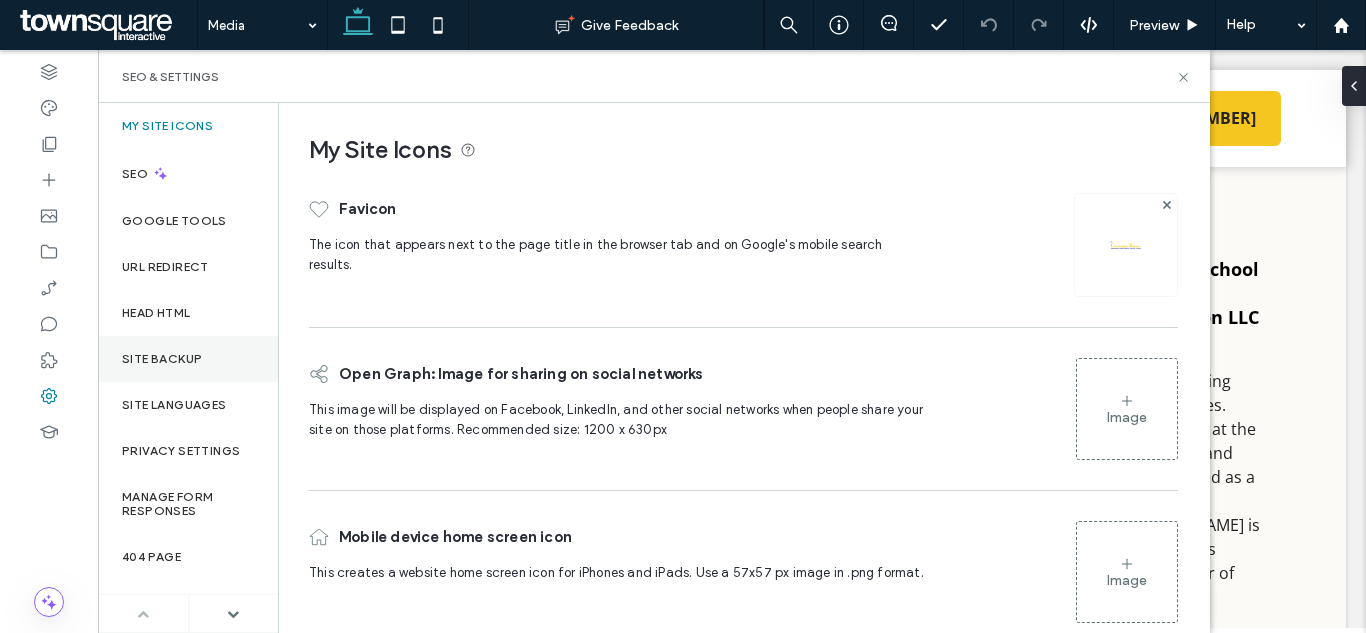 click on "Site Backup" at bounding box center (162, 359) 